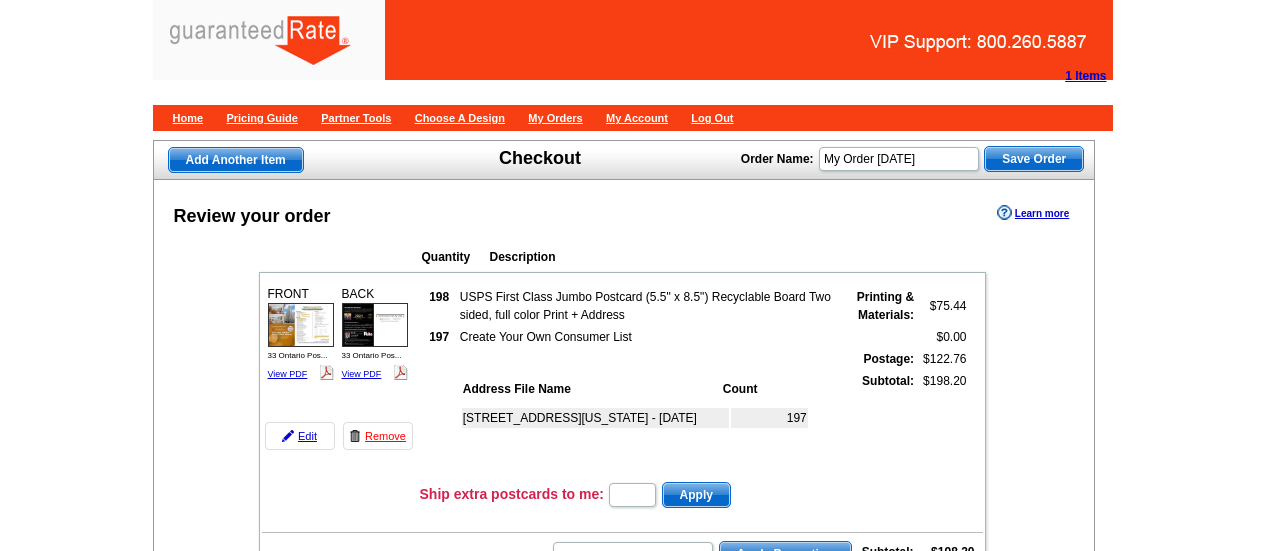 scroll, scrollTop: 320, scrollLeft: 0, axis: vertical 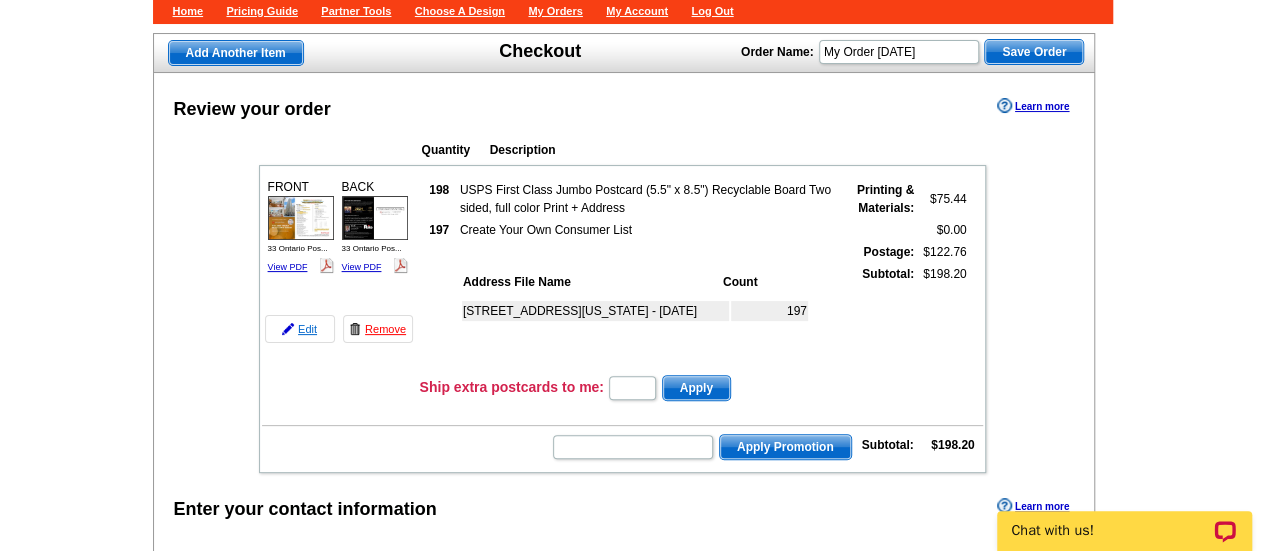 click on "Edit" at bounding box center [300, 329] 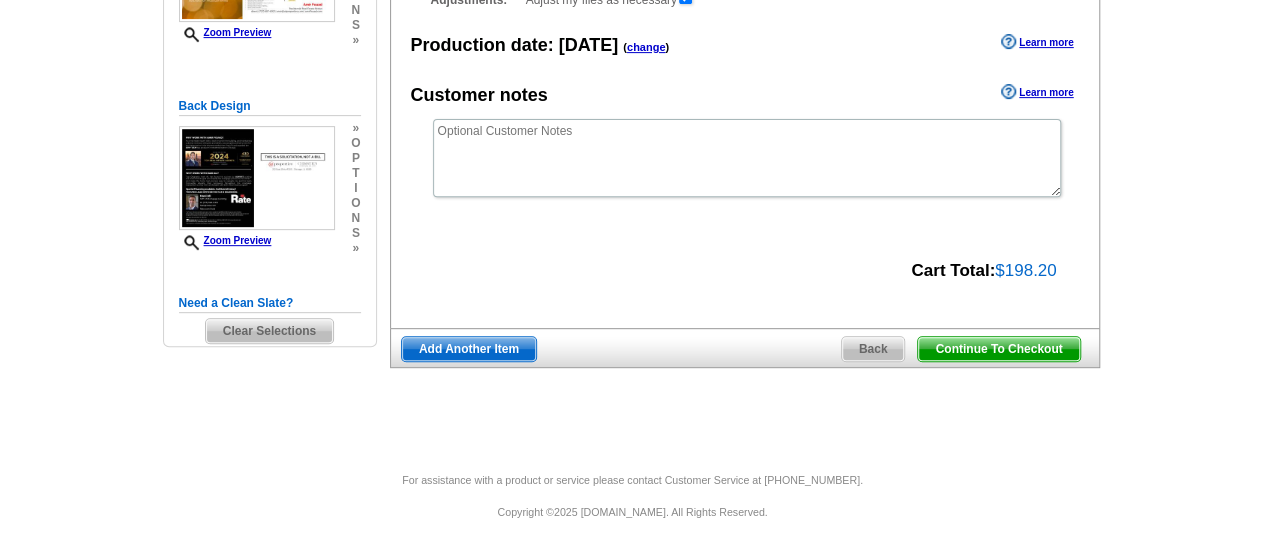 scroll, scrollTop: 338, scrollLeft: 0, axis: vertical 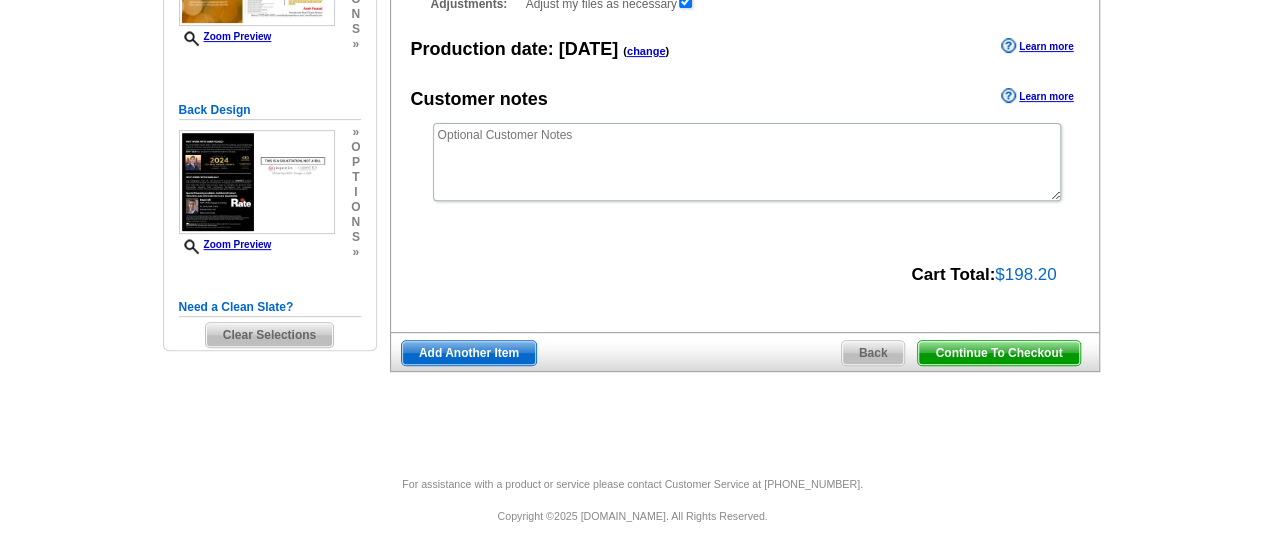 click on "Continue To Checkout
Back
Add Another Item" at bounding box center (741, 353) 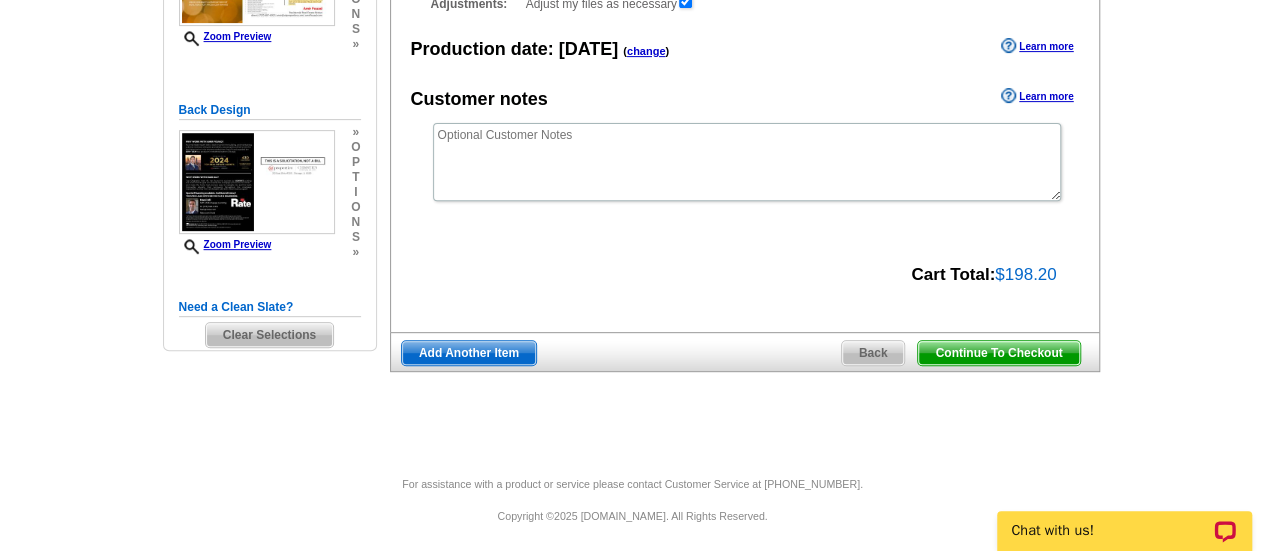 scroll, scrollTop: 0, scrollLeft: 0, axis: both 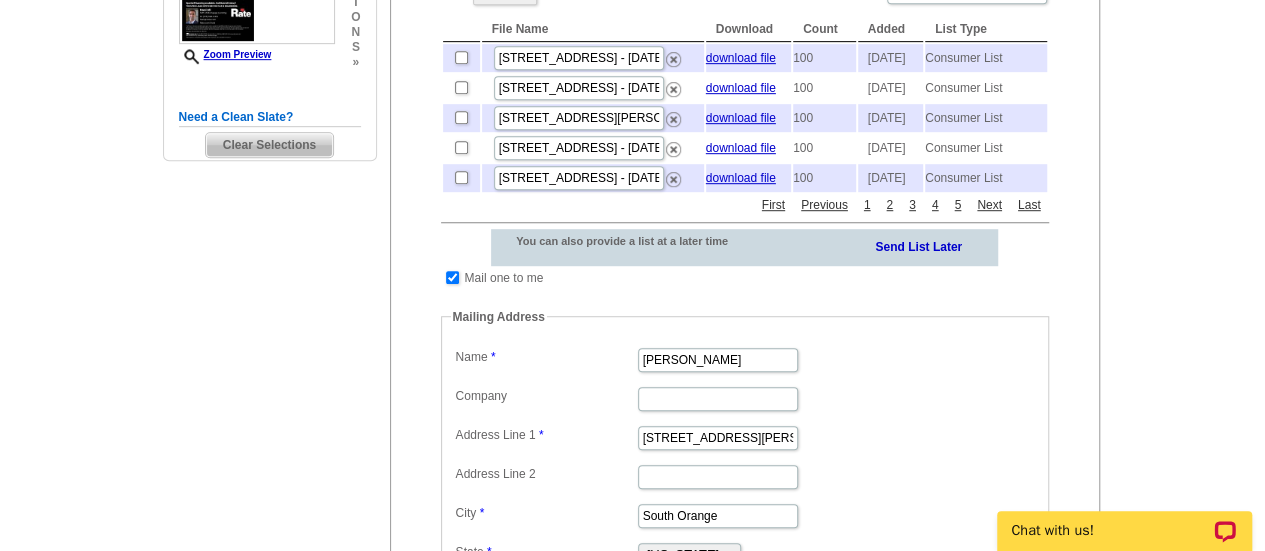 click on "Clear Selections" at bounding box center [269, 145] 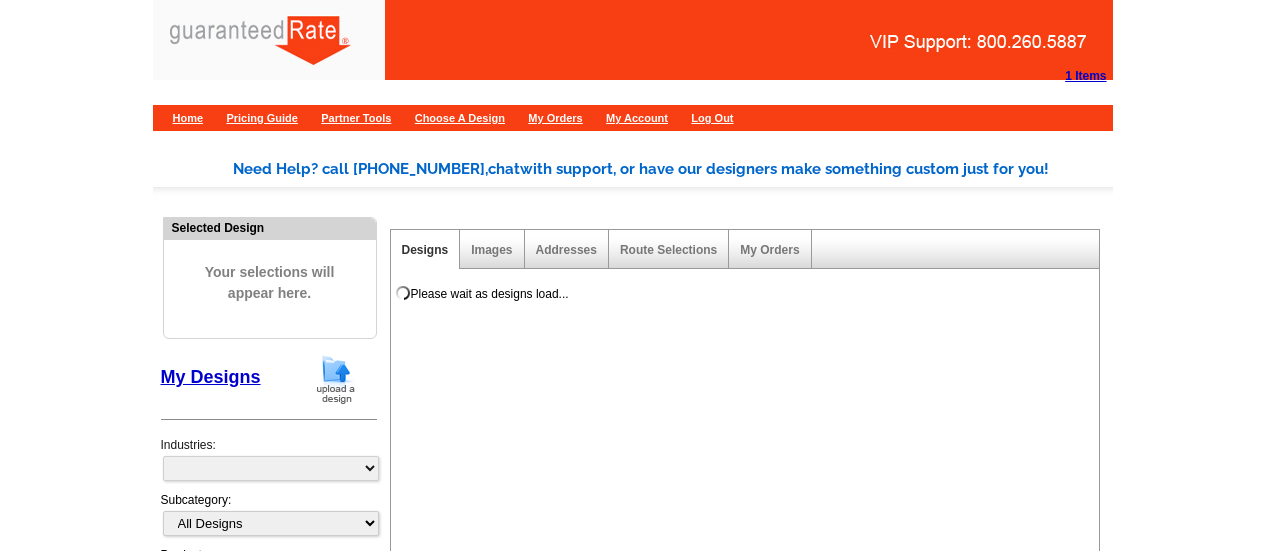 scroll, scrollTop: 0, scrollLeft: 0, axis: both 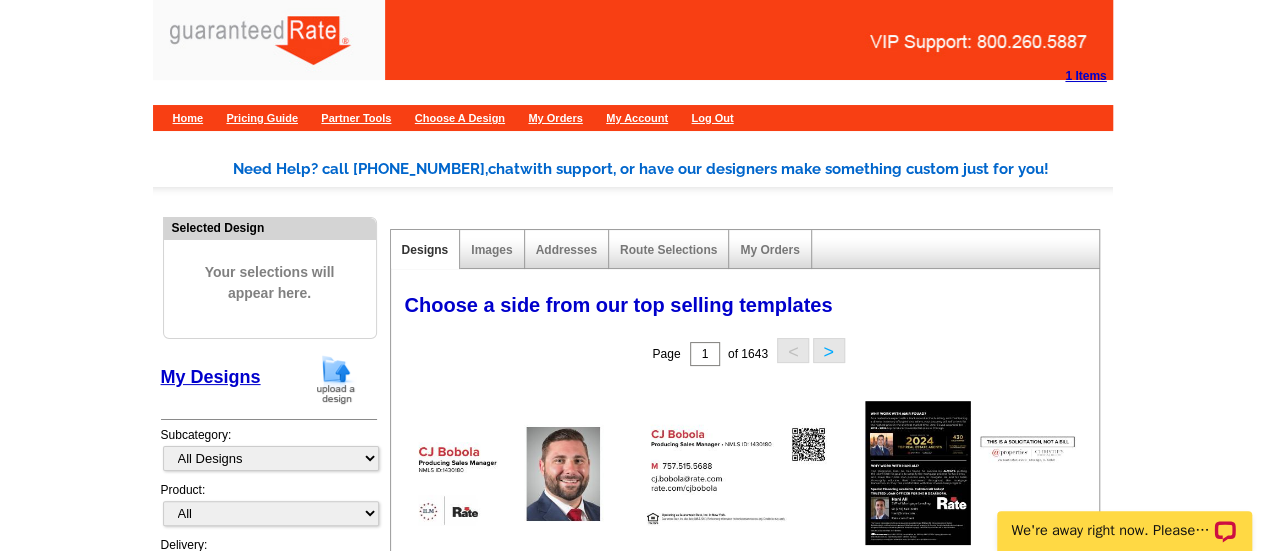 click on "1 Items
Home
Pricing Guide
Partner Tools
Choose A Design
My Orders
My Account
Log Out" at bounding box center (633, 55) 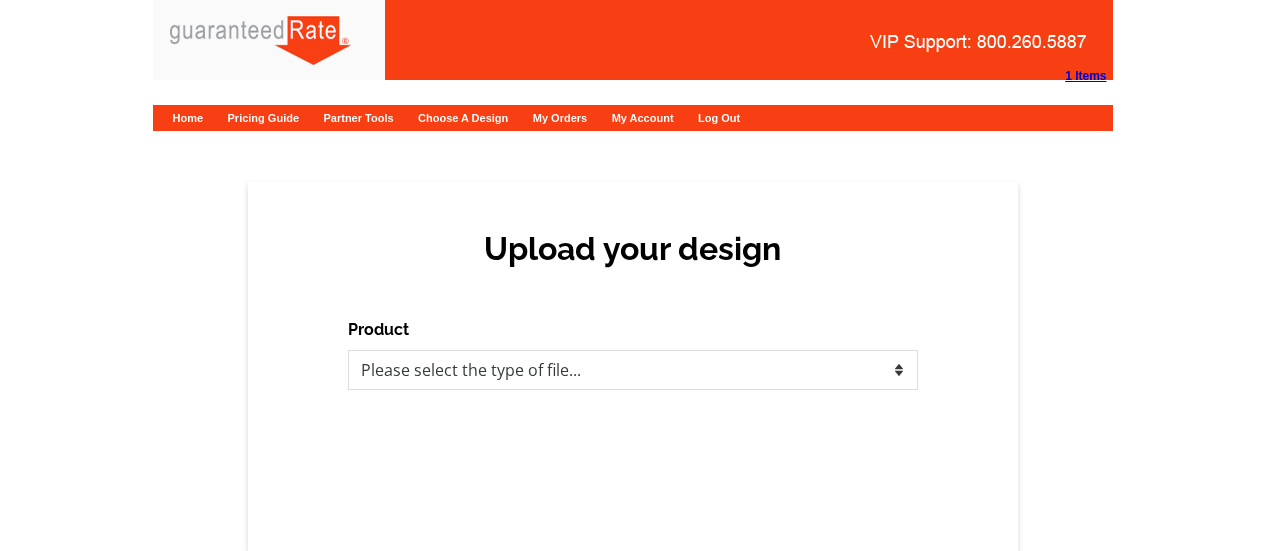 scroll, scrollTop: 0, scrollLeft: 0, axis: both 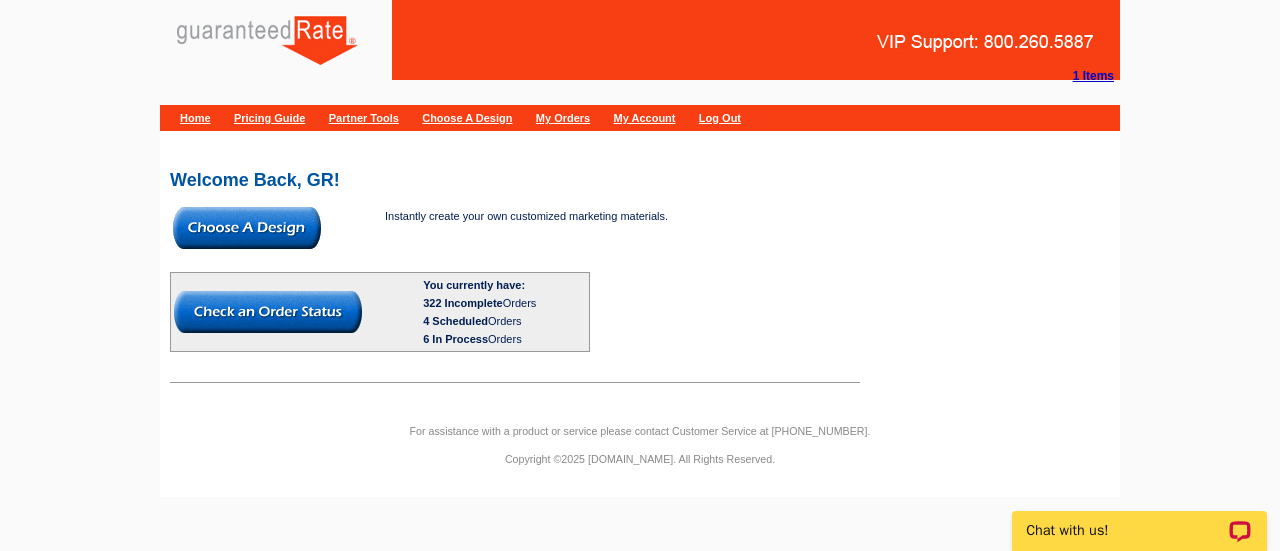 click at bounding box center (247, 228) 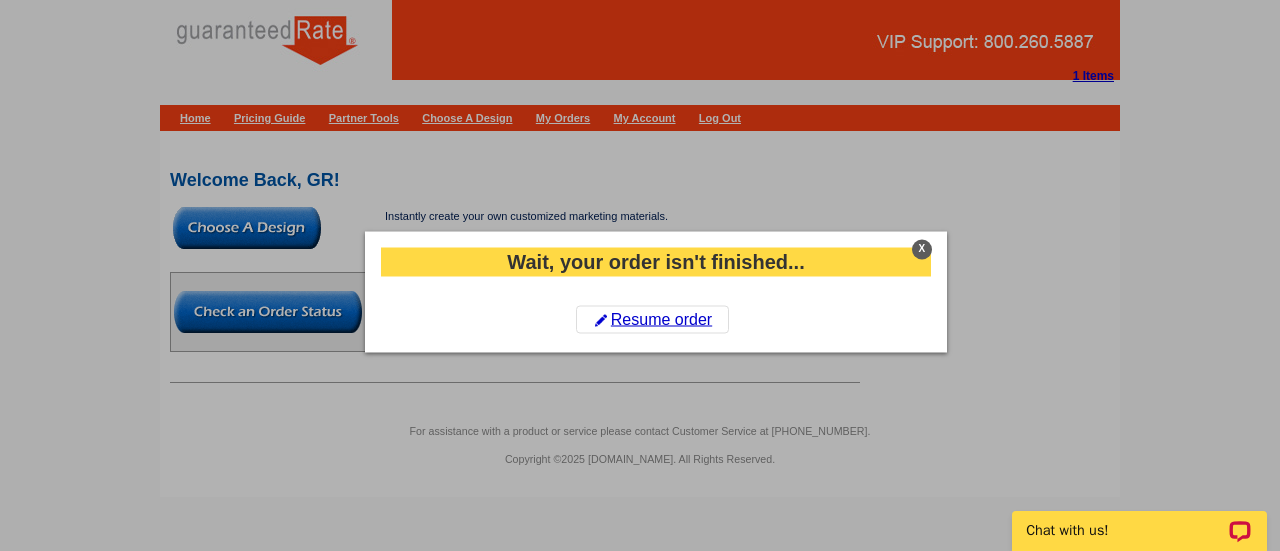 click on "X" at bounding box center [922, 249] 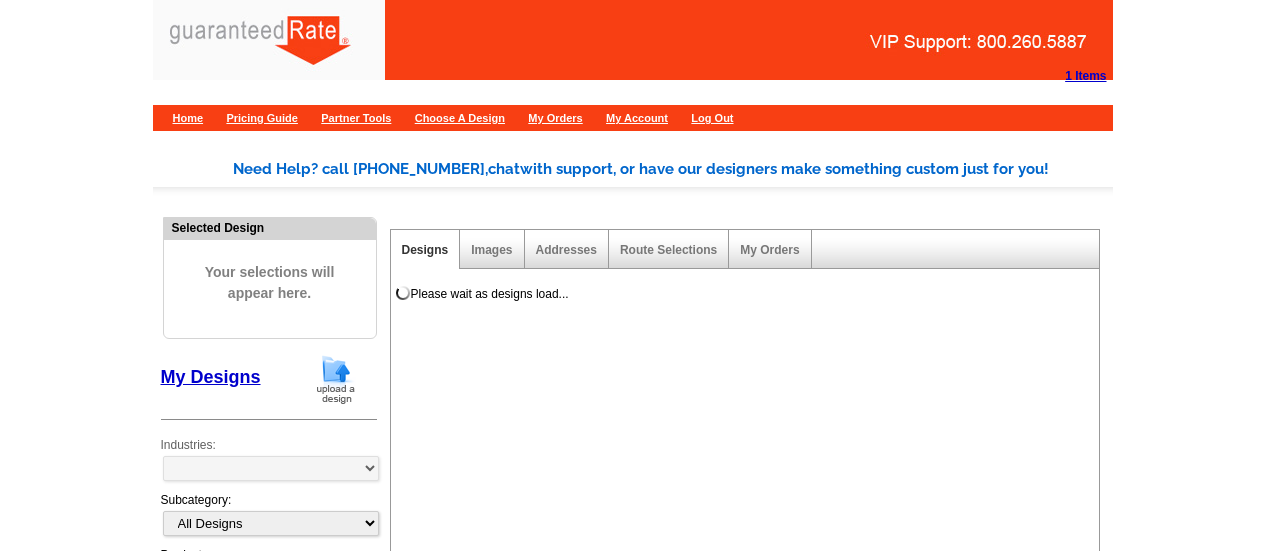 scroll, scrollTop: 0, scrollLeft: 0, axis: both 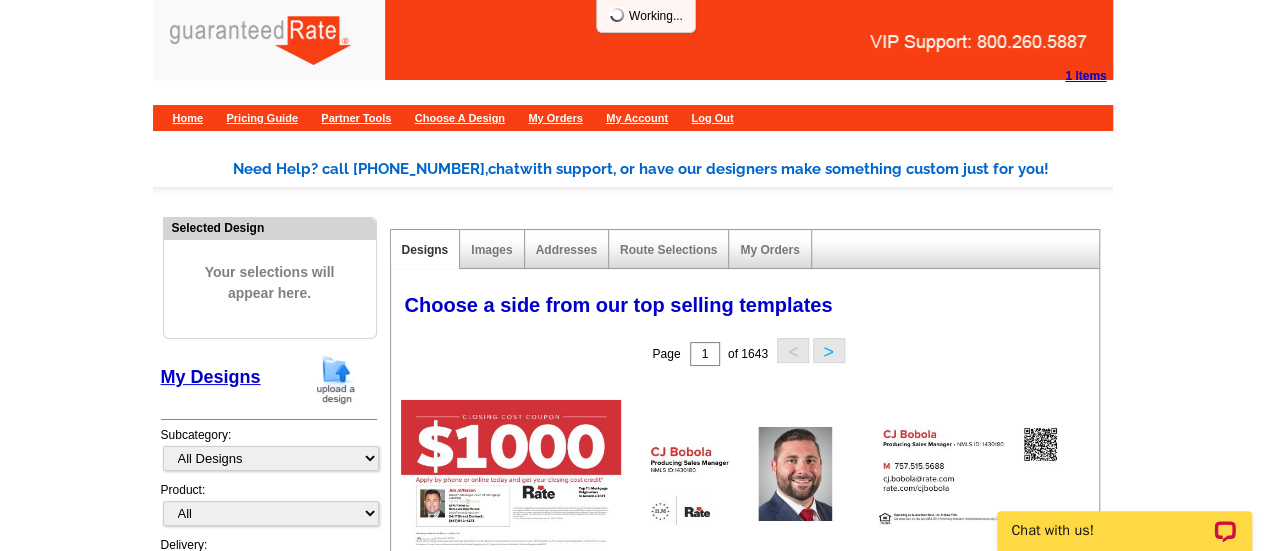 click at bounding box center (336, 379) 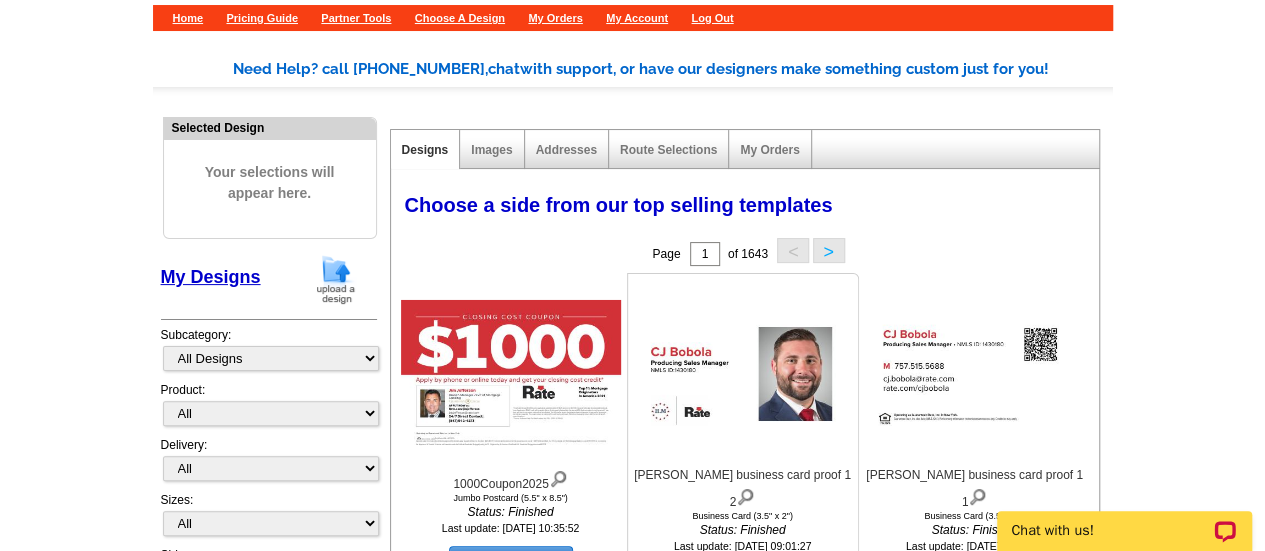 scroll, scrollTop: 102, scrollLeft: 0, axis: vertical 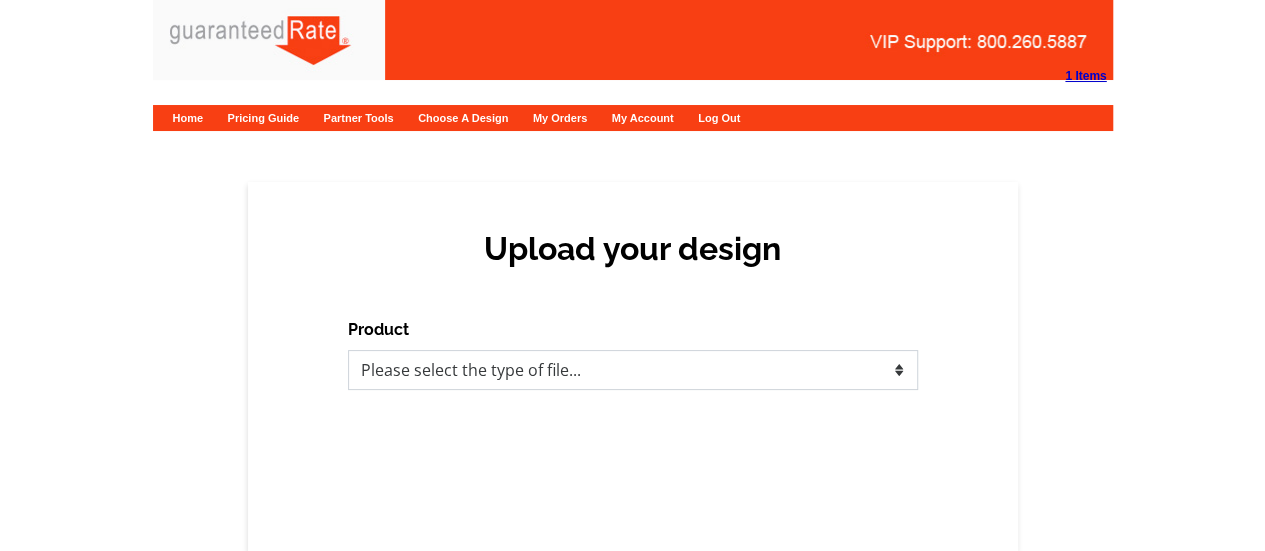 click on "Please select the type of file...
Postcards
Calendars
Business Cards
Letters and flyers
Greeting Cards" at bounding box center [633, 370] 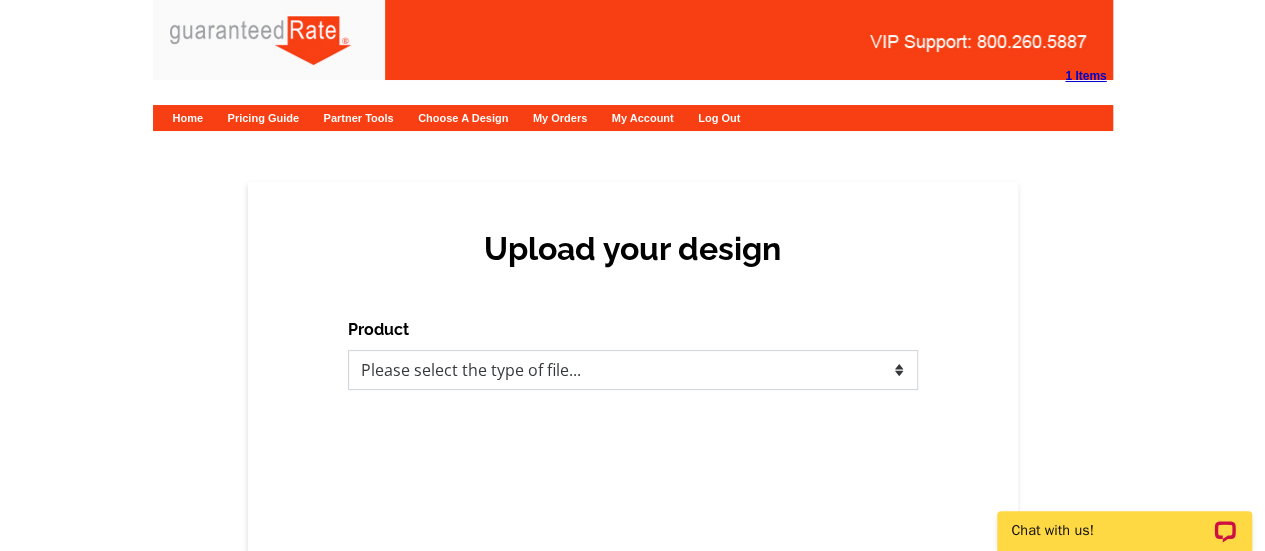 scroll, scrollTop: 0, scrollLeft: 0, axis: both 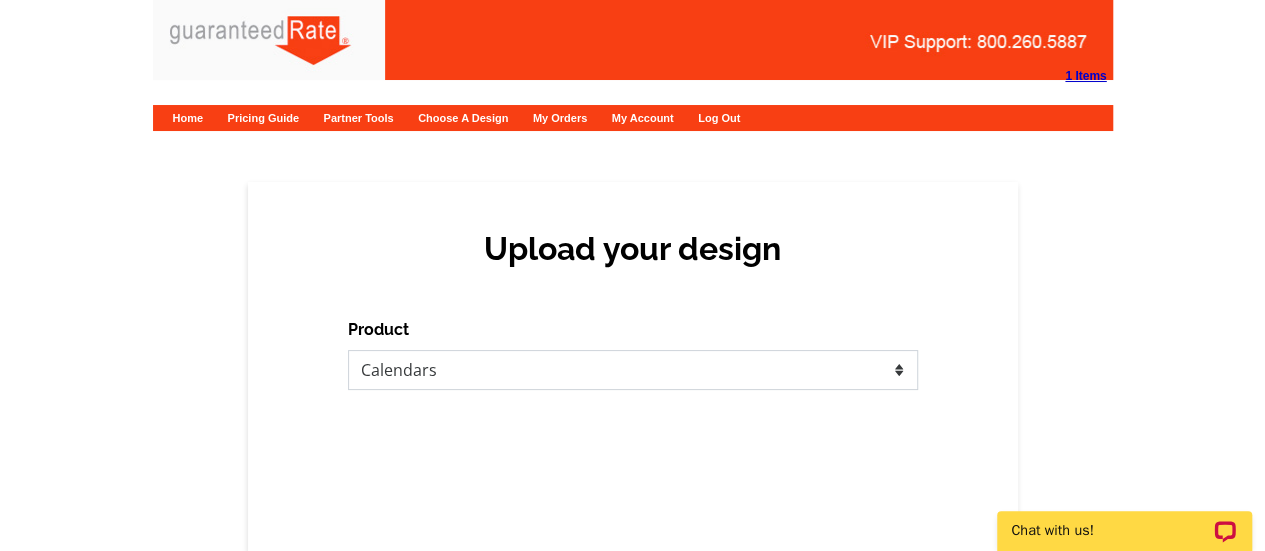 click on "Please select the type of file...
Postcards
Calendars
Business Cards
Letters and flyers
Greeting Cards" at bounding box center [633, 370] 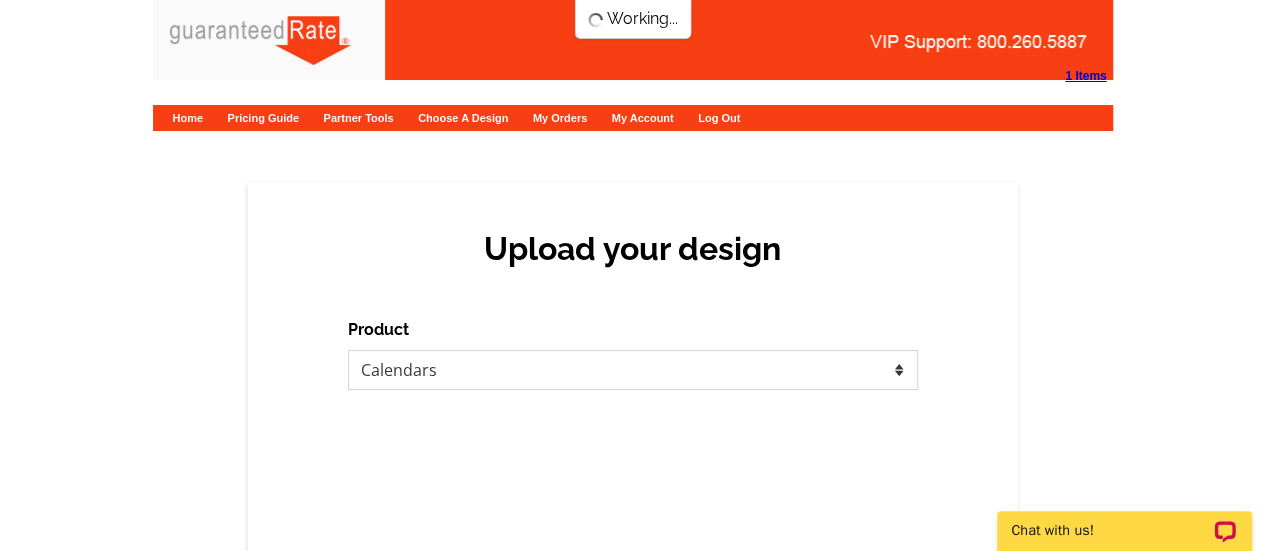 scroll, scrollTop: 0, scrollLeft: 0, axis: both 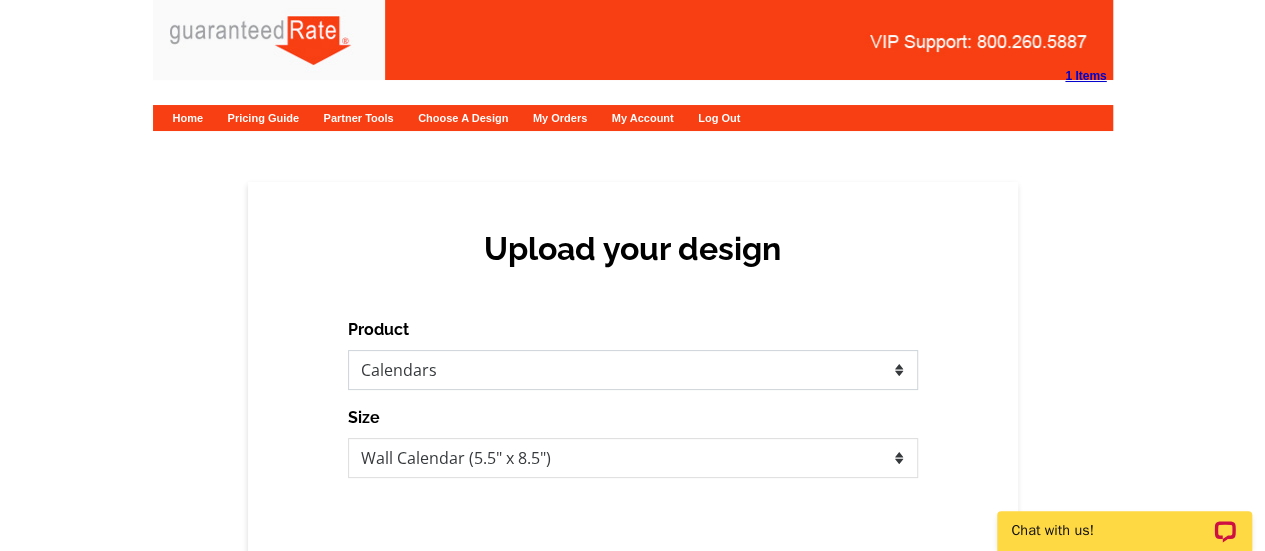 click on "Please select the type of file...
Postcards
Calendars
Business Cards
Letters and flyers
Greeting Cards" at bounding box center [633, 370] 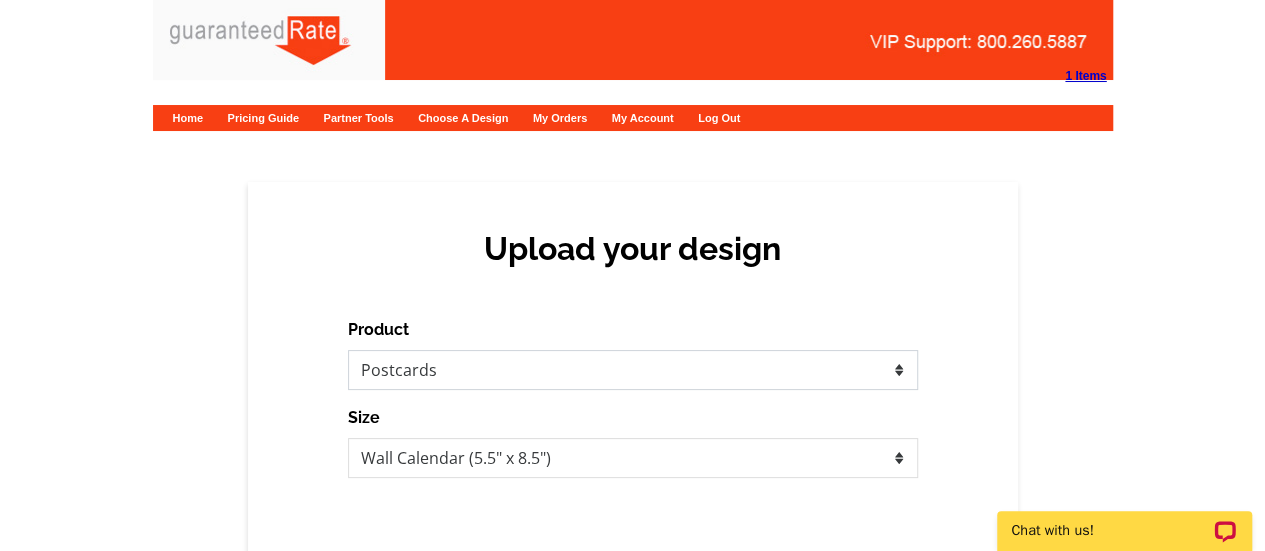 click on "Please select the type of file...
Postcards
Calendars
Business Cards
Letters and flyers
Greeting Cards" at bounding box center [633, 370] 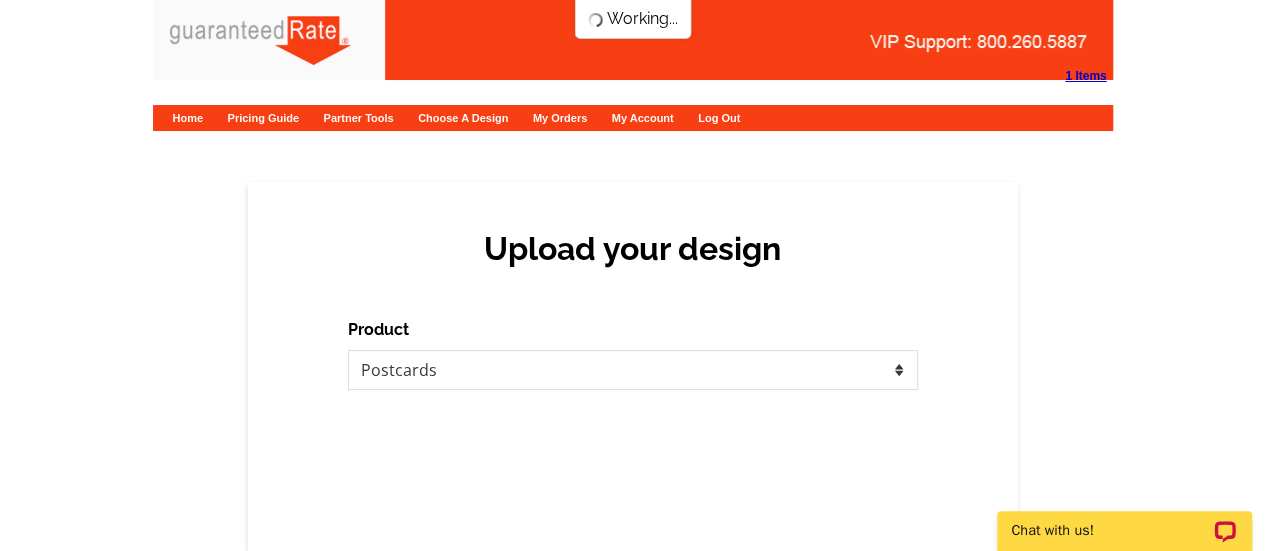 click on "Home
Pricing Guide
Partner Tools
Choose A Design
My Orders
My Account
Log Out" at bounding box center (633, 118) 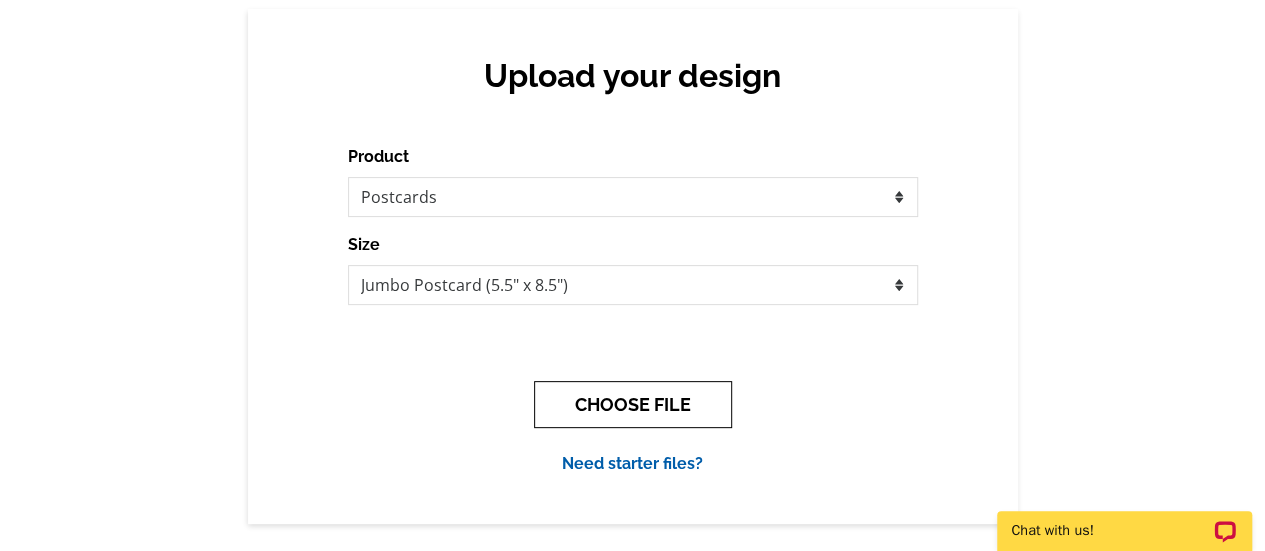 click on "CHOOSE FILE" at bounding box center (633, 404) 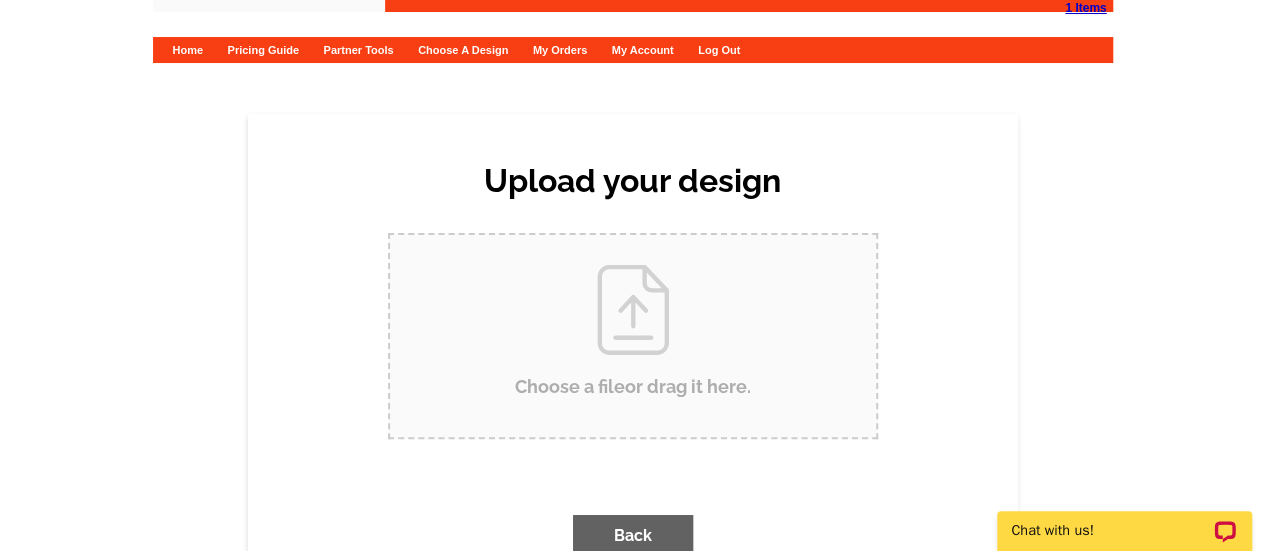 scroll, scrollTop: 0, scrollLeft: 0, axis: both 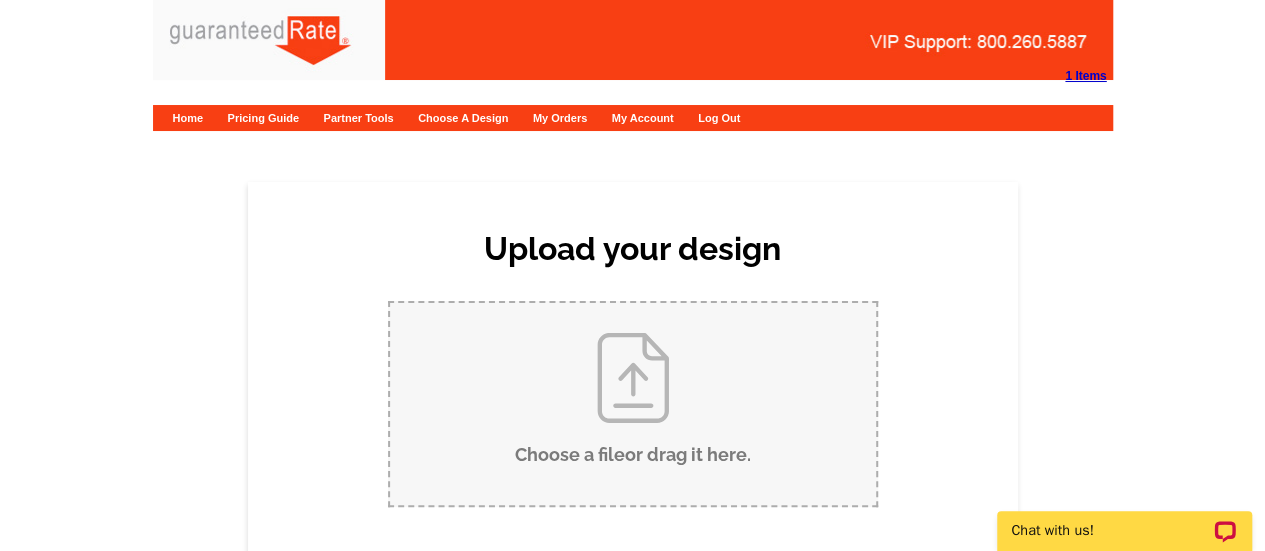 click on "Choose a file  or drag it here ." at bounding box center [633, 404] 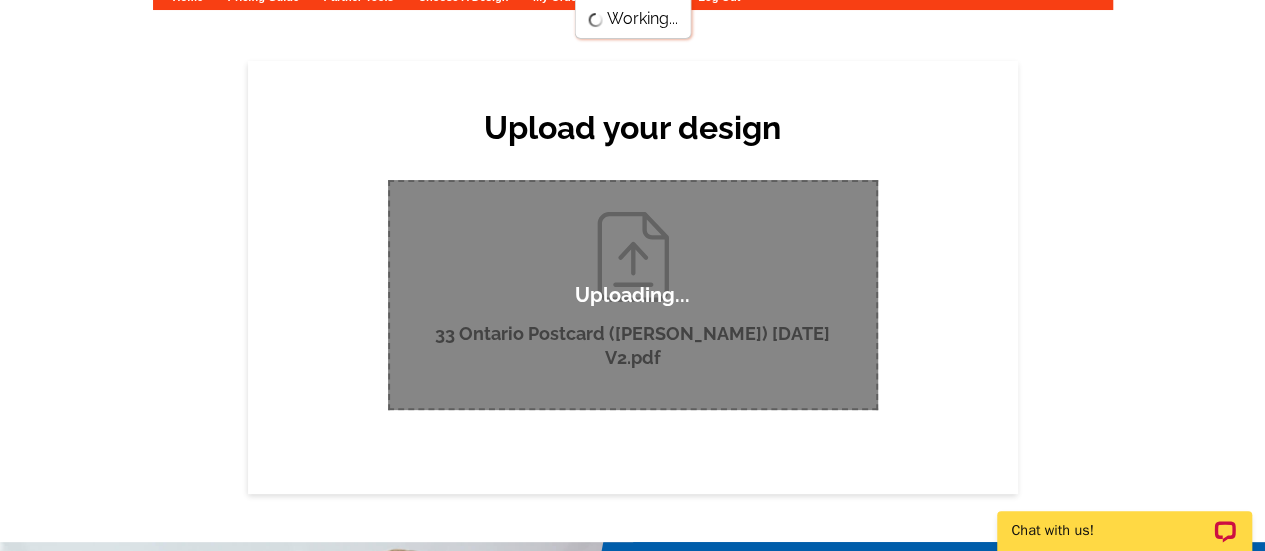 scroll, scrollTop: 120, scrollLeft: 0, axis: vertical 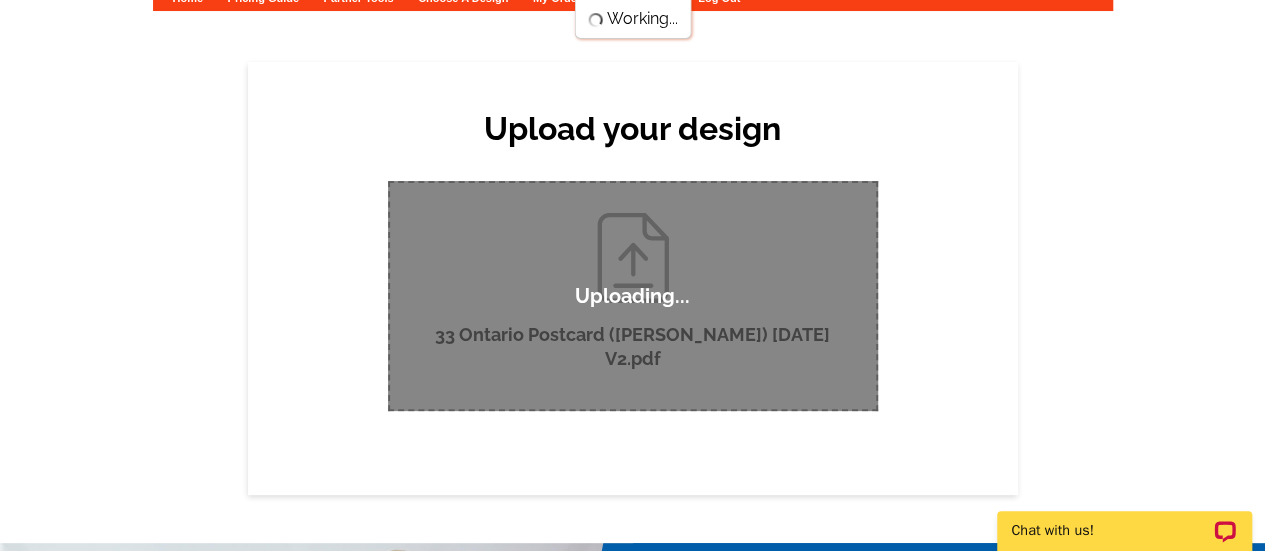type 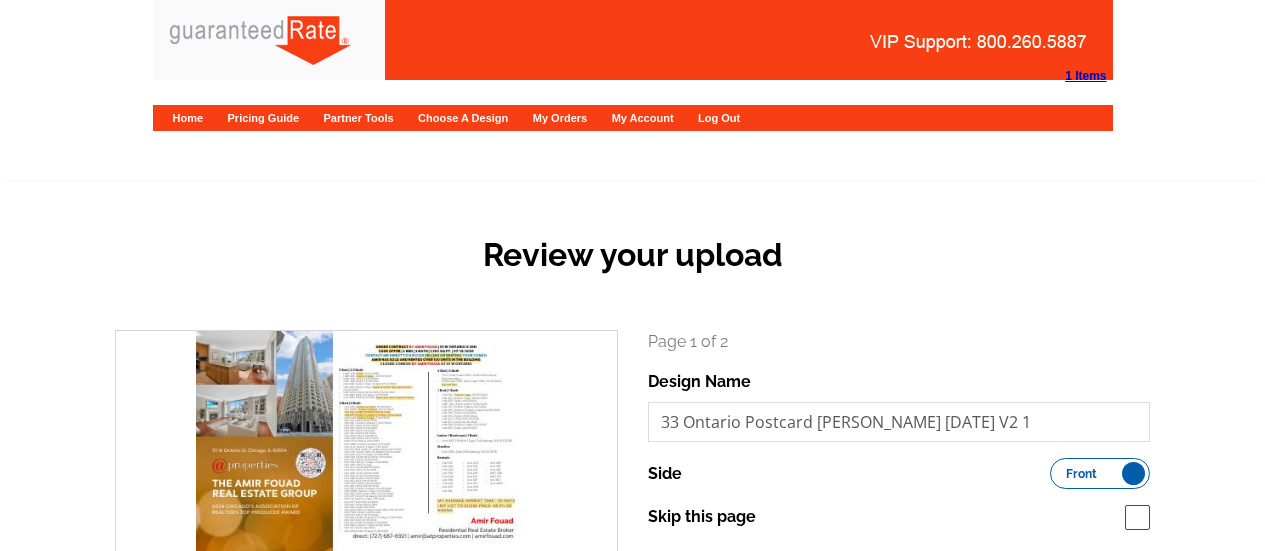 scroll, scrollTop: 0, scrollLeft: 0, axis: both 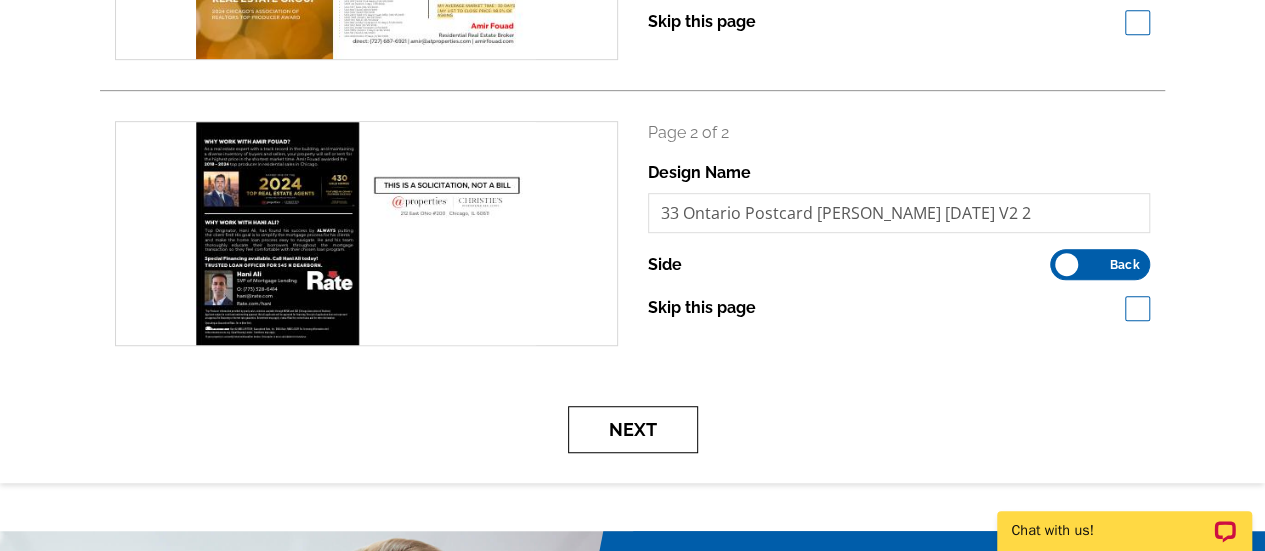 click on "Next" at bounding box center [633, 429] 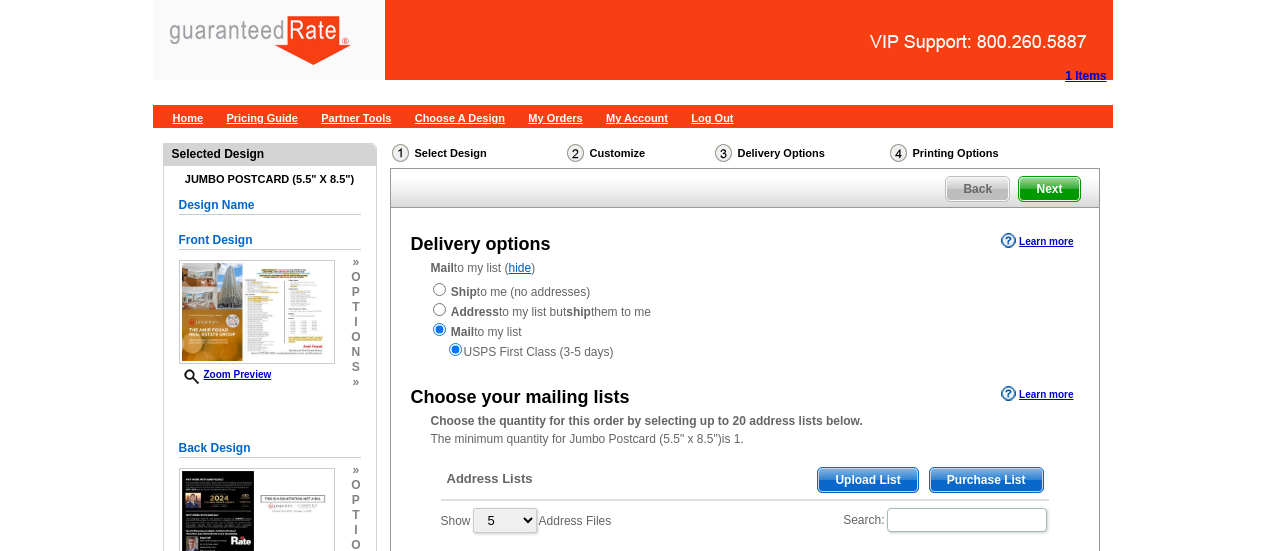 scroll, scrollTop: 0, scrollLeft: 0, axis: both 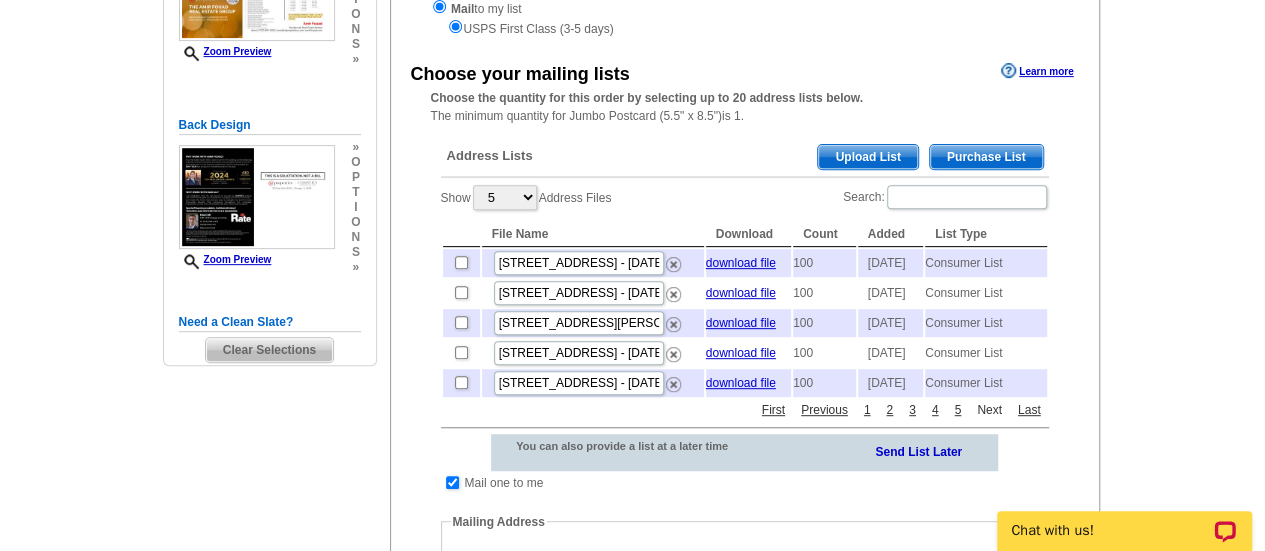 click on "Next" at bounding box center (989, 410) 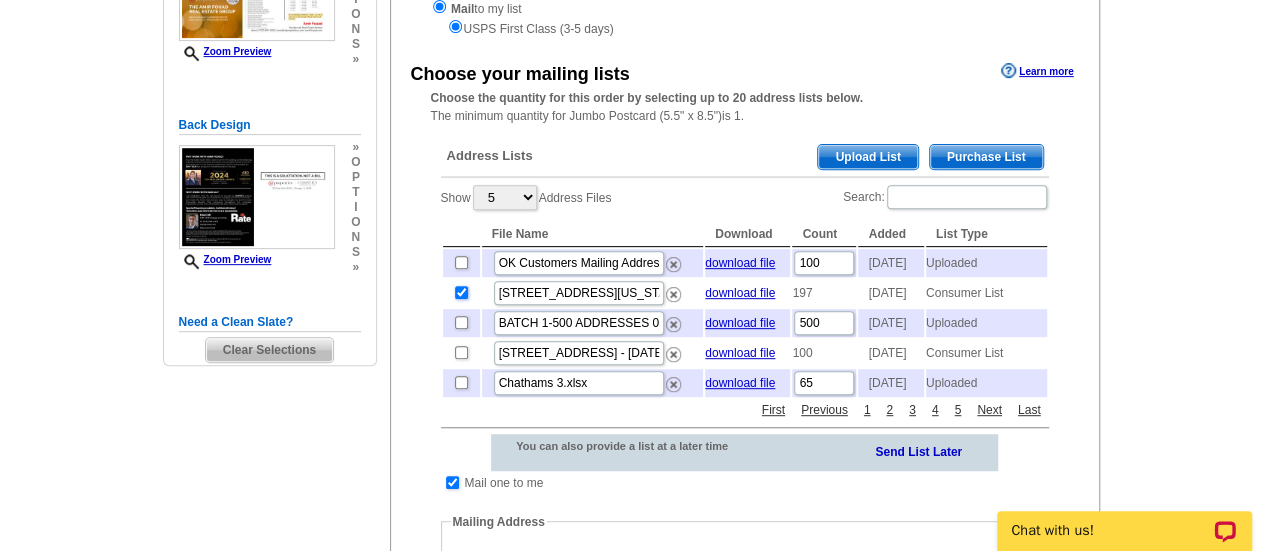 click at bounding box center [461, 292] 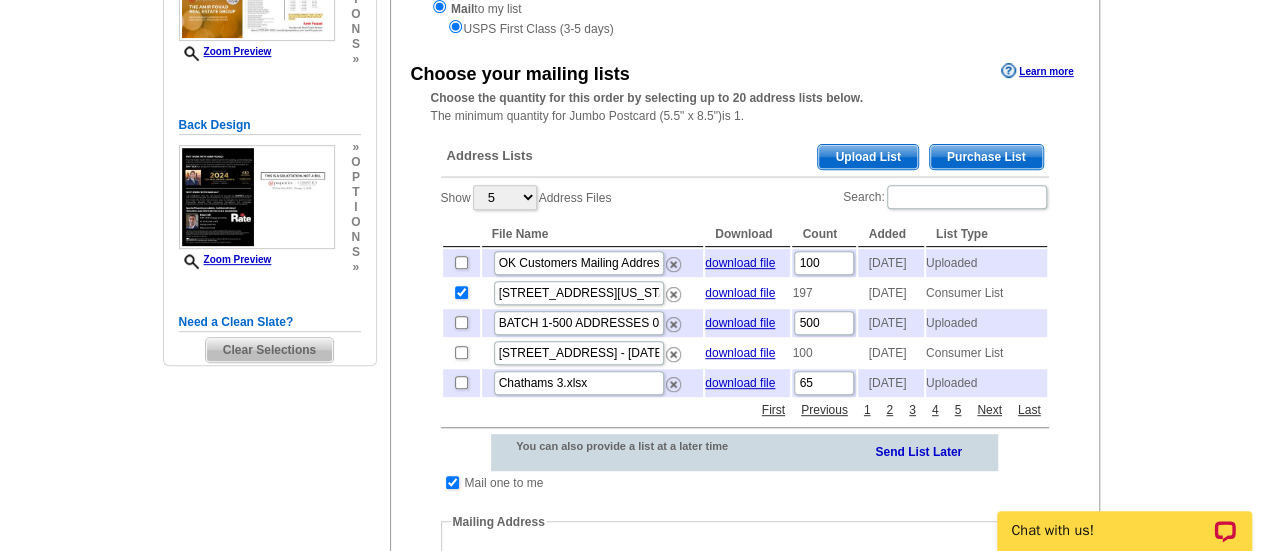 checkbox on "false" 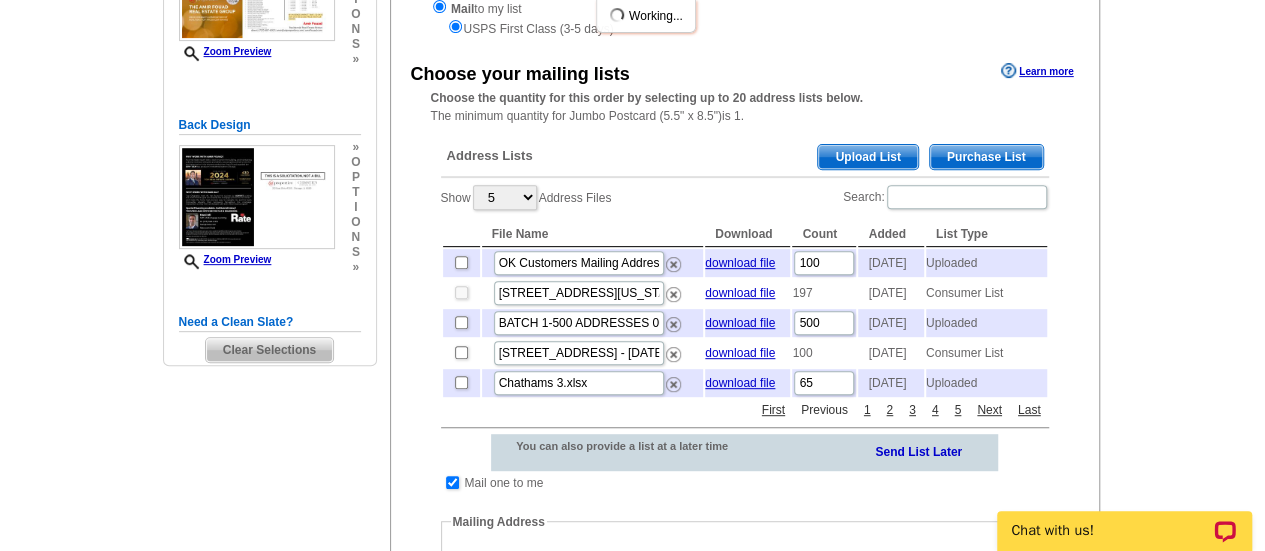 click on "Previous" at bounding box center [824, 410] 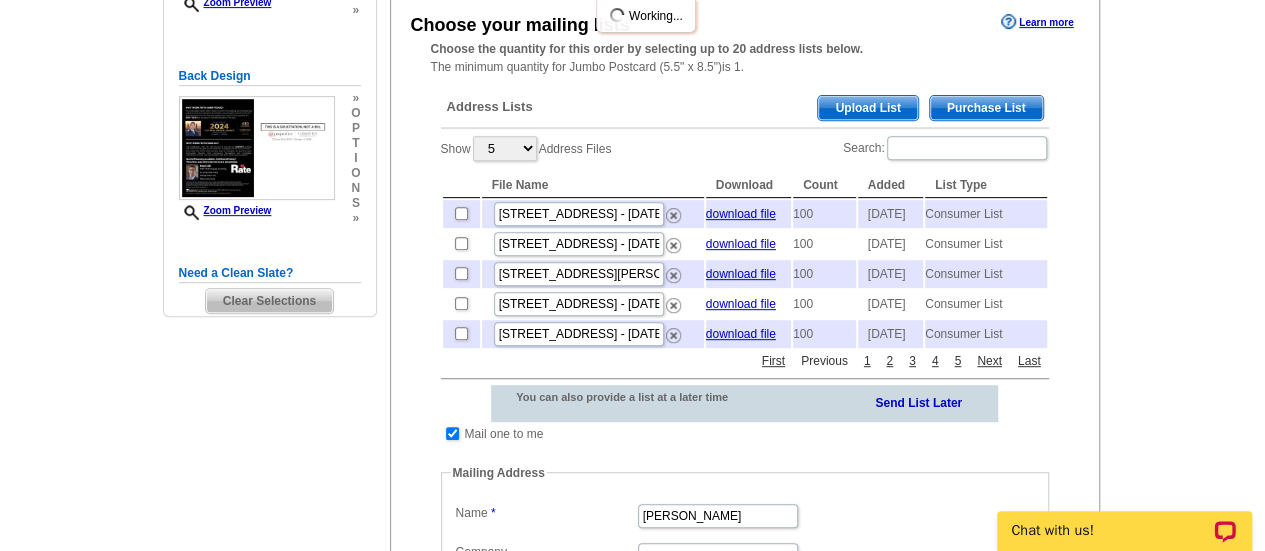scroll, scrollTop: 369, scrollLeft: 0, axis: vertical 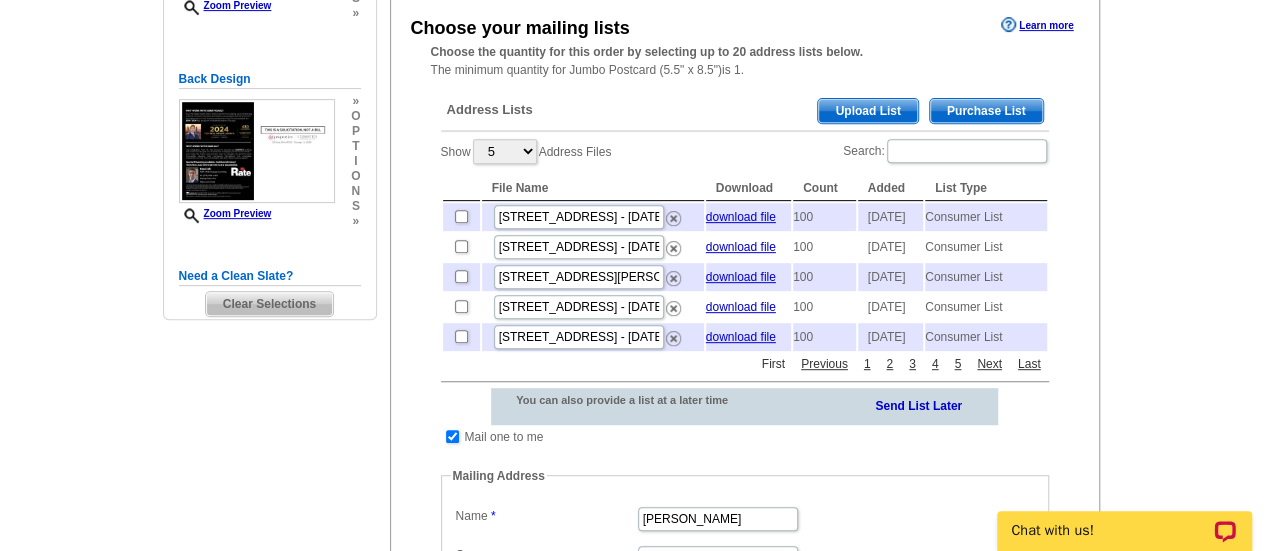 click on "First" at bounding box center (773, 364) 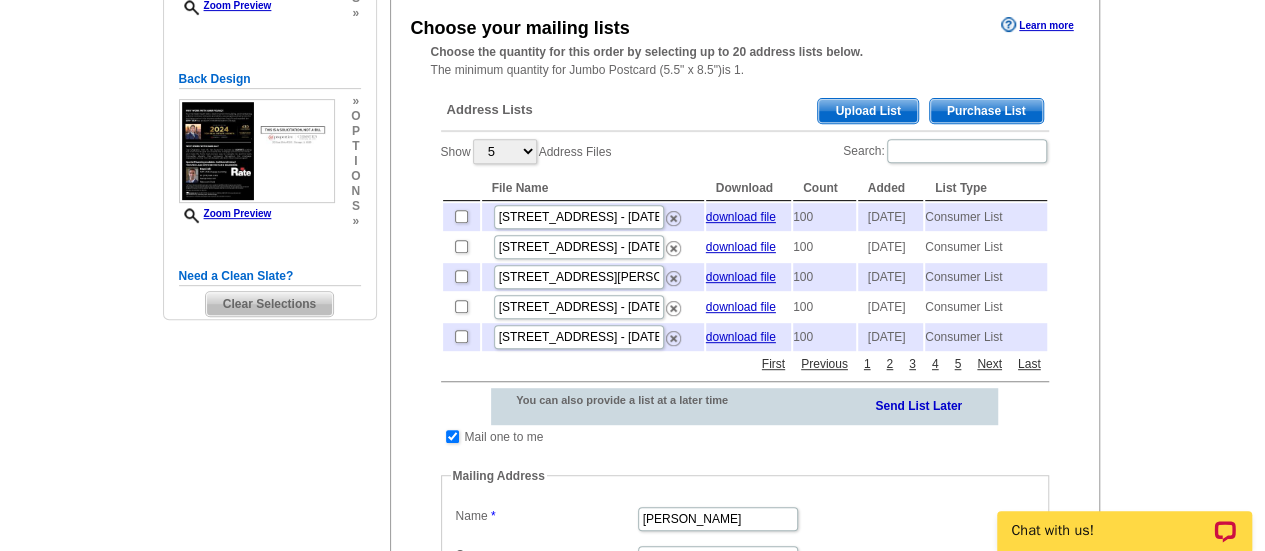 click on "Upload List" at bounding box center [867, 111] 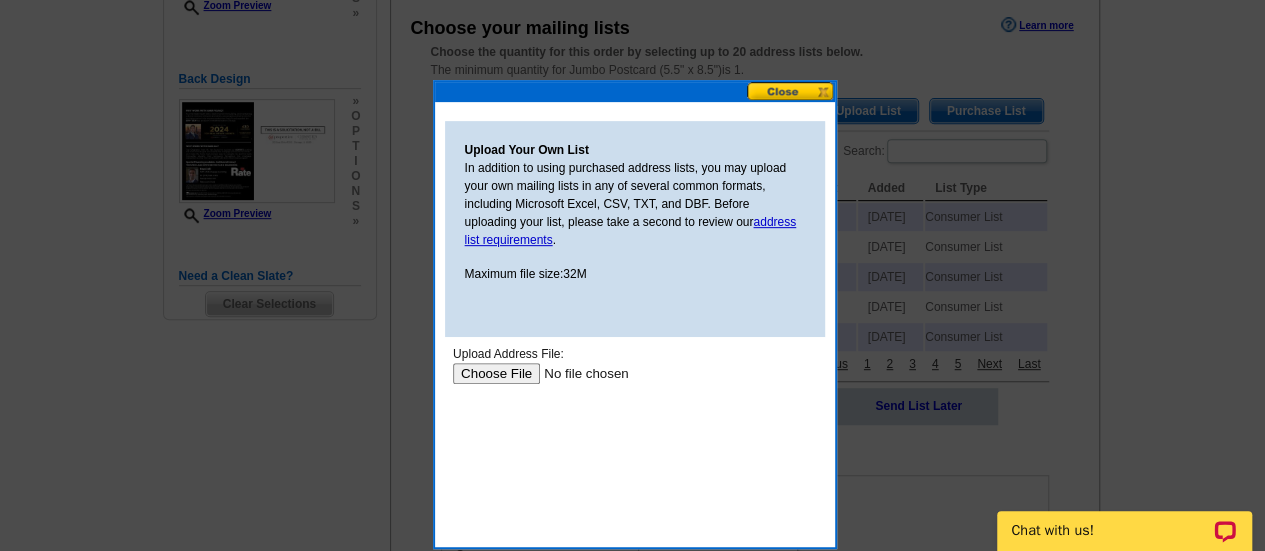 scroll, scrollTop: 0, scrollLeft: 0, axis: both 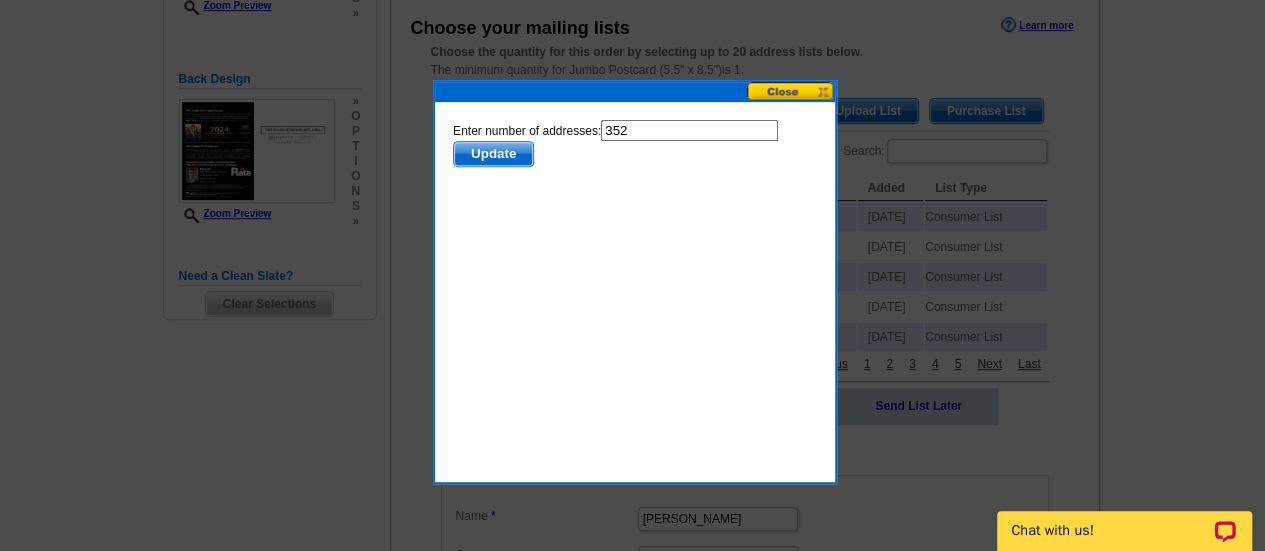 click on "352" at bounding box center (688, 130) 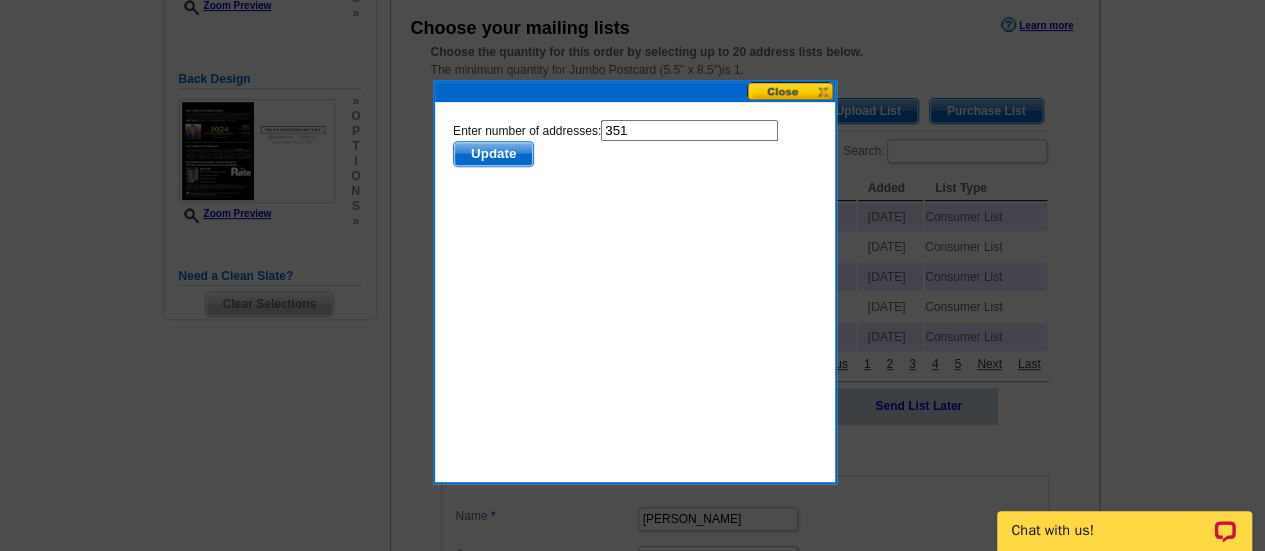 type on "351" 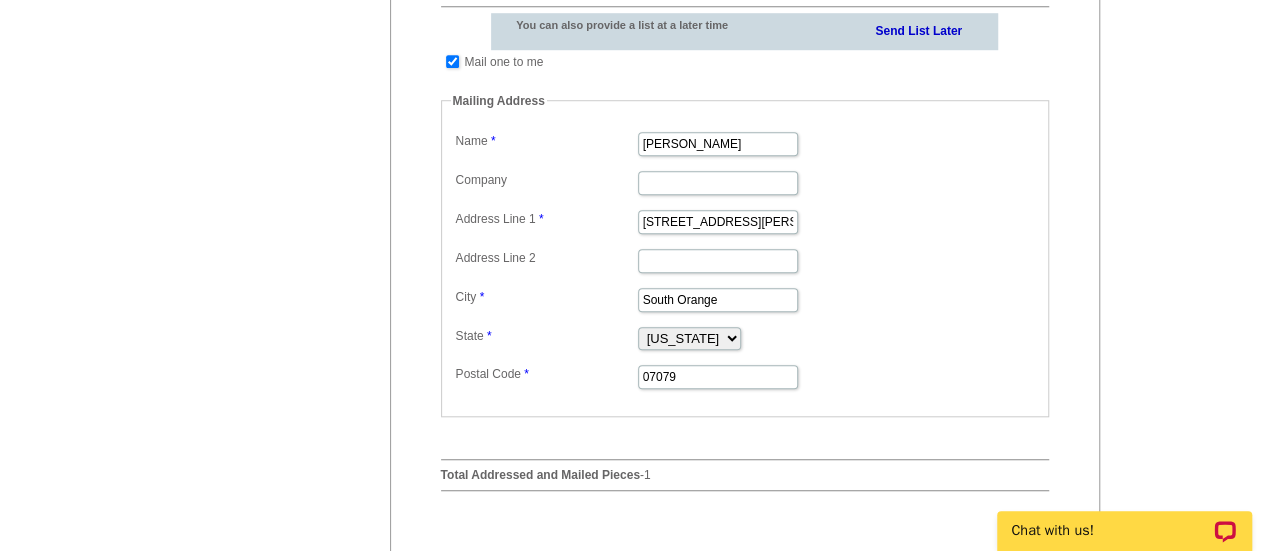 scroll, scrollTop: 743, scrollLeft: 0, axis: vertical 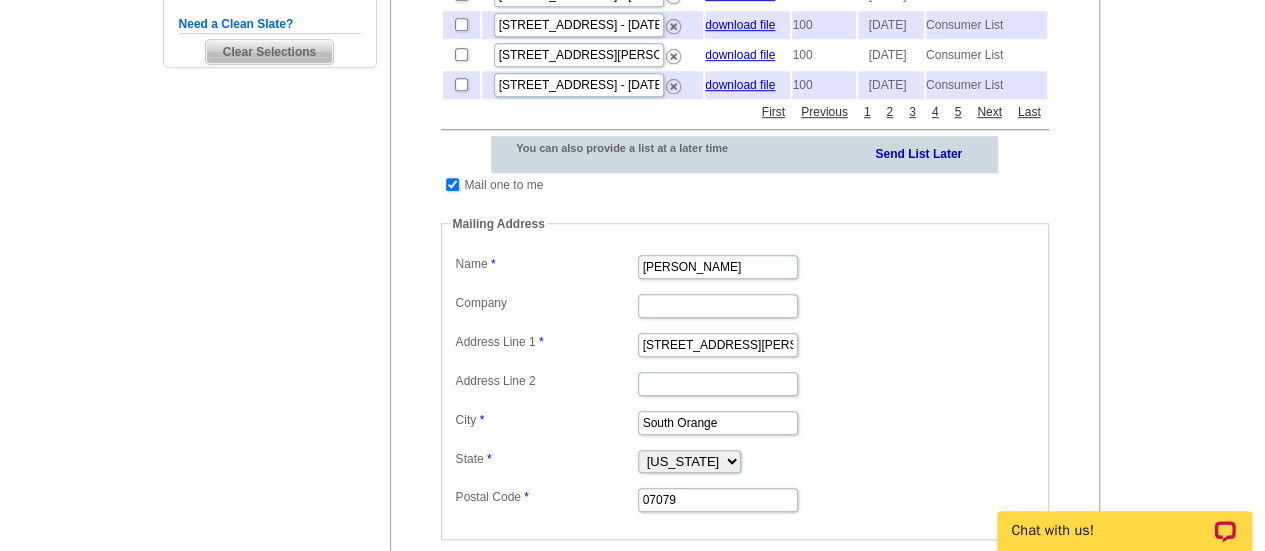 click at bounding box center [452, 185] 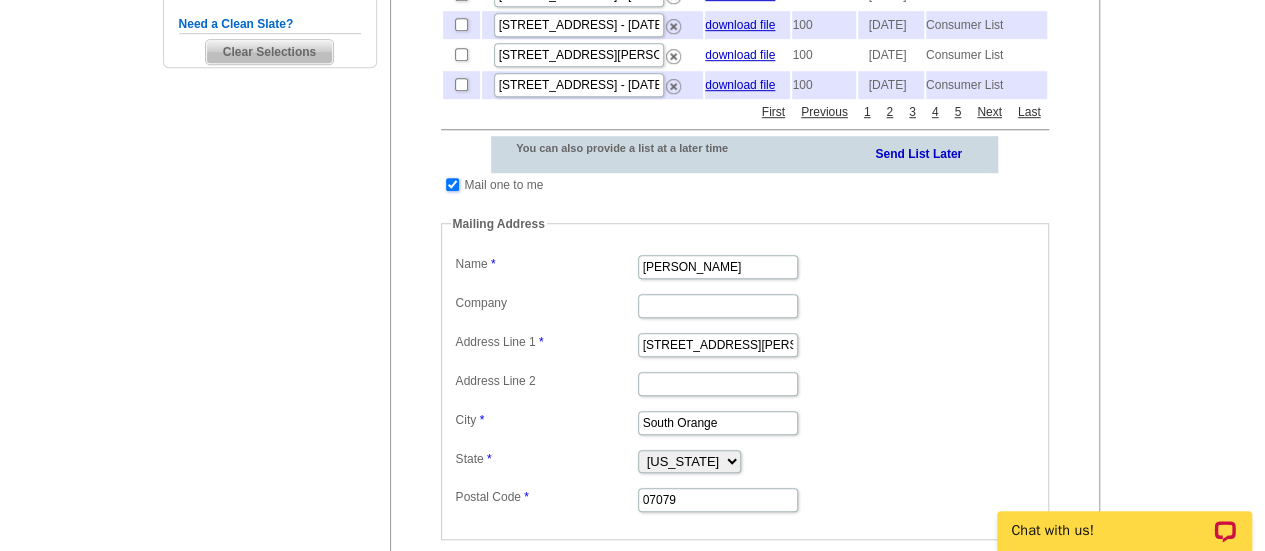 click at bounding box center (452, 184) 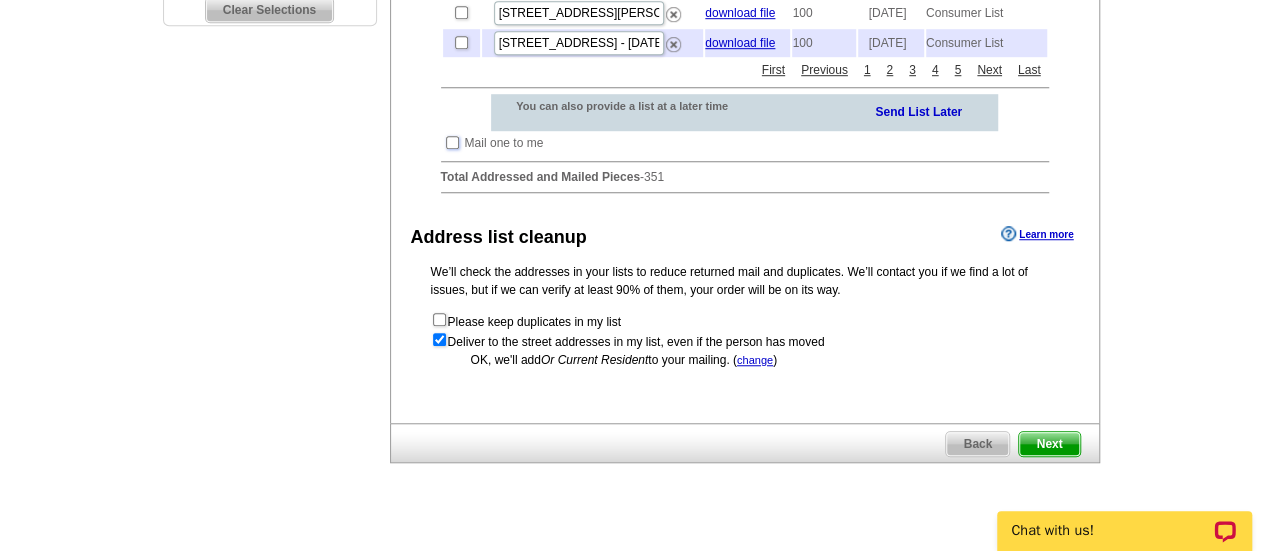 scroll, scrollTop: 662, scrollLeft: 0, axis: vertical 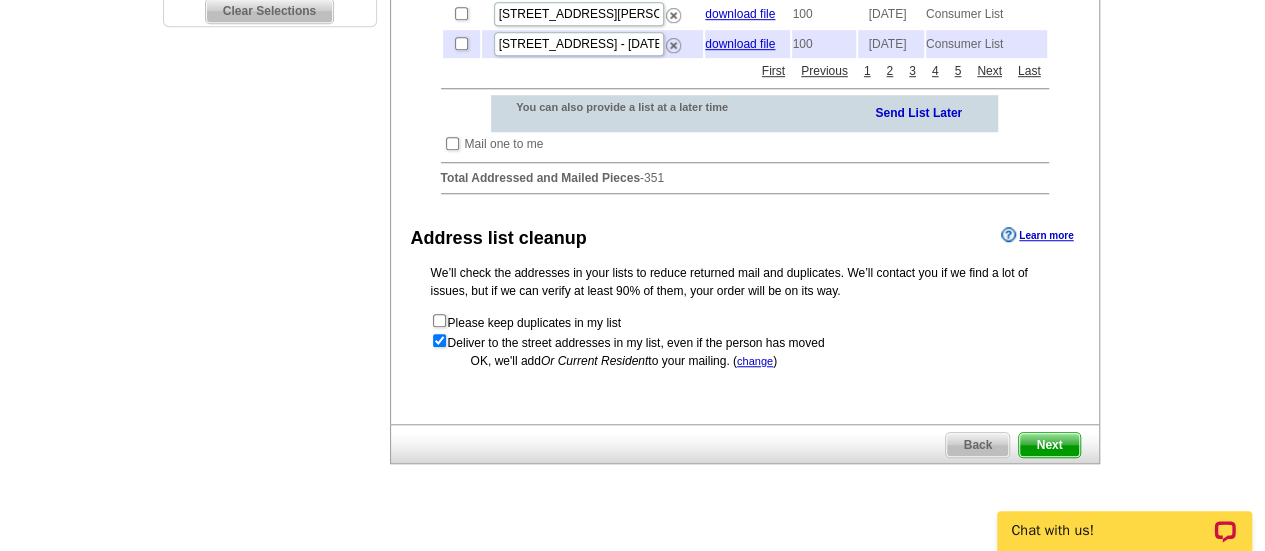 click on "Next" at bounding box center [1049, 445] 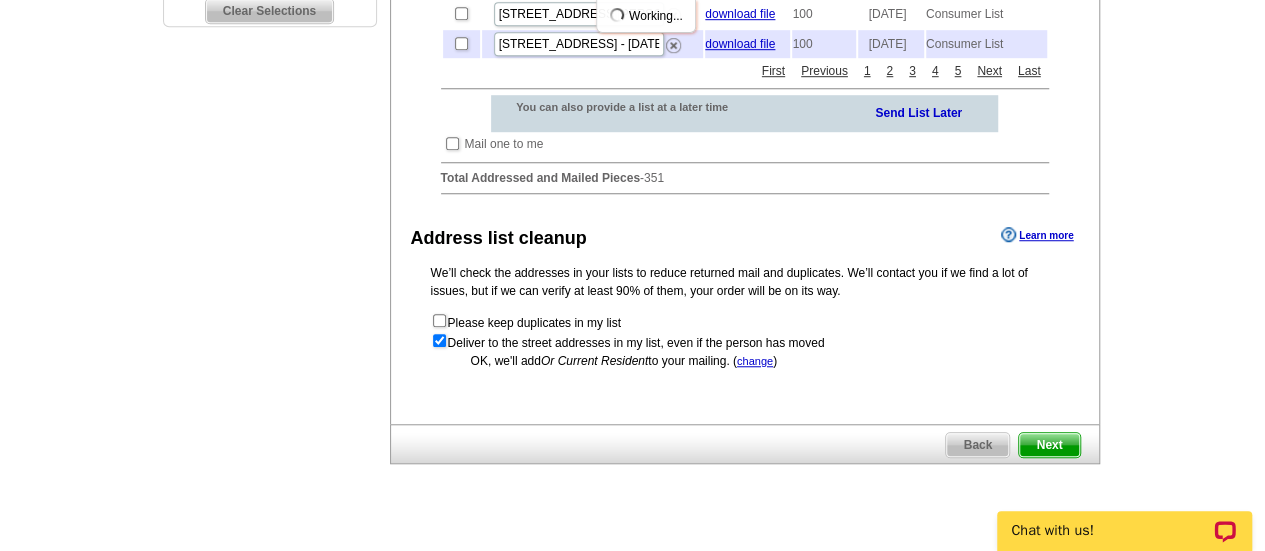 scroll, scrollTop: 0, scrollLeft: 0, axis: both 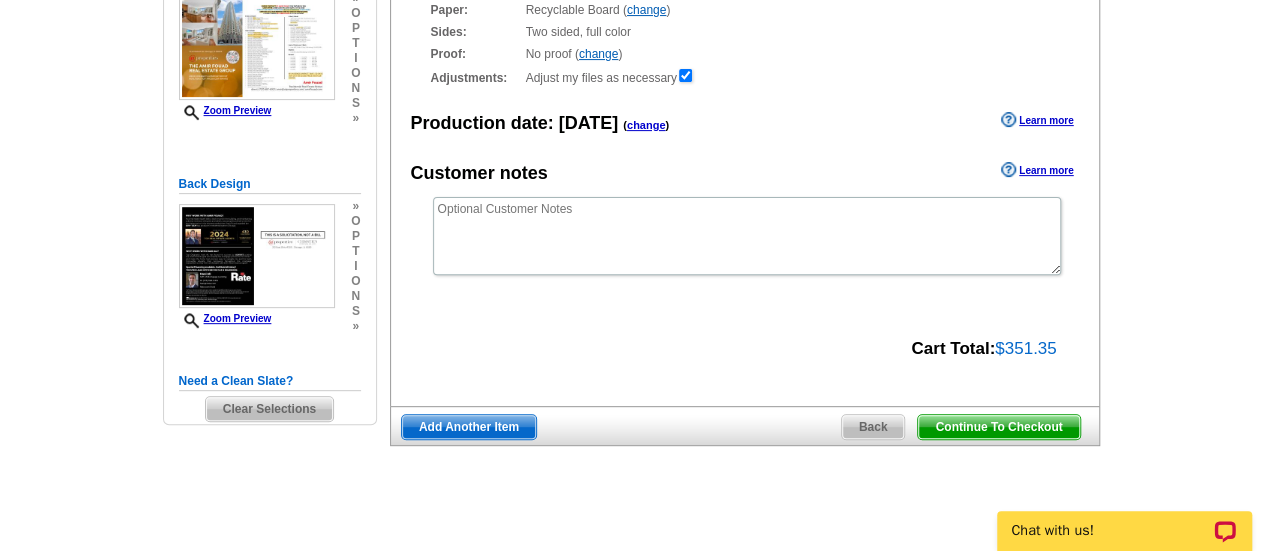click on "Continue To Checkout" at bounding box center [998, 427] 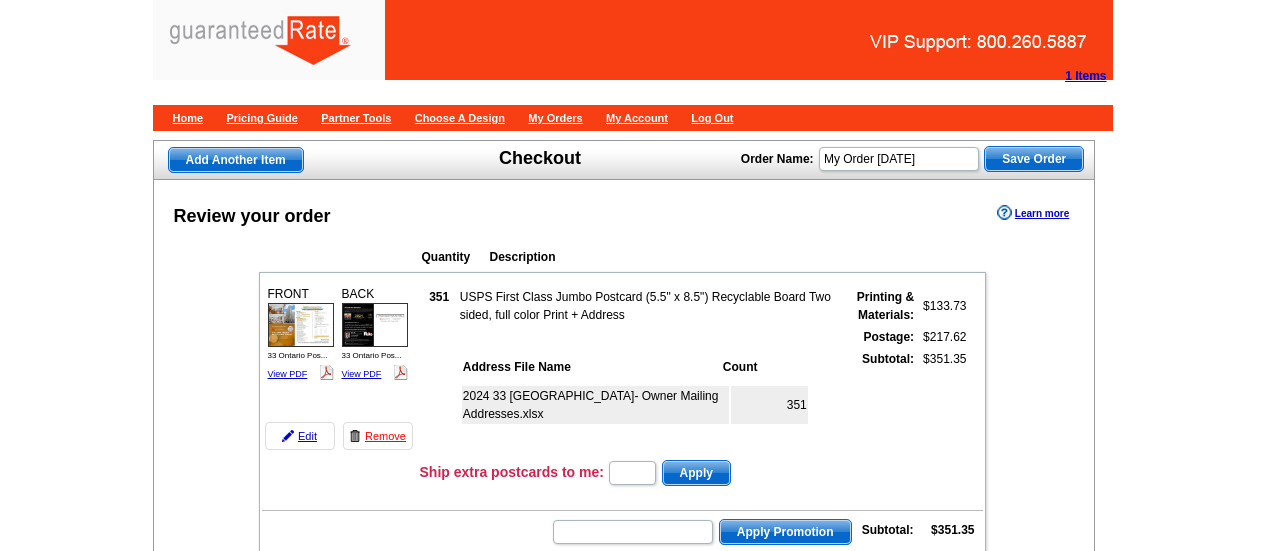 scroll, scrollTop: 0, scrollLeft: 0, axis: both 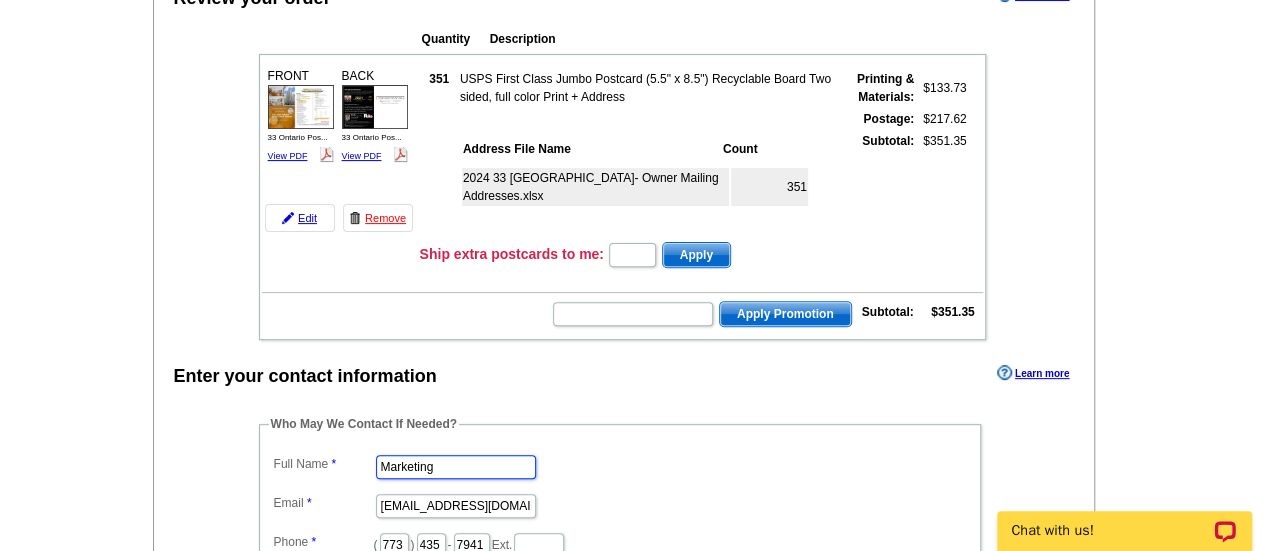 click on "Marketing" at bounding box center [456, 467] 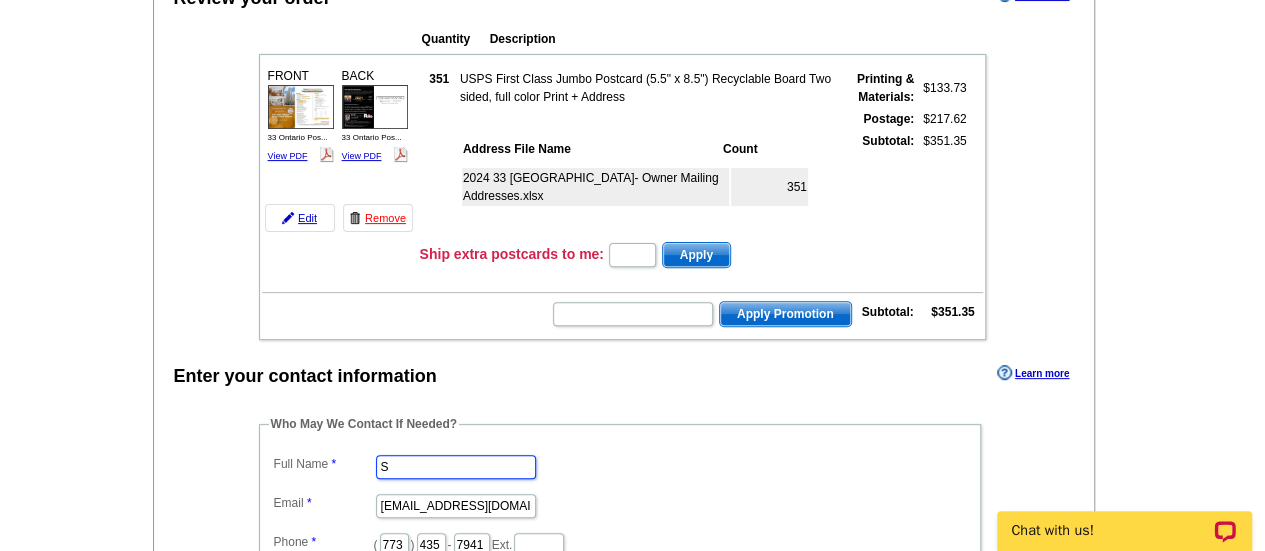 type on "Shelley Berner" 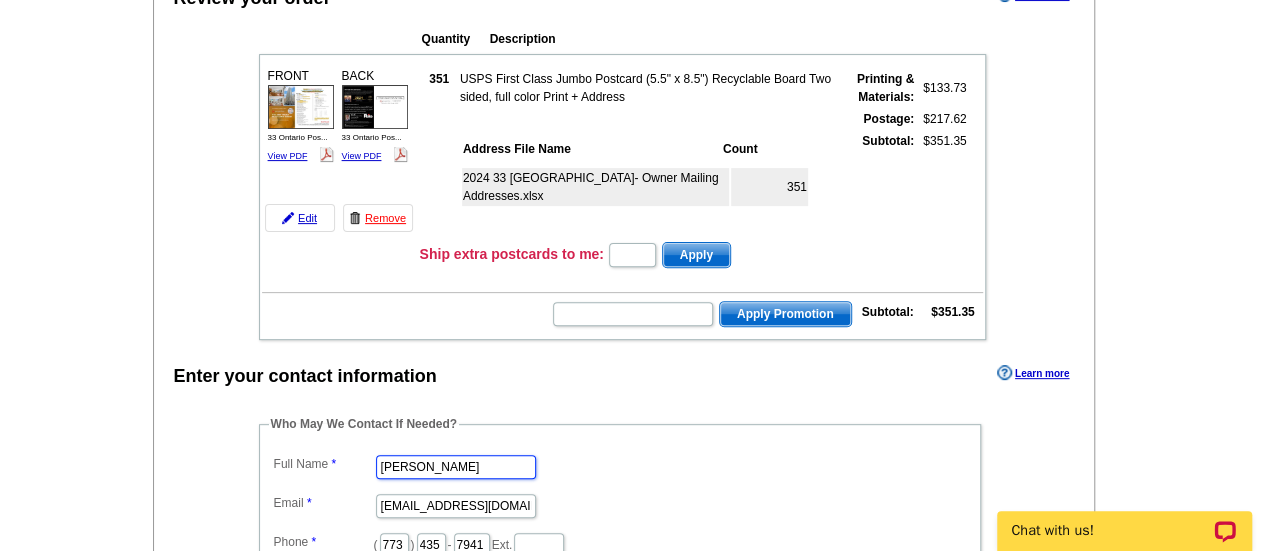 scroll, scrollTop: 0, scrollLeft: 0, axis: both 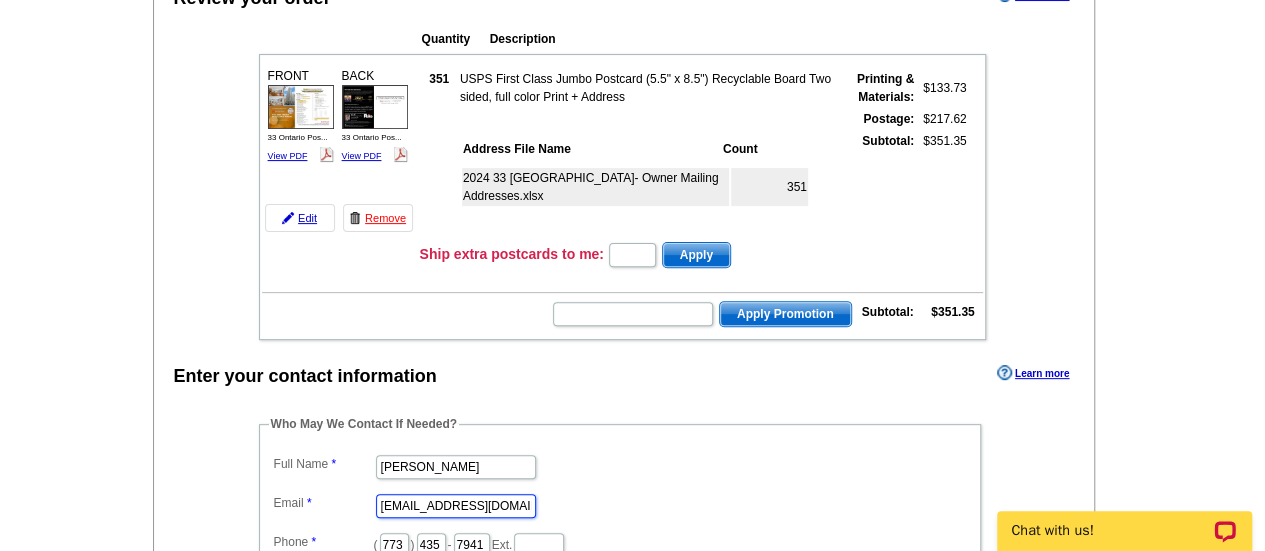 click on "marketing@guaranteedrate.com" at bounding box center (456, 506) 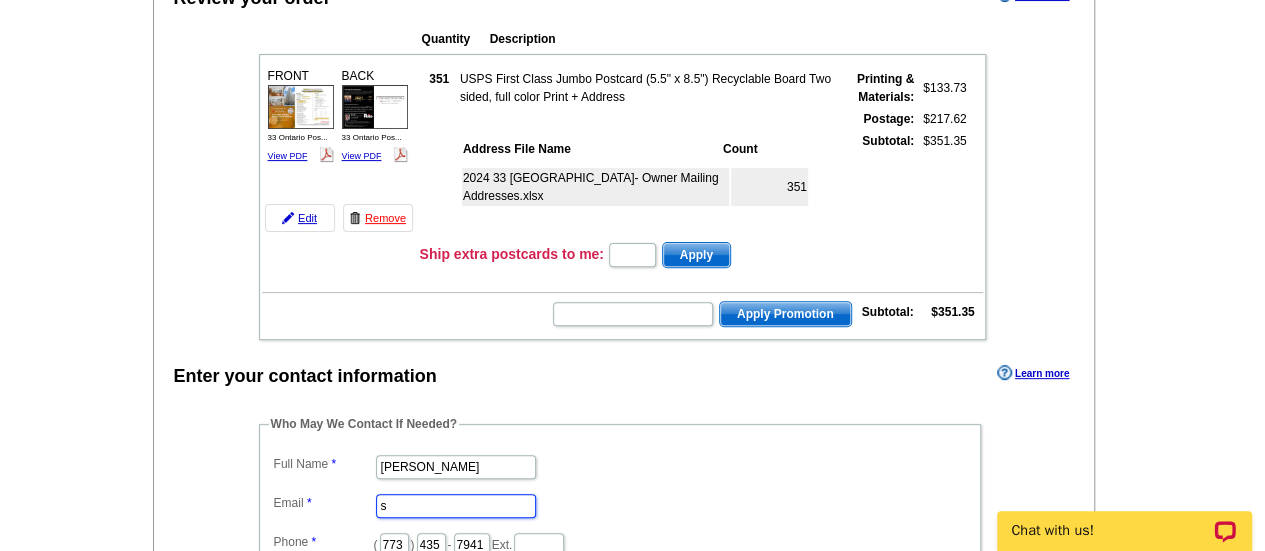type on "shelley.berner@rate.com" 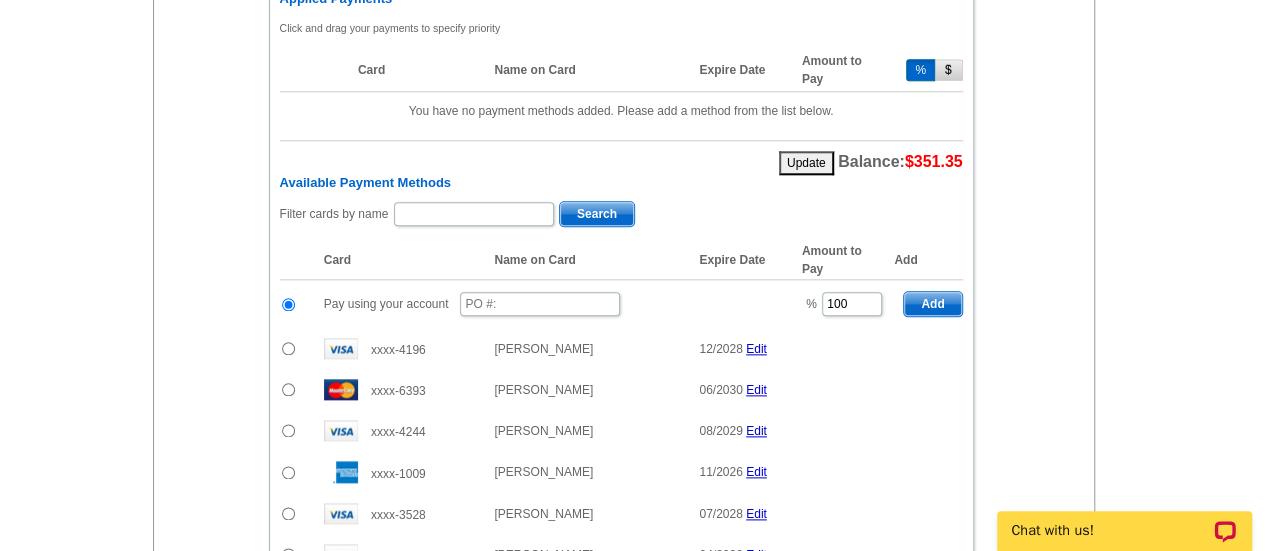 scroll, scrollTop: 1009, scrollLeft: 0, axis: vertical 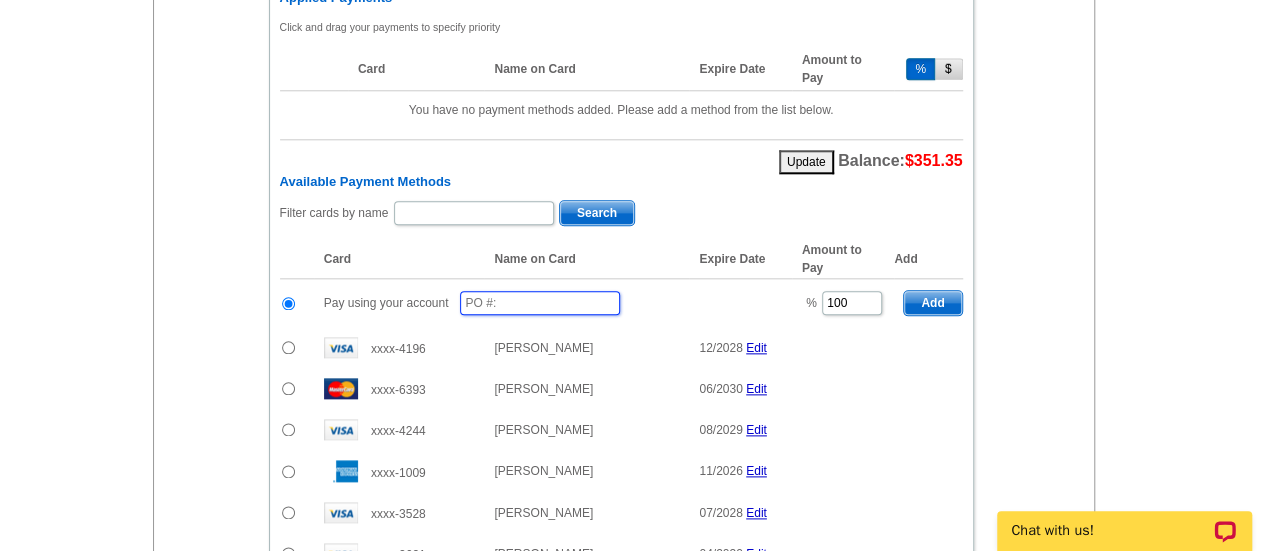 click at bounding box center [540, 303] 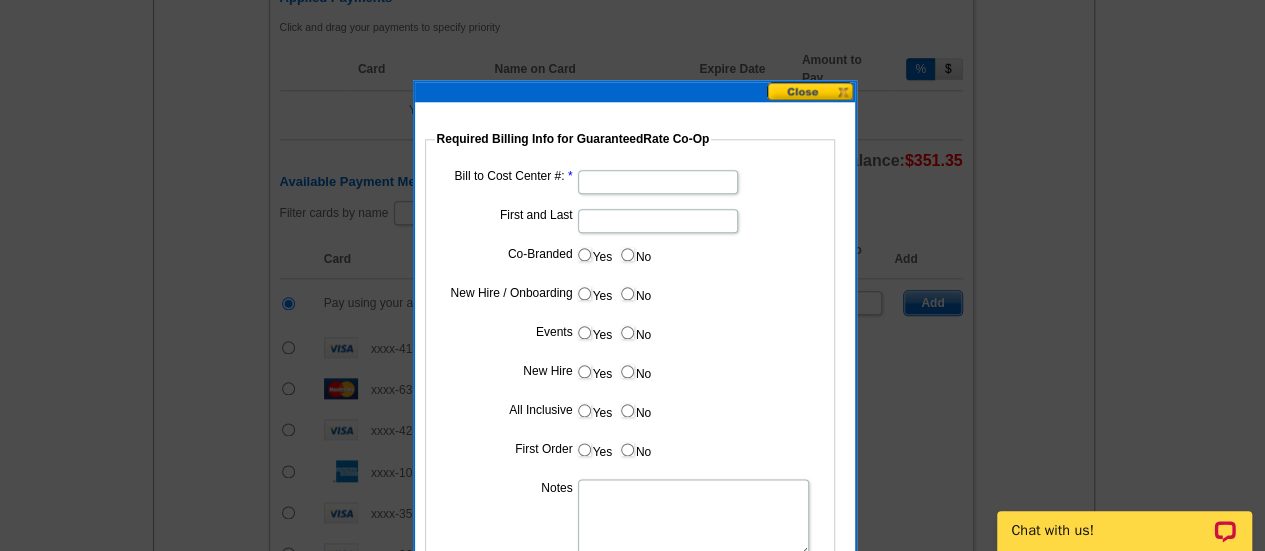type on "07162025_140_sb" 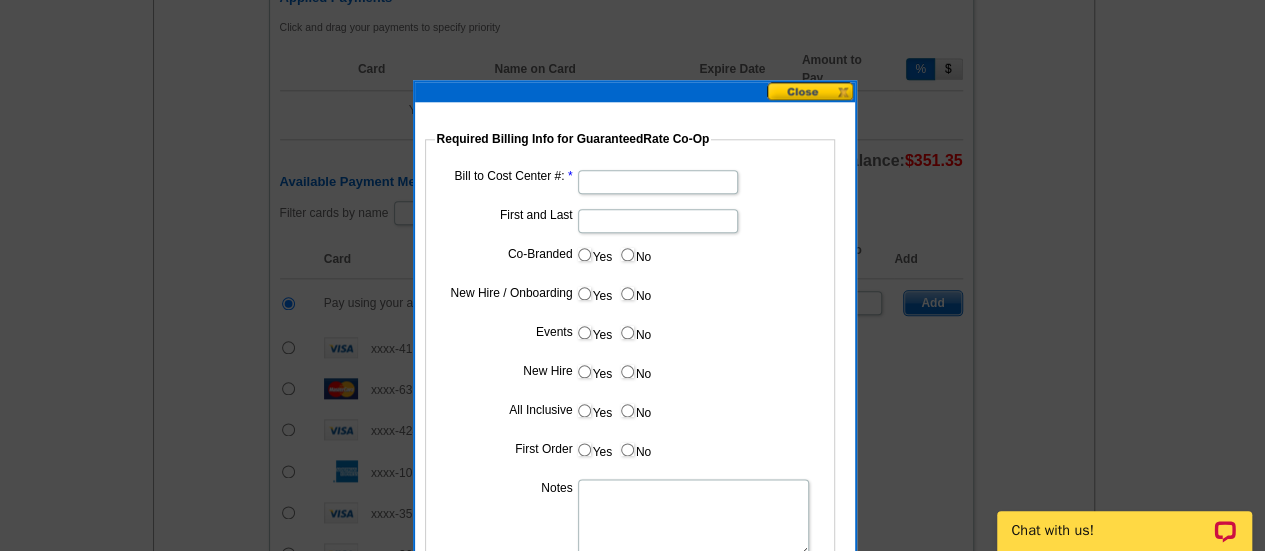 click on "Bill to Cost Center #:" at bounding box center (658, 182) 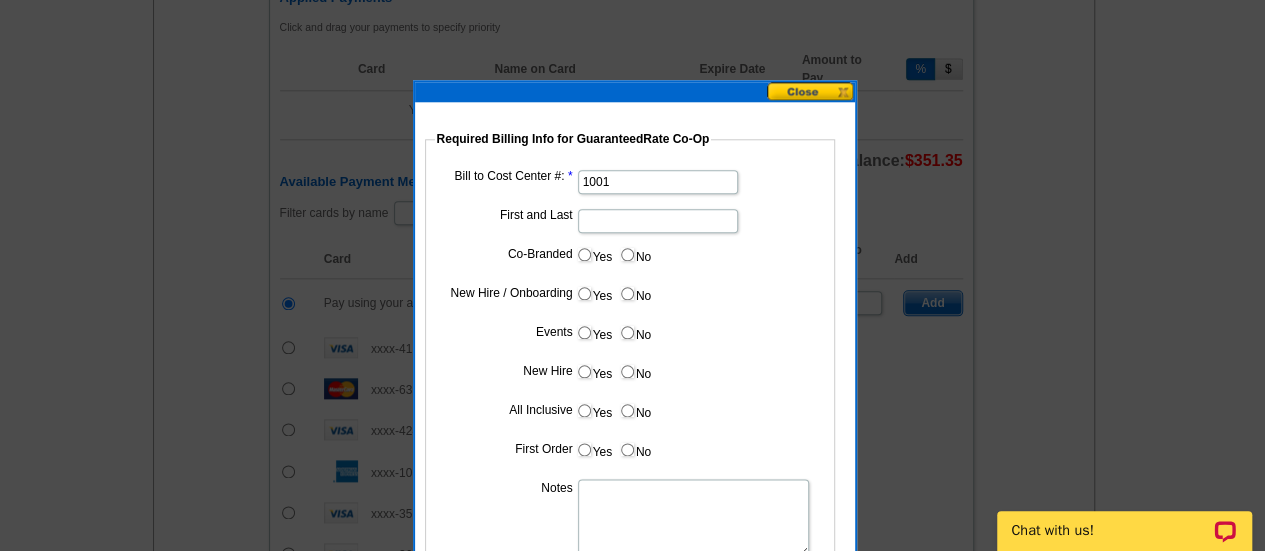 type on "1001" 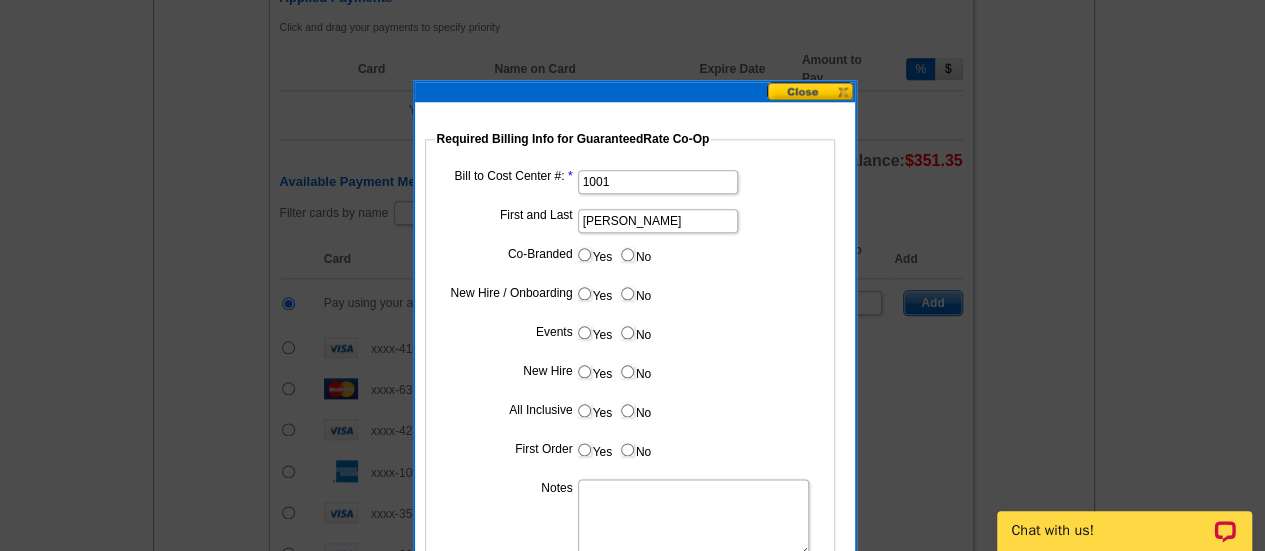 type on "Hani Ali" 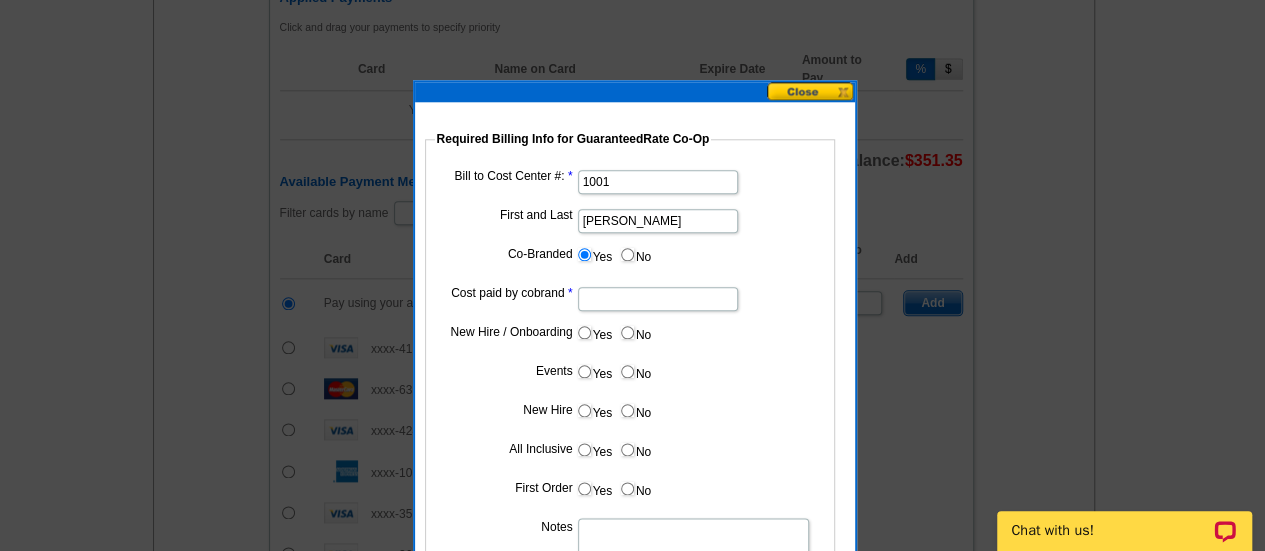 click at bounding box center (630, 297) 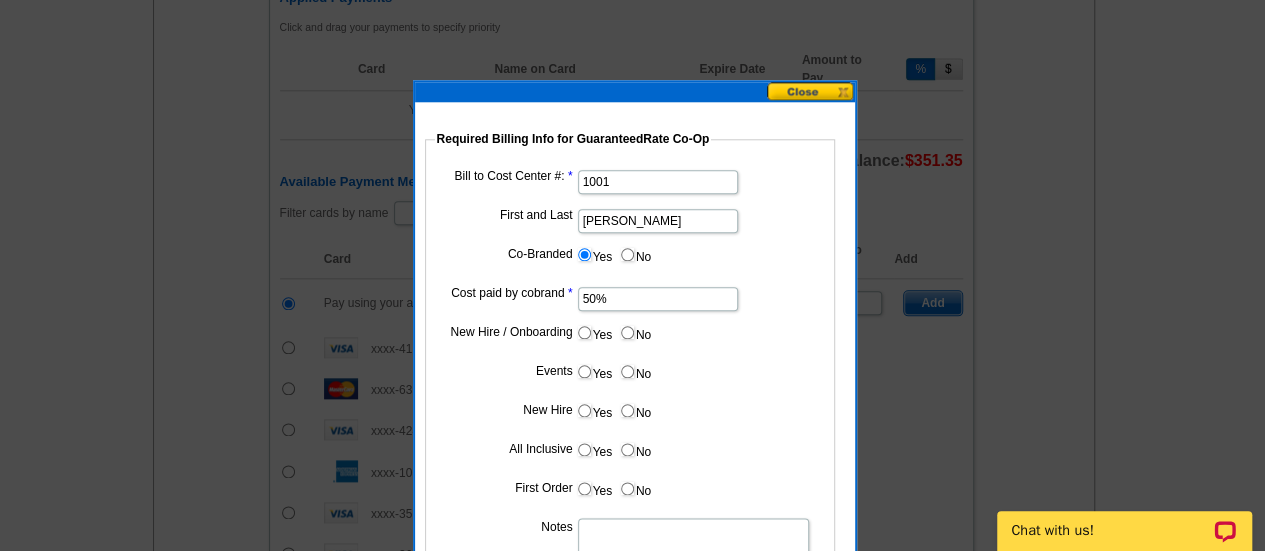 drag, startPoint x: 624, startPoint y: 295, endPoint x: 544, endPoint y: 302, distance: 80.305664 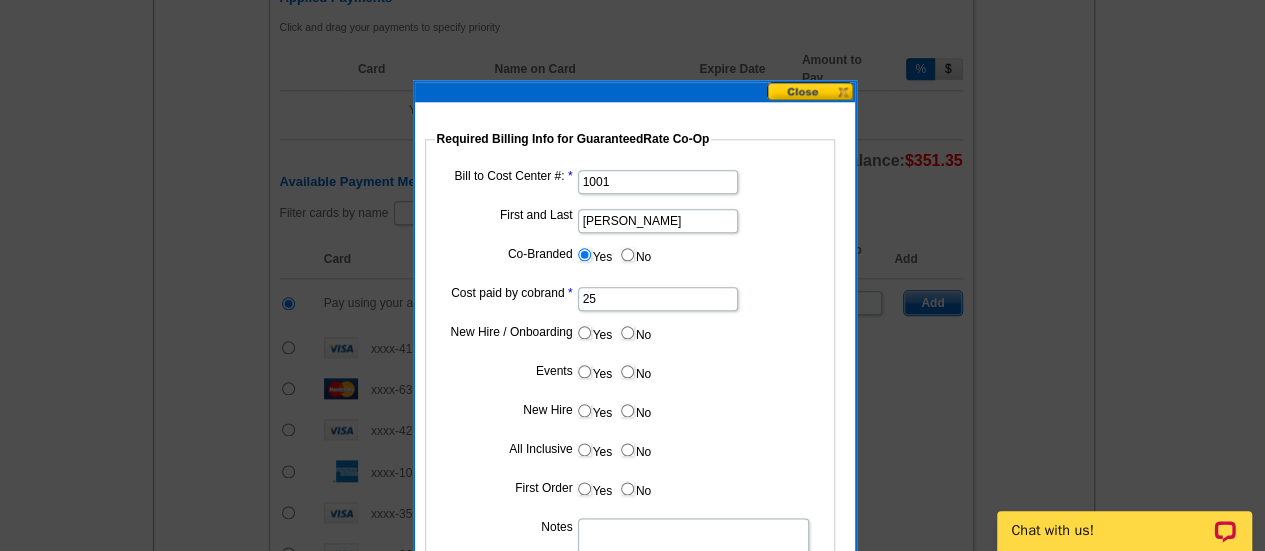 type on "25%" 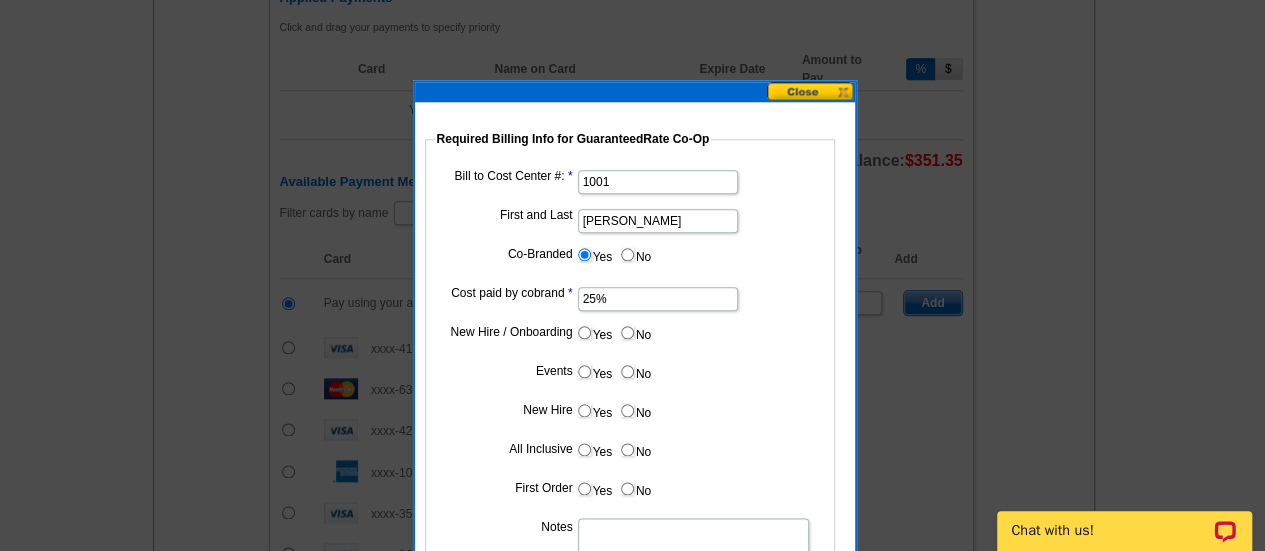click on "No" at bounding box center [627, 332] 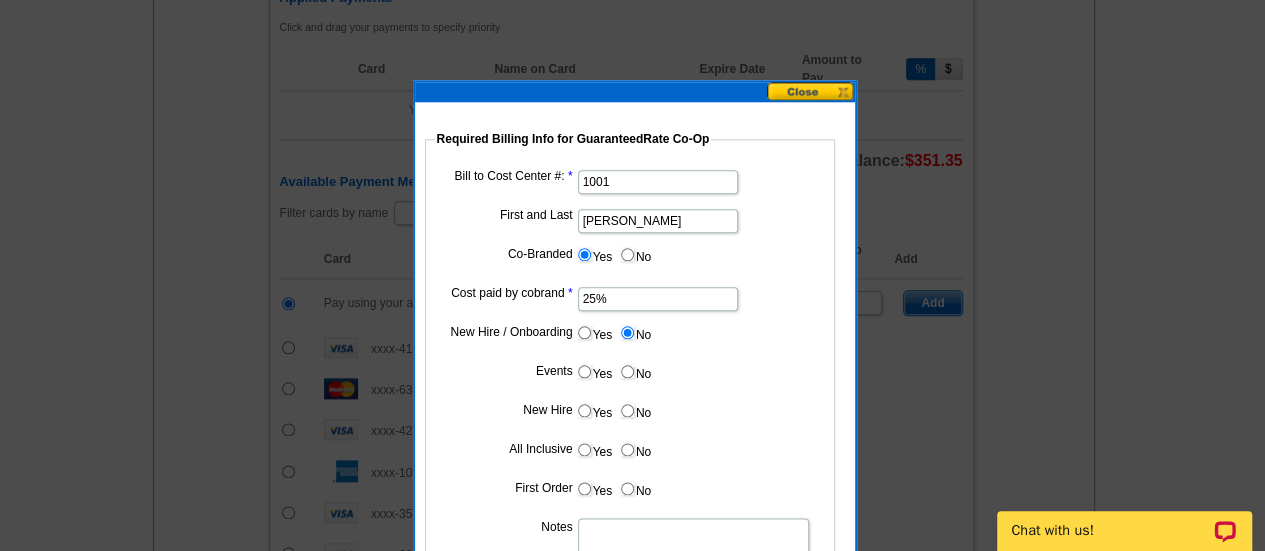 click on "No" at bounding box center [635, 371] 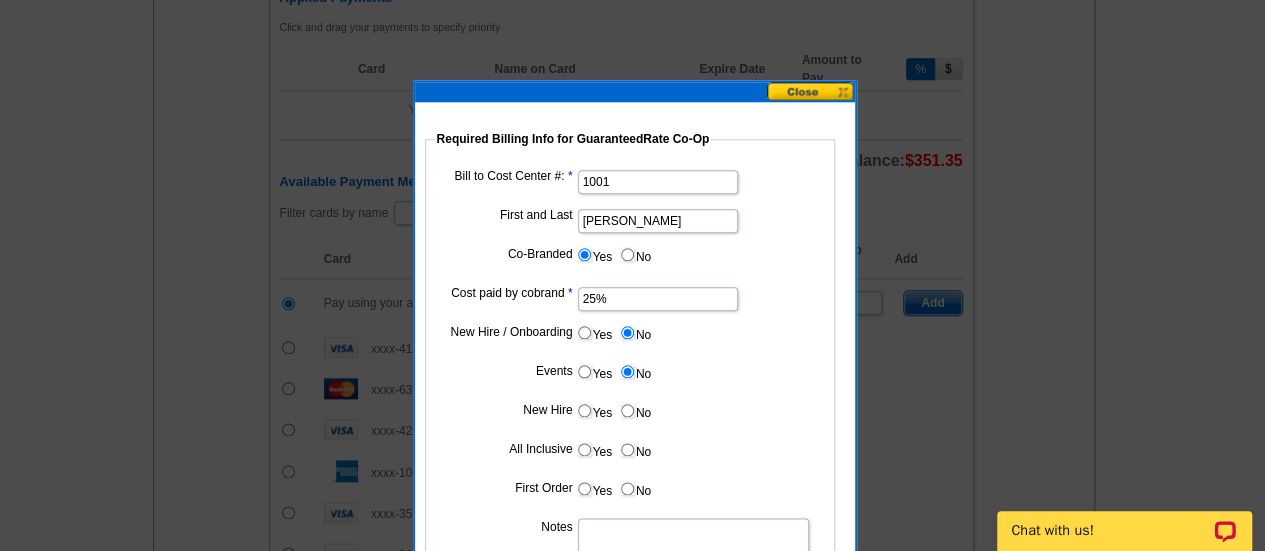 click on "No" at bounding box center (627, 410) 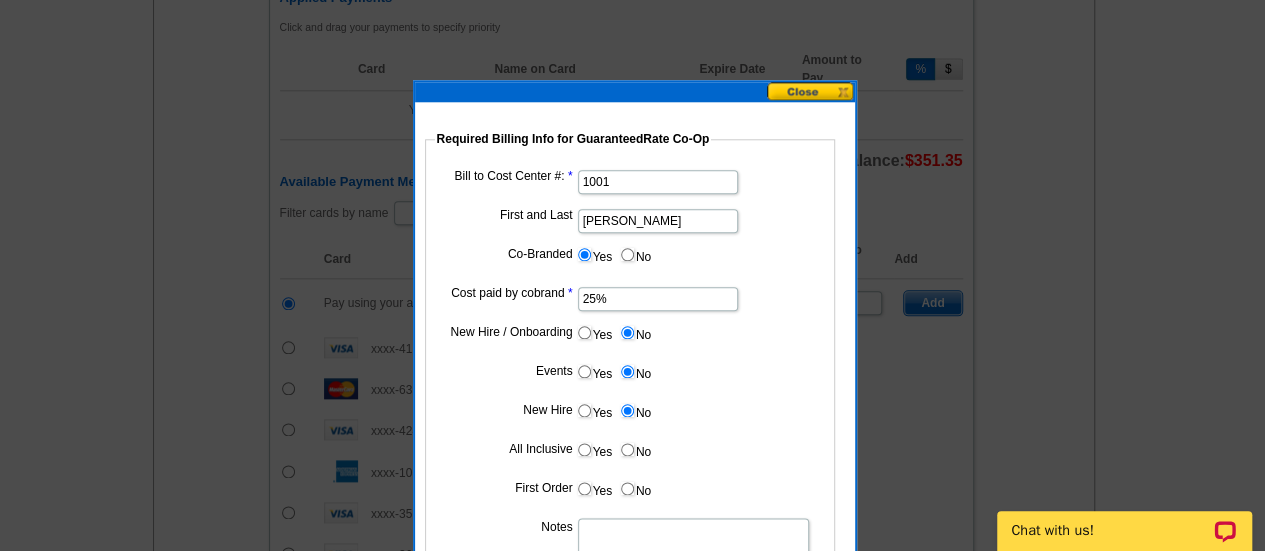 click on "Bill to Cost Center #:
1001
First and Last
Hani Ali
Co-Branded
Yes    No
Cost paid by cobrand
25%
New Hire / Onboarding
Yes    No
Events
Yes    No
New Hire
Yes    No
All Inclusive
Yes    No
First Order
Yes    No
Notes
Submit" at bounding box center (630, 394) 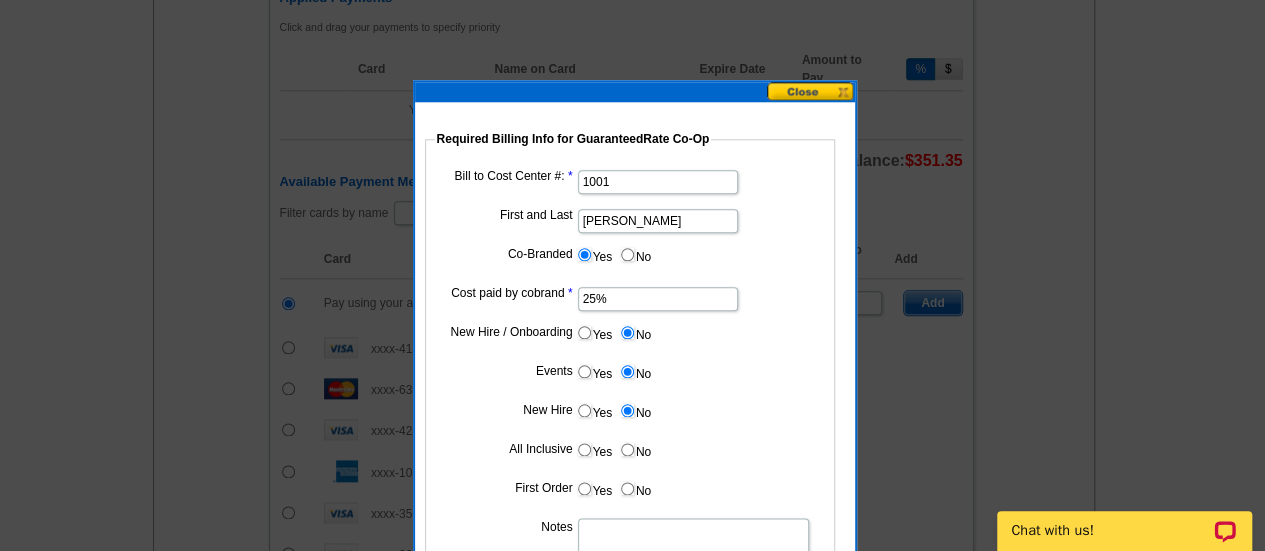 click on "No" at bounding box center (635, 449) 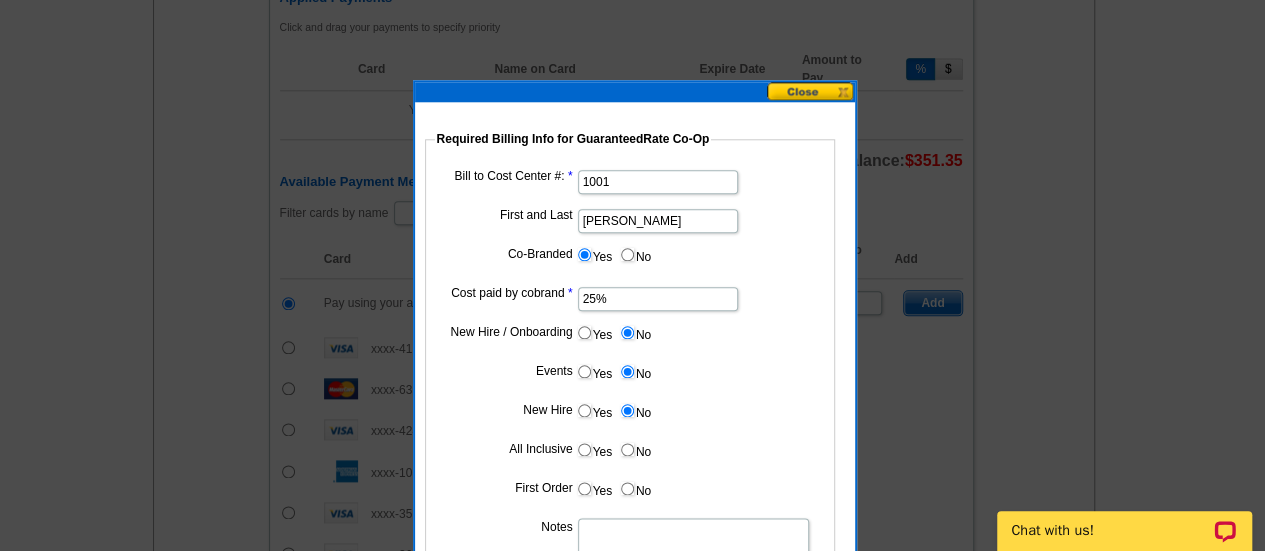 click on "No" at bounding box center [627, 449] 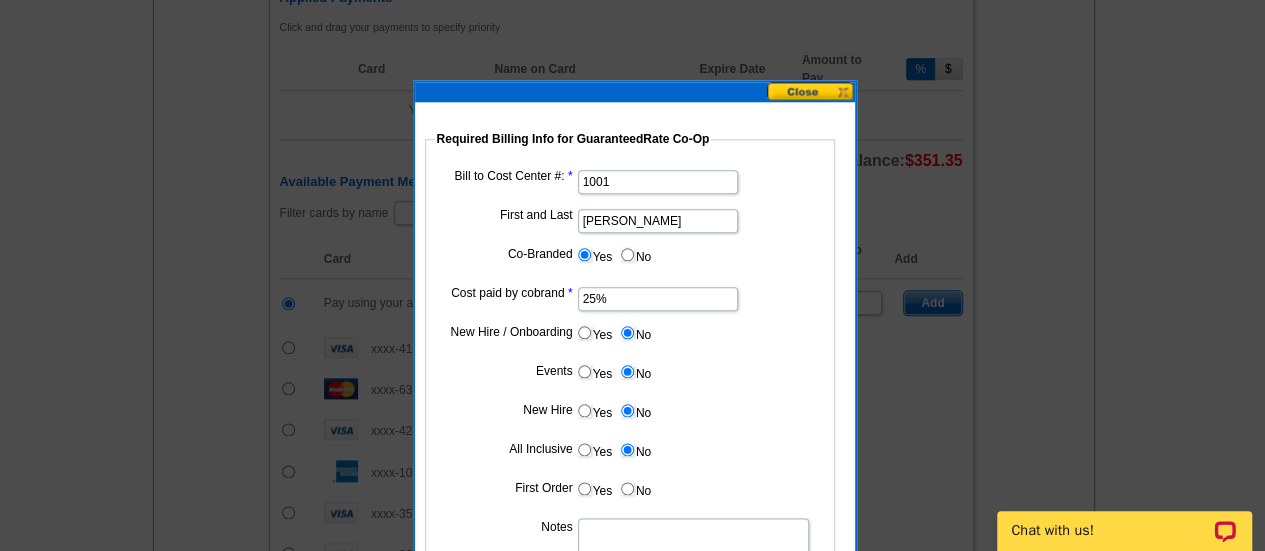 click on "No" at bounding box center [627, 488] 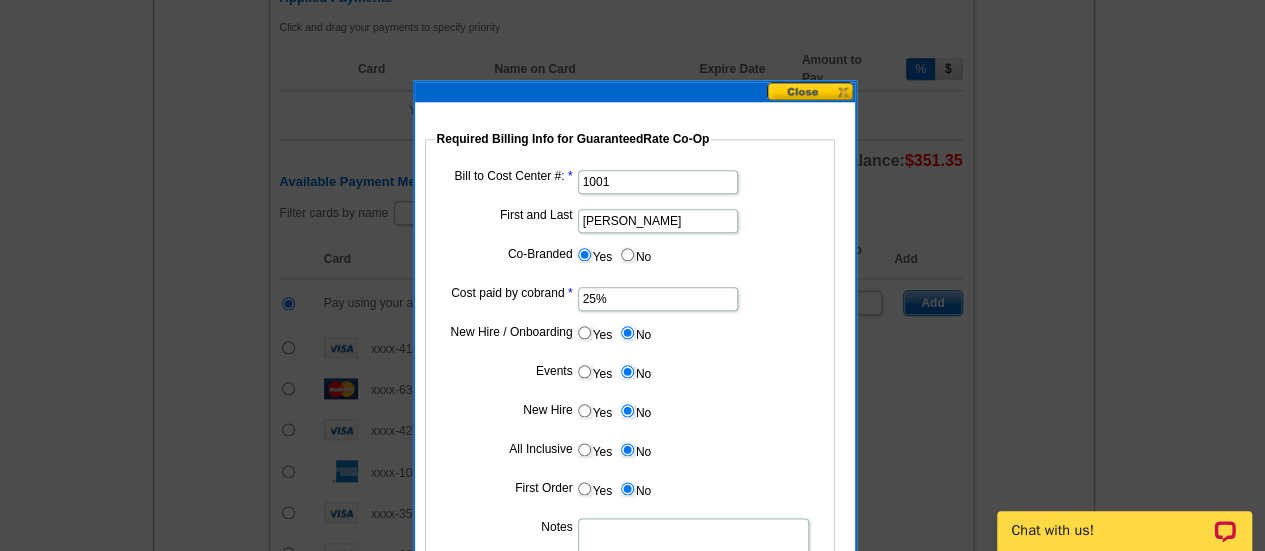 scroll, scrollTop: 1089, scrollLeft: 0, axis: vertical 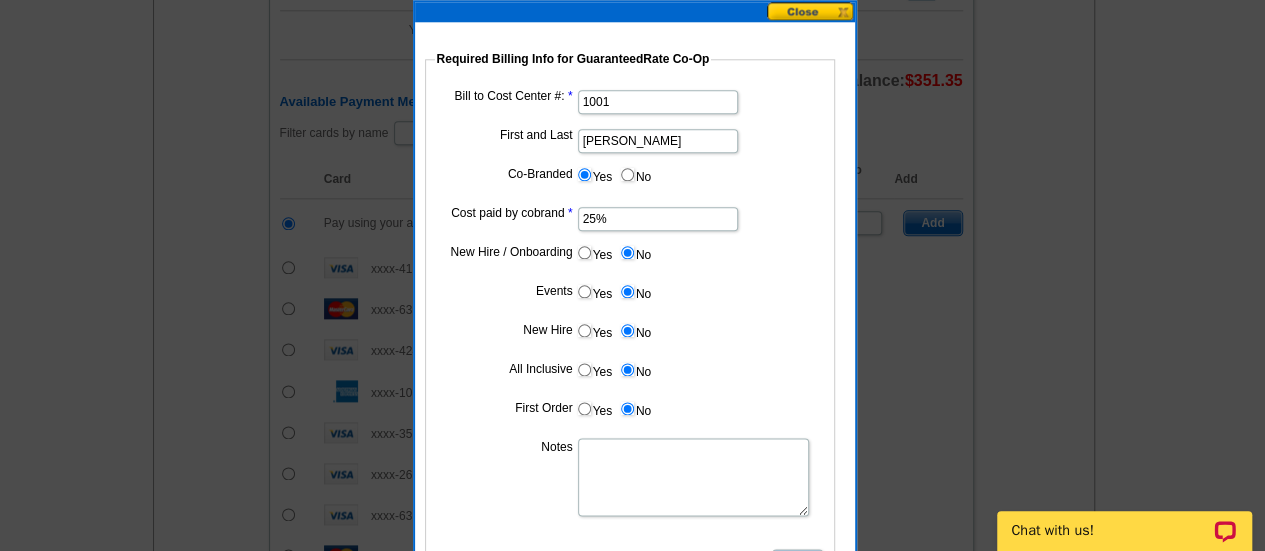 click on "Notes" at bounding box center (693, 477) 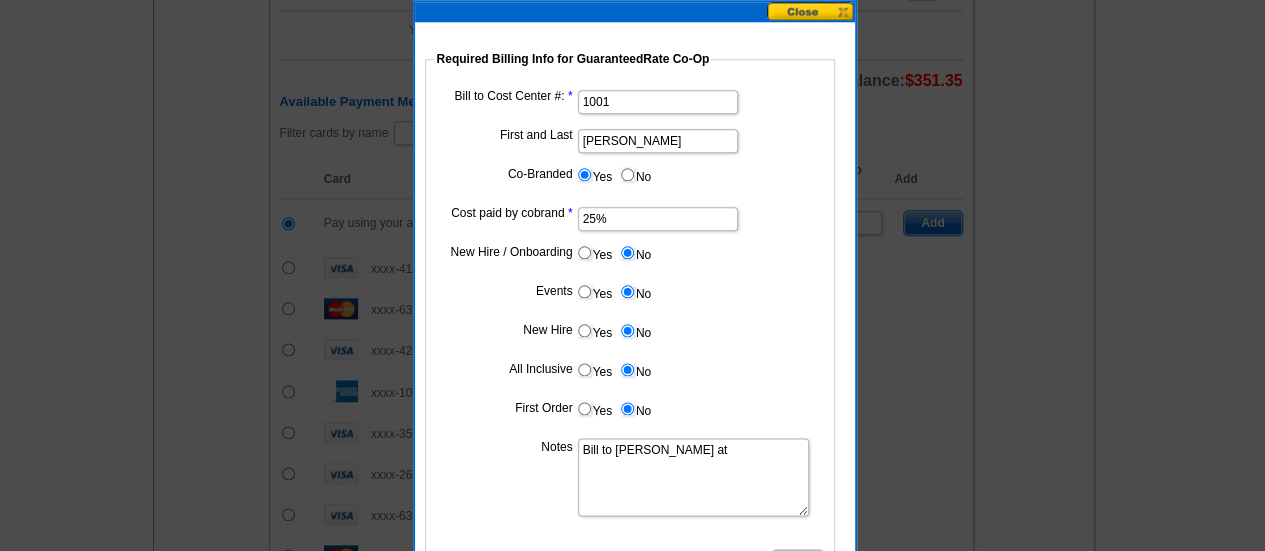 paste on "449250" 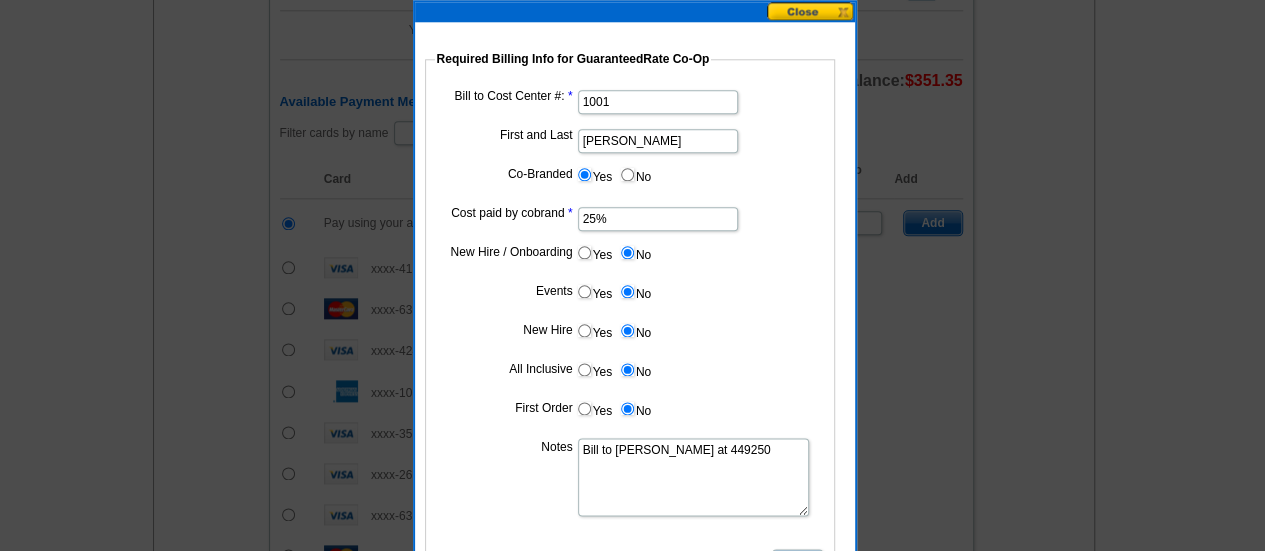click on "Bill to Hani Ali at 449250" at bounding box center (693, 477) 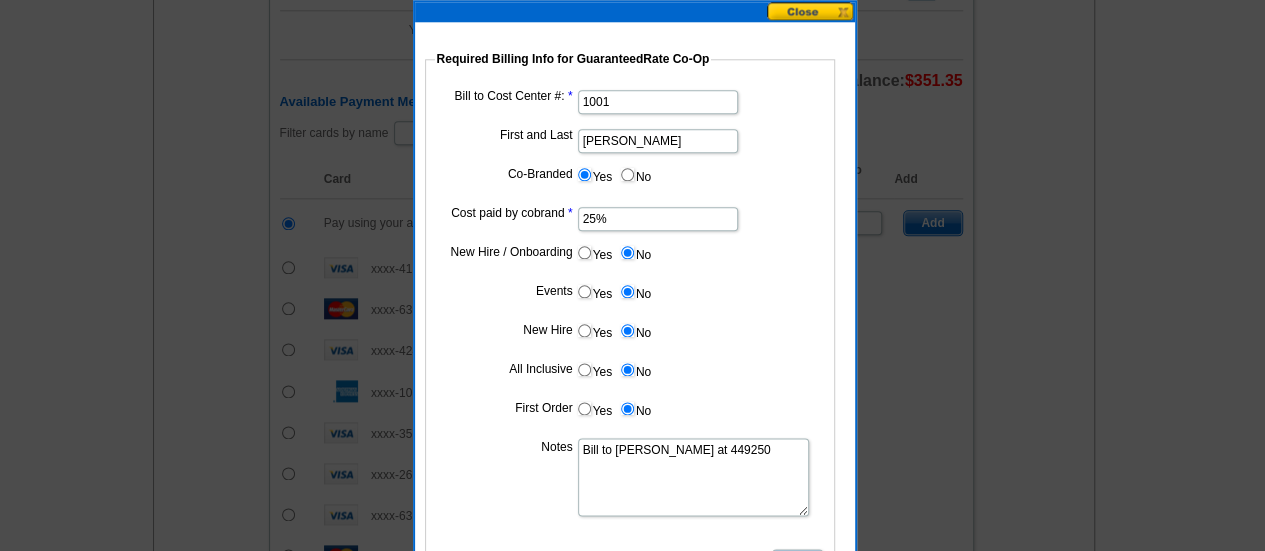 click on "Bill to Hani Ali at 449250" at bounding box center (693, 477) 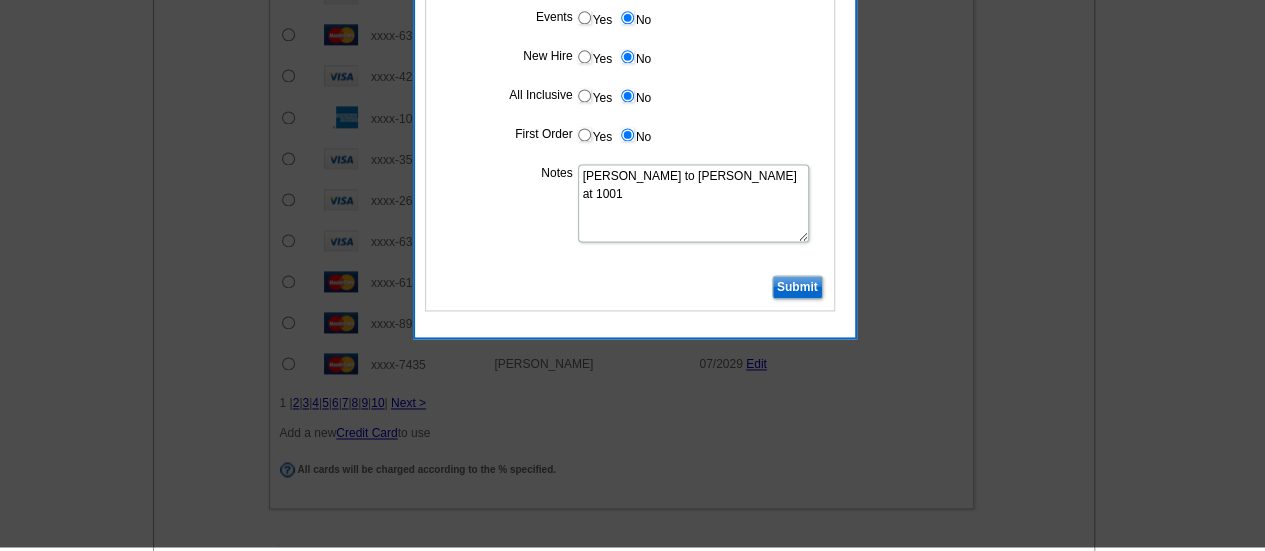 scroll, scrollTop: 1359, scrollLeft: 0, axis: vertical 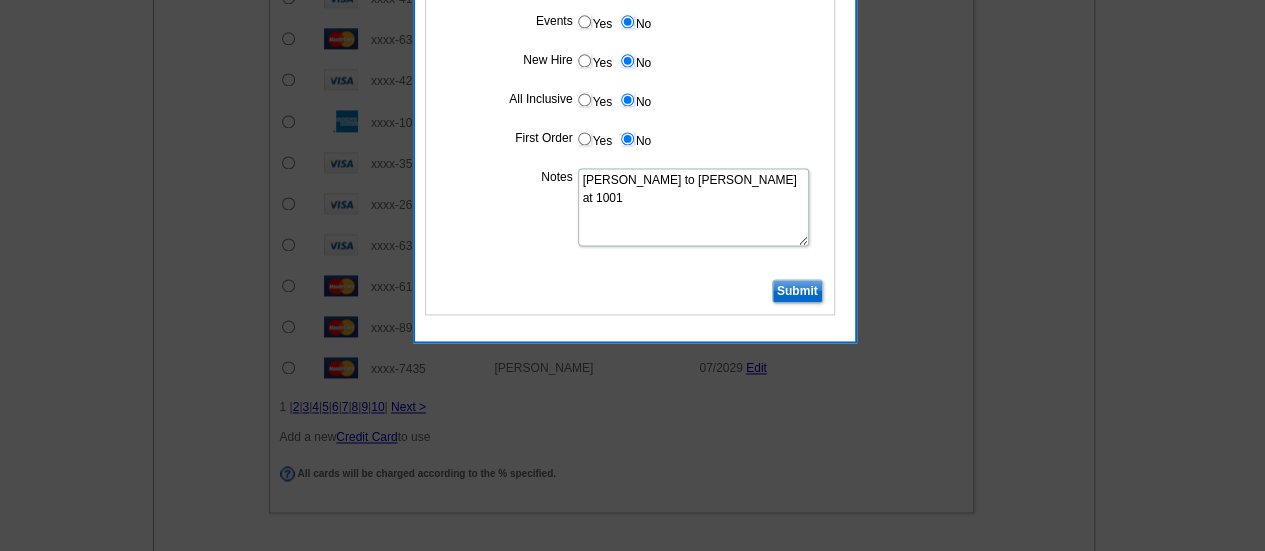 type on "Bill to Hani Ali at 1001" 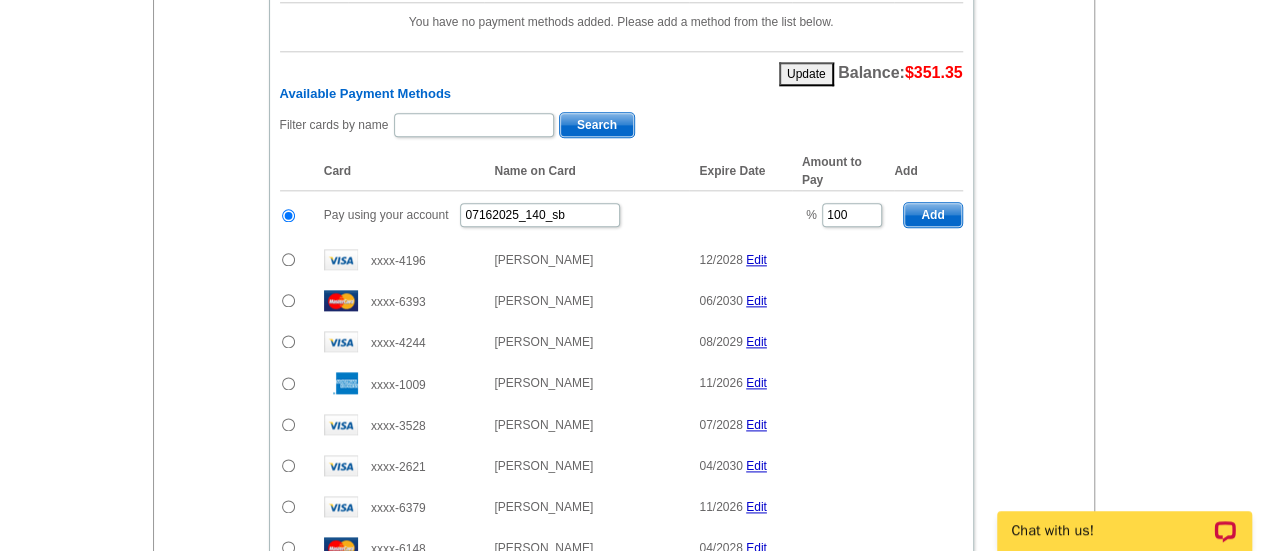 scroll, scrollTop: 1099, scrollLeft: 0, axis: vertical 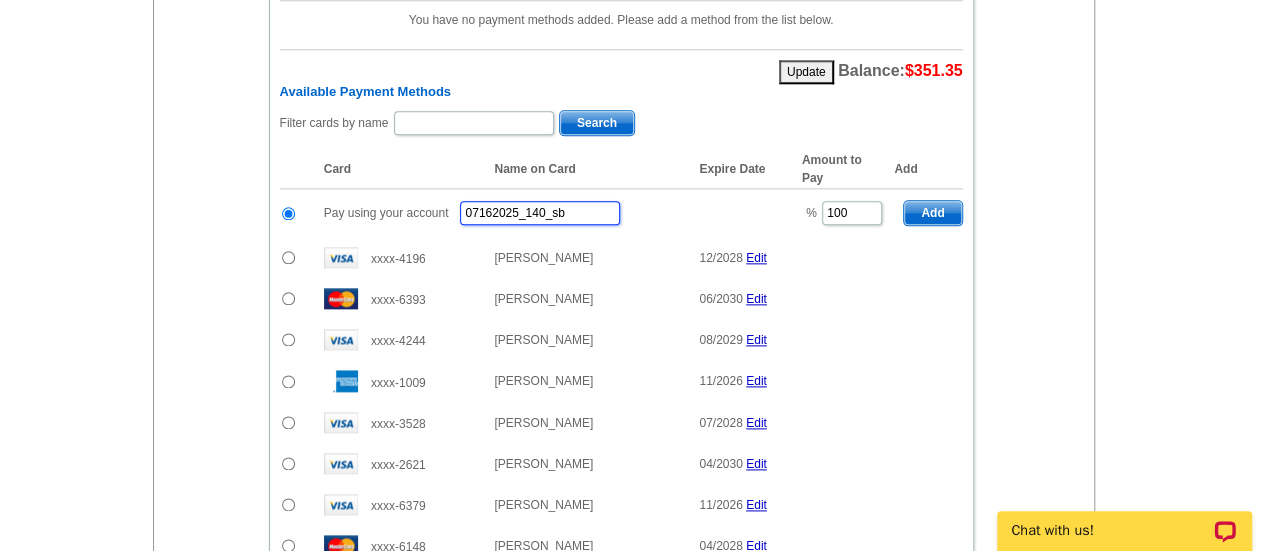 drag, startPoint x: 542, startPoint y: 203, endPoint x: 525, endPoint y: 205, distance: 17.117243 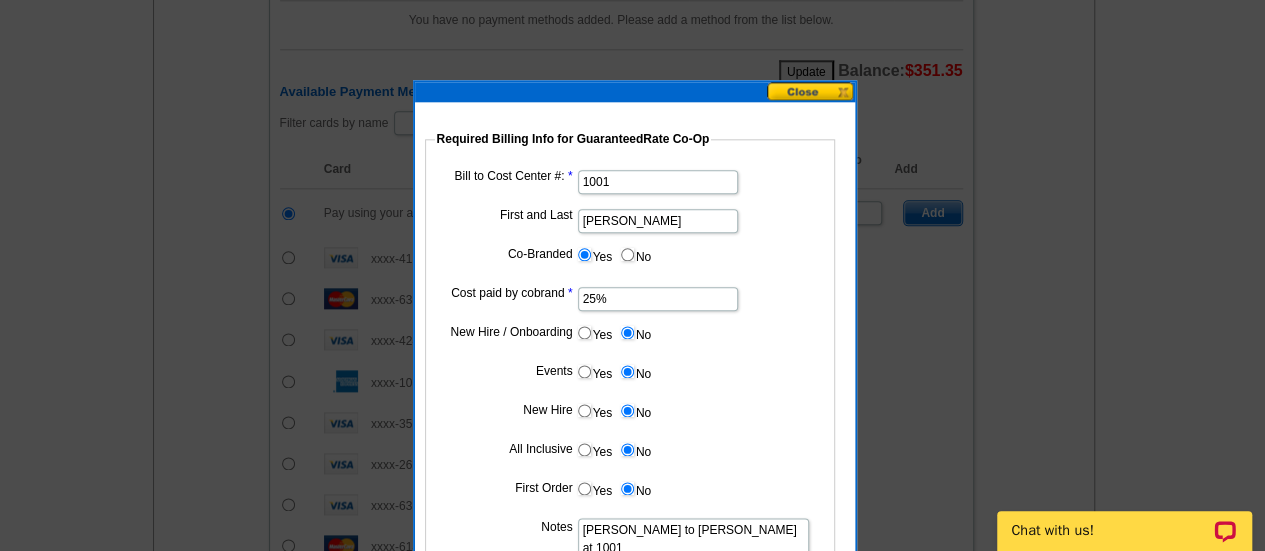 scroll, scrollTop: 1289, scrollLeft: 0, axis: vertical 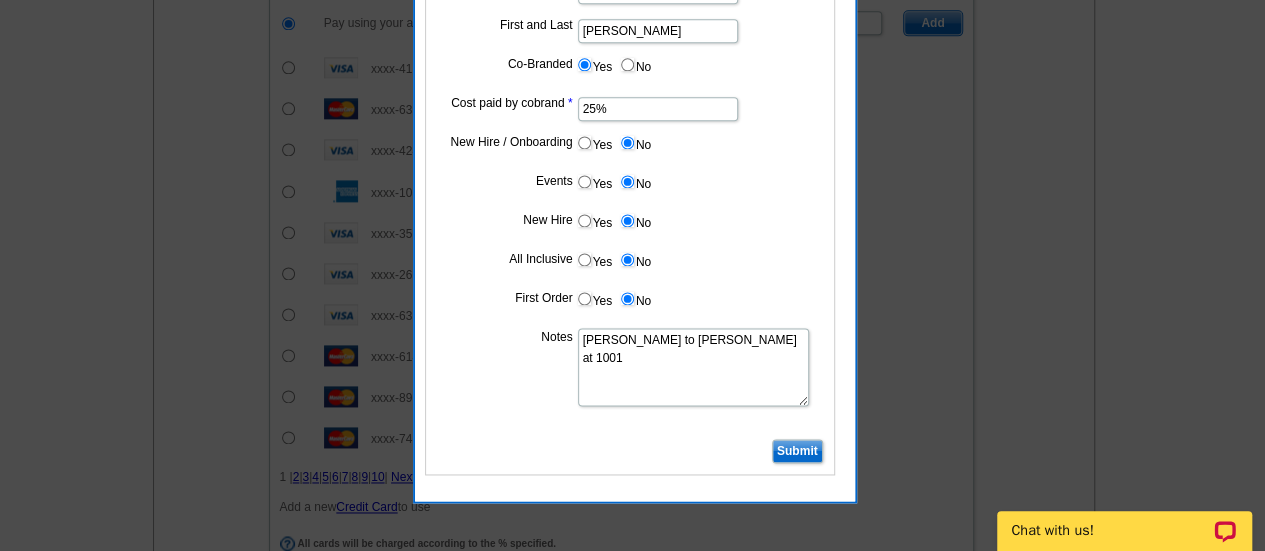 type on "07162025_2_sb" 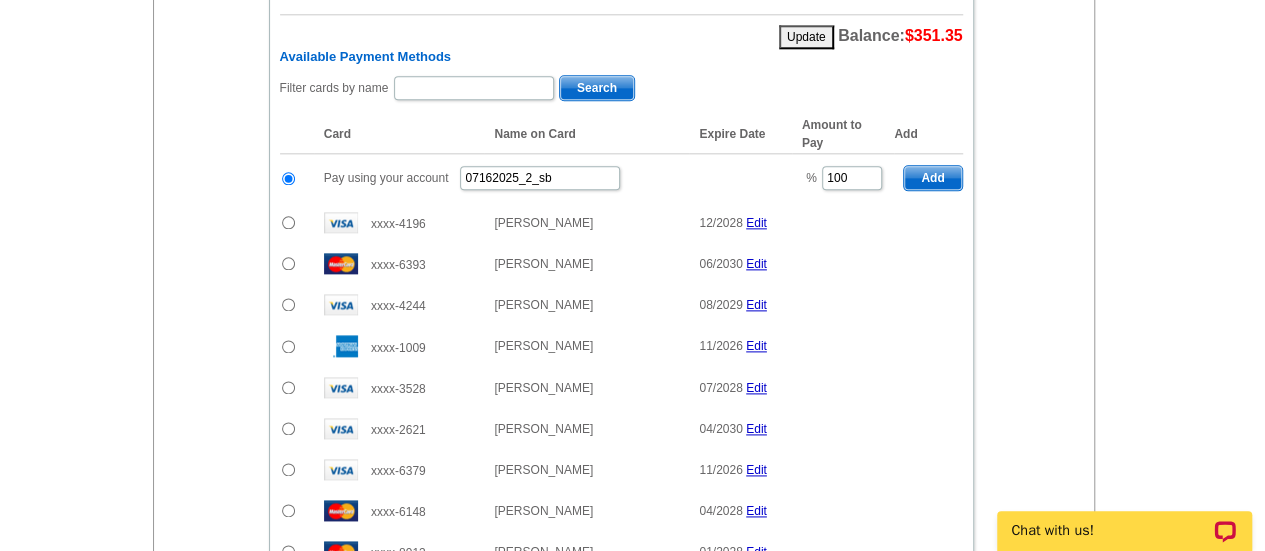 scroll, scrollTop: 1133, scrollLeft: 0, axis: vertical 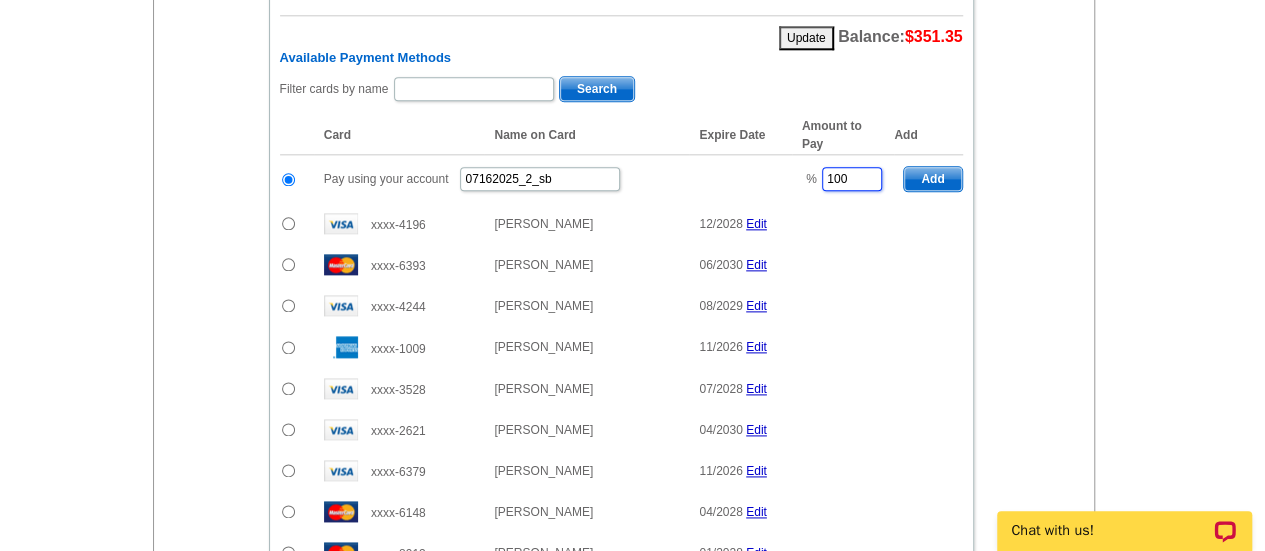 drag, startPoint x: 850, startPoint y: 163, endPoint x: 811, endPoint y: 162, distance: 39.012817 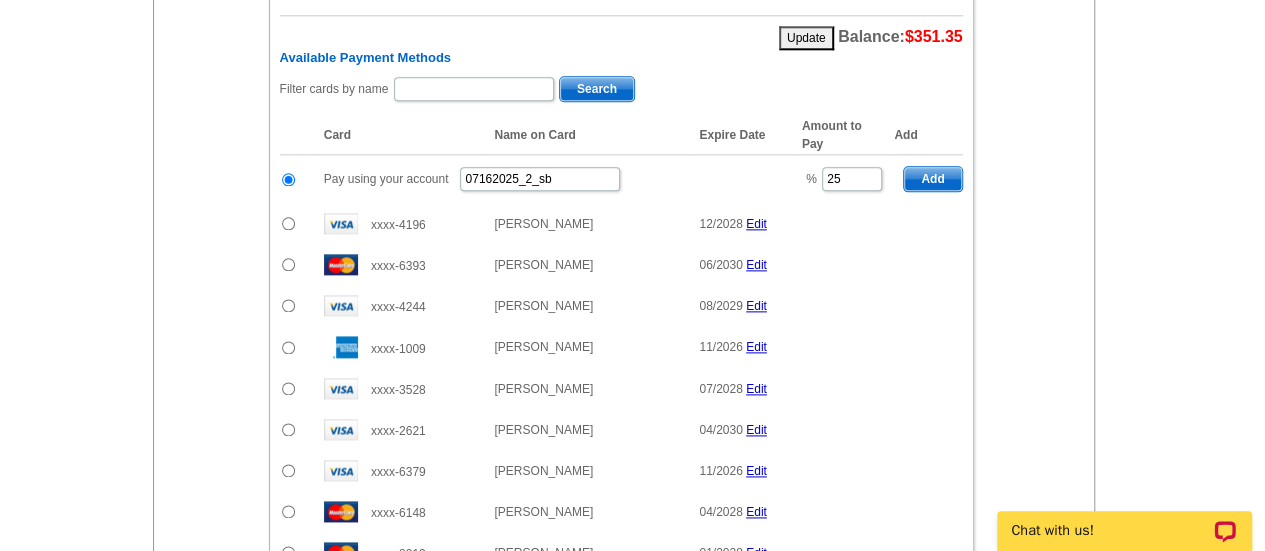 click on "Add" at bounding box center [932, 179] 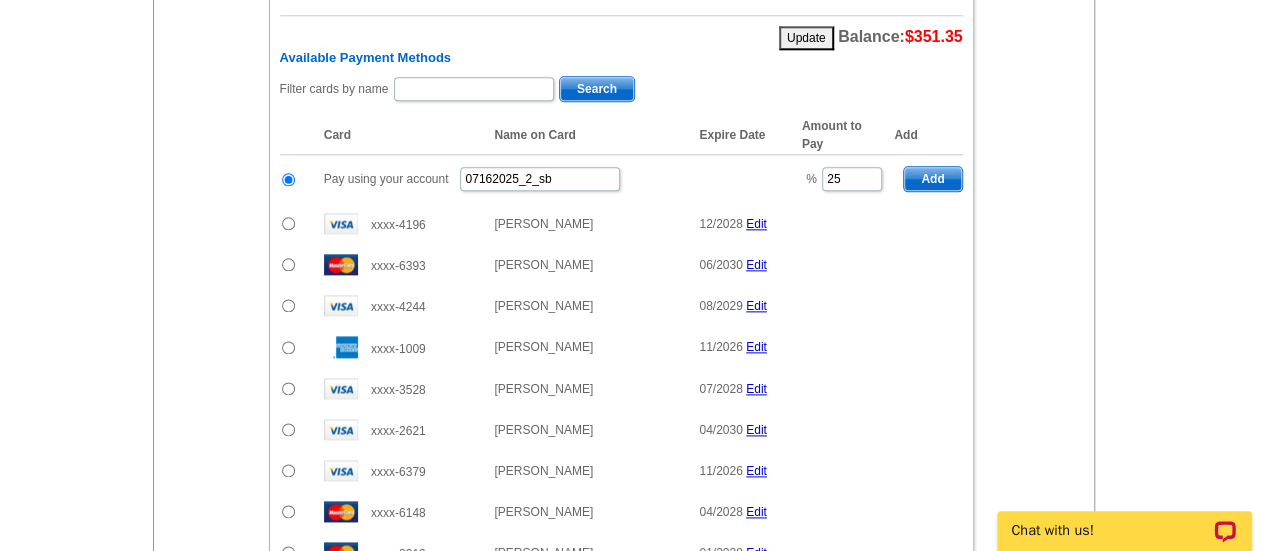 type on "100" 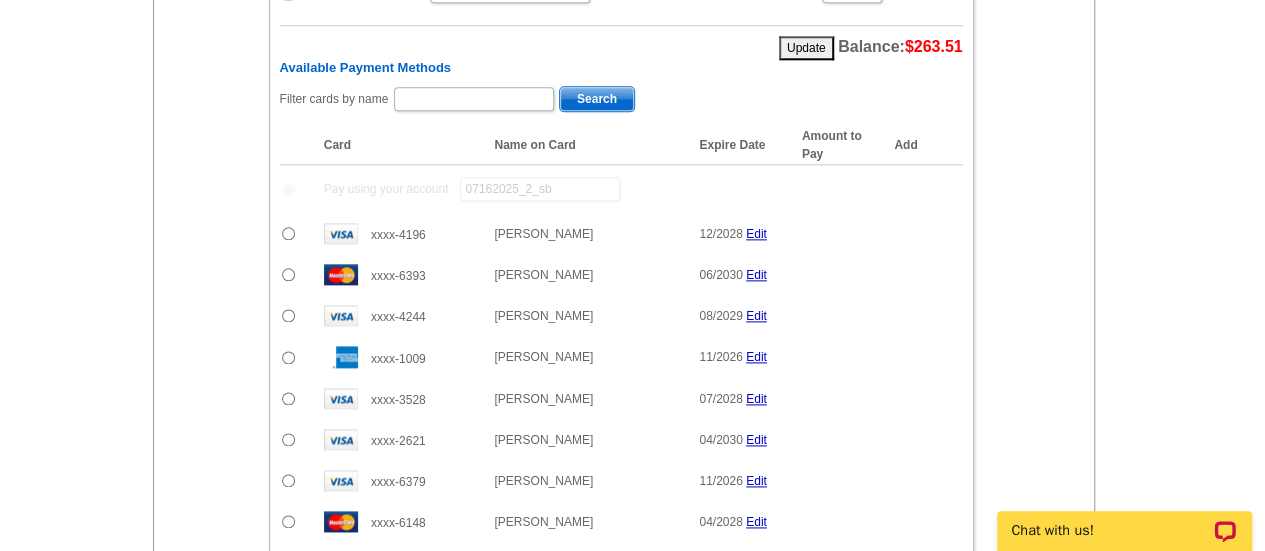 radio on "false" 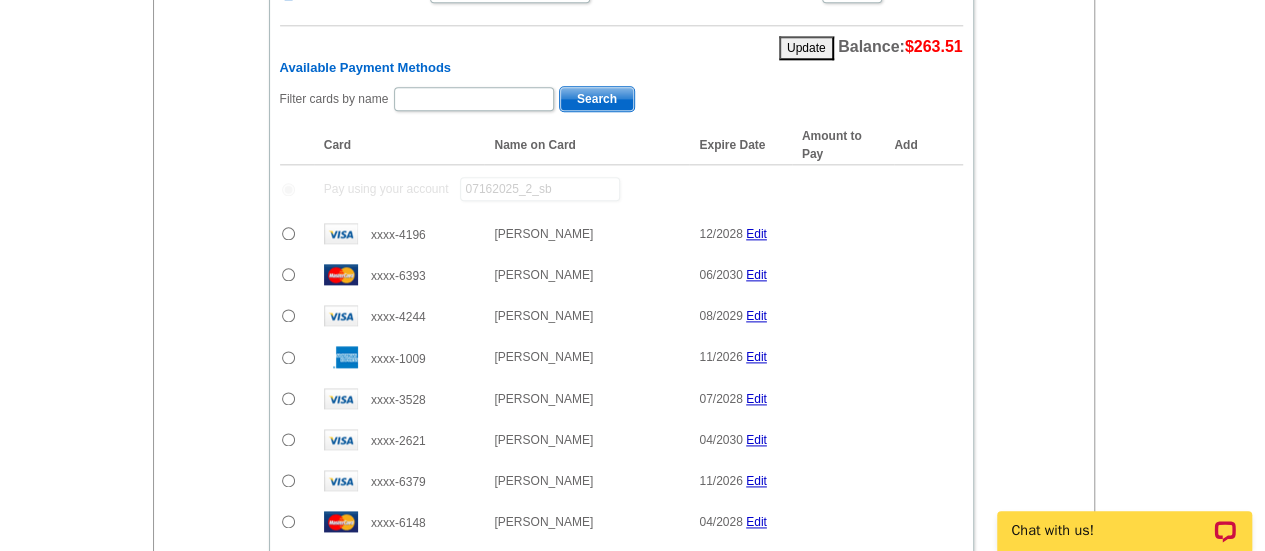 type on "75" 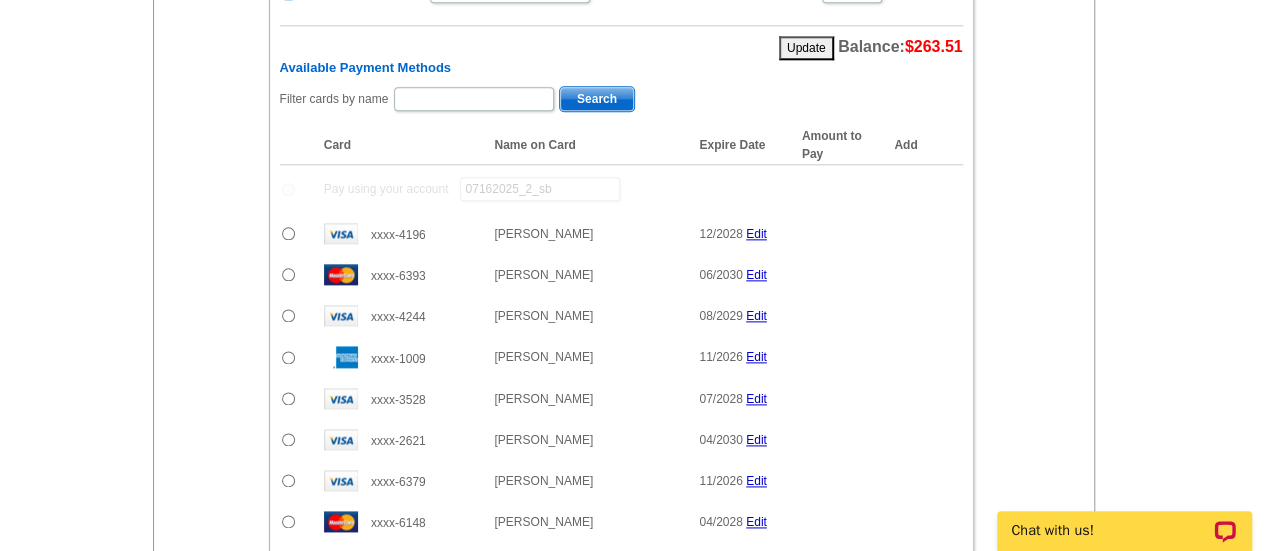 scroll, scrollTop: 1142, scrollLeft: 0, axis: vertical 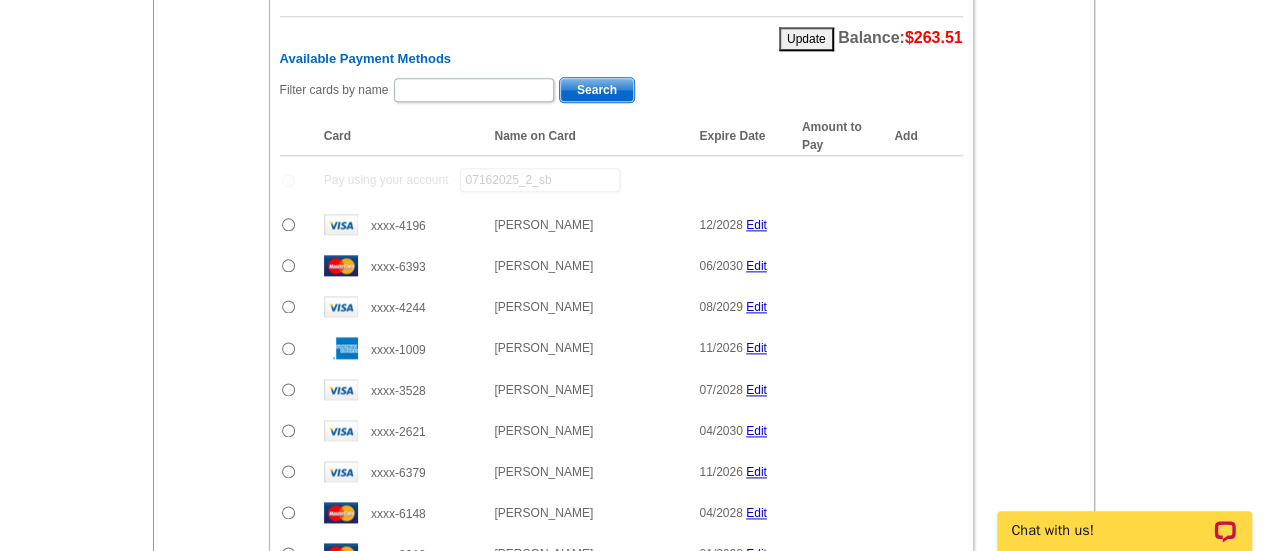 click at bounding box center [288, 265] 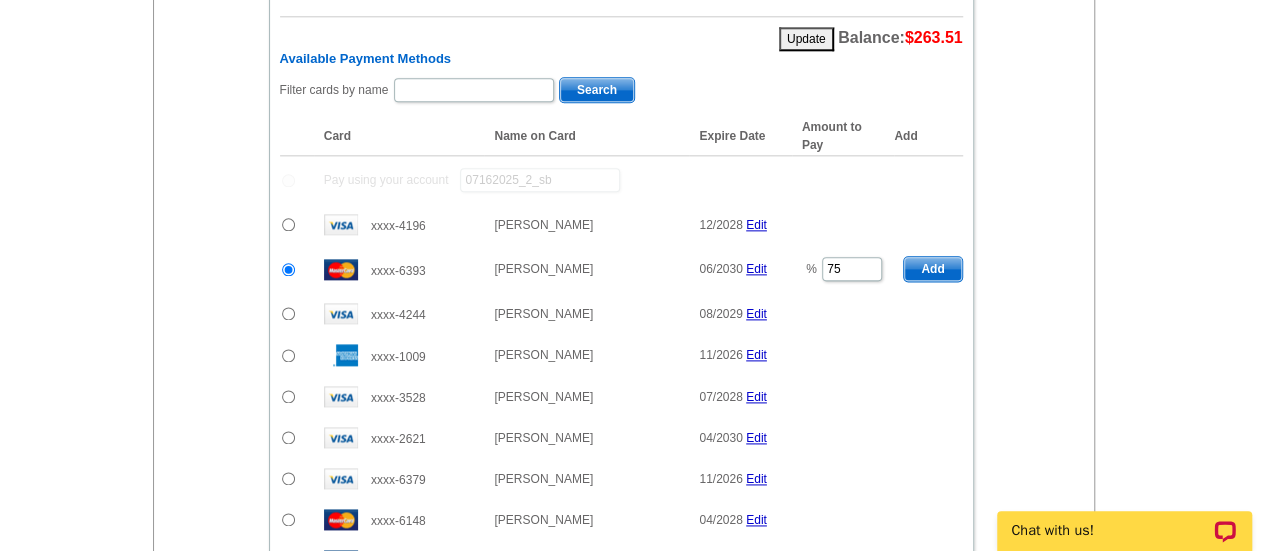 click on "Add" at bounding box center (932, 269) 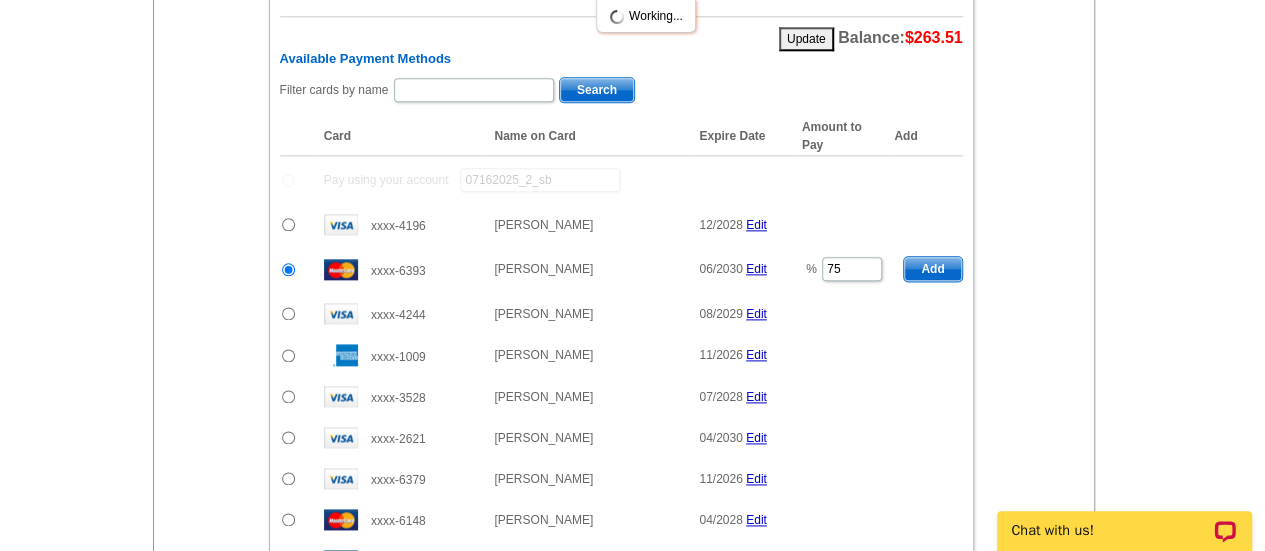 scroll, scrollTop: 960, scrollLeft: 0, axis: vertical 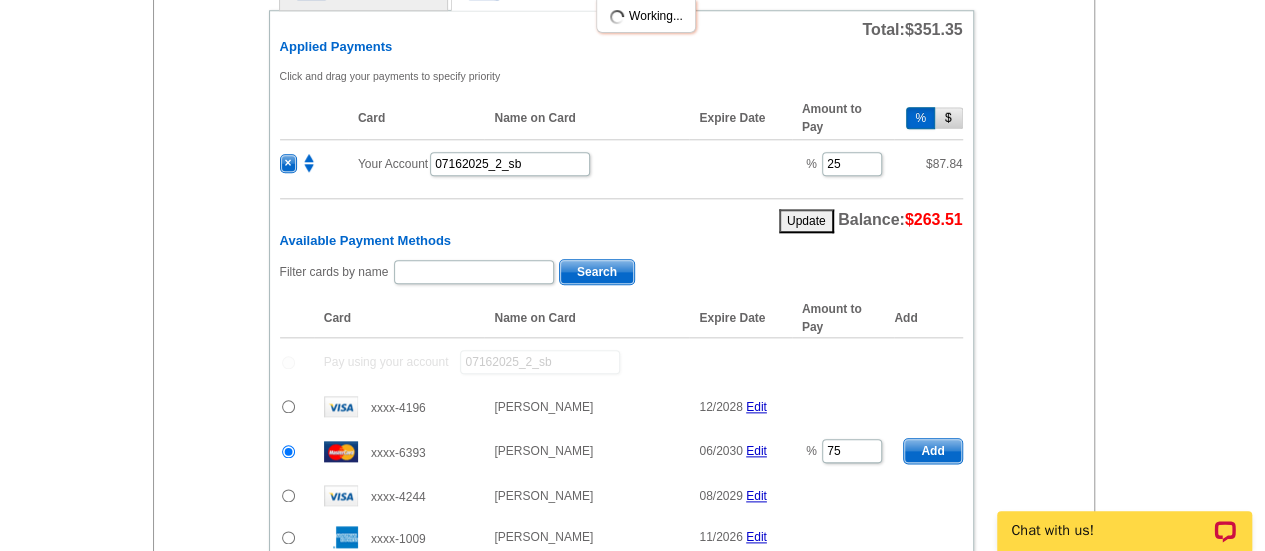 radio on "false" 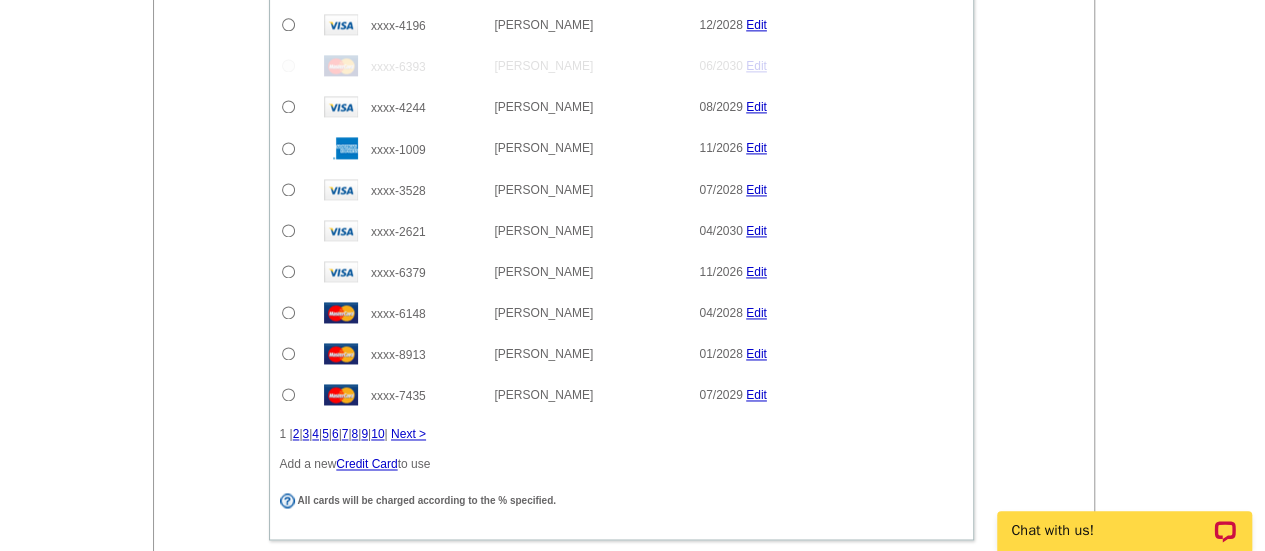 scroll, scrollTop: 1686, scrollLeft: 0, axis: vertical 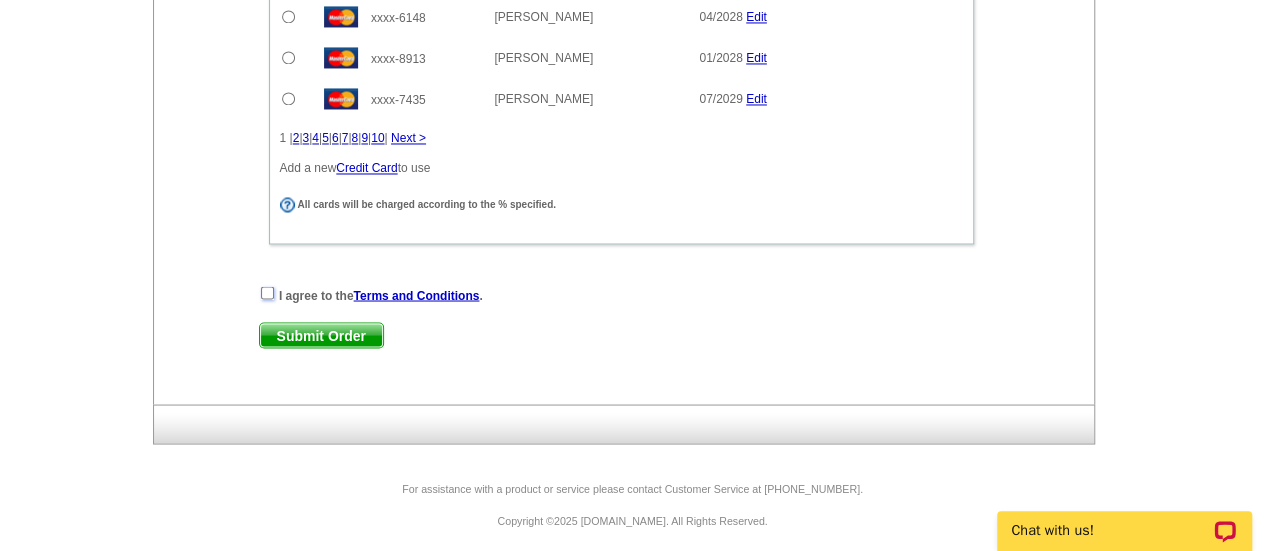 click at bounding box center (267, 292) 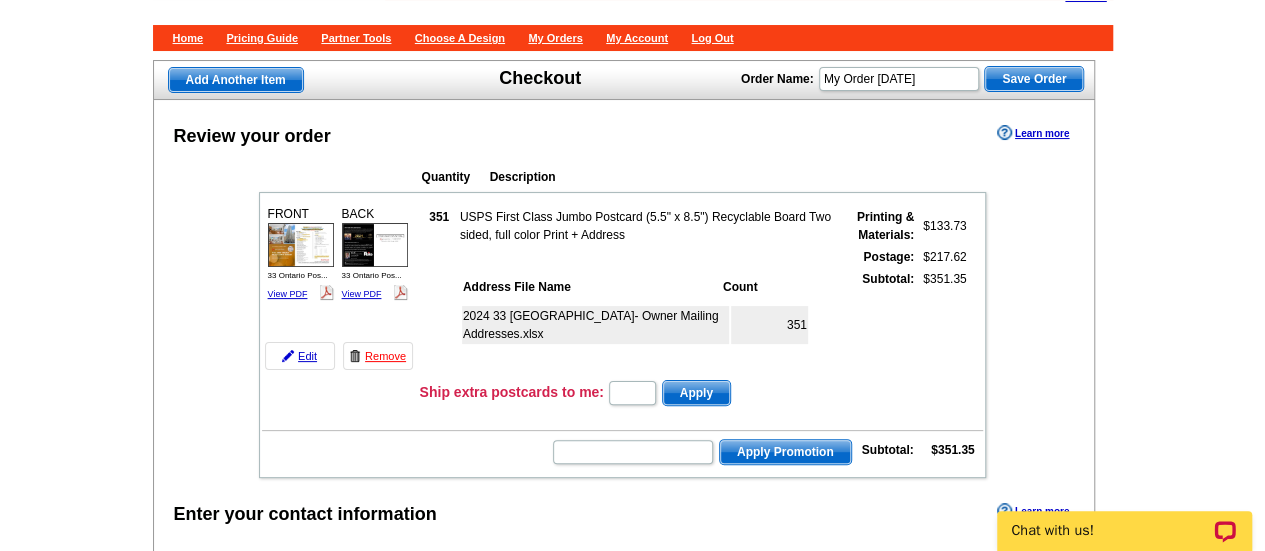 scroll, scrollTop: 82, scrollLeft: 0, axis: vertical 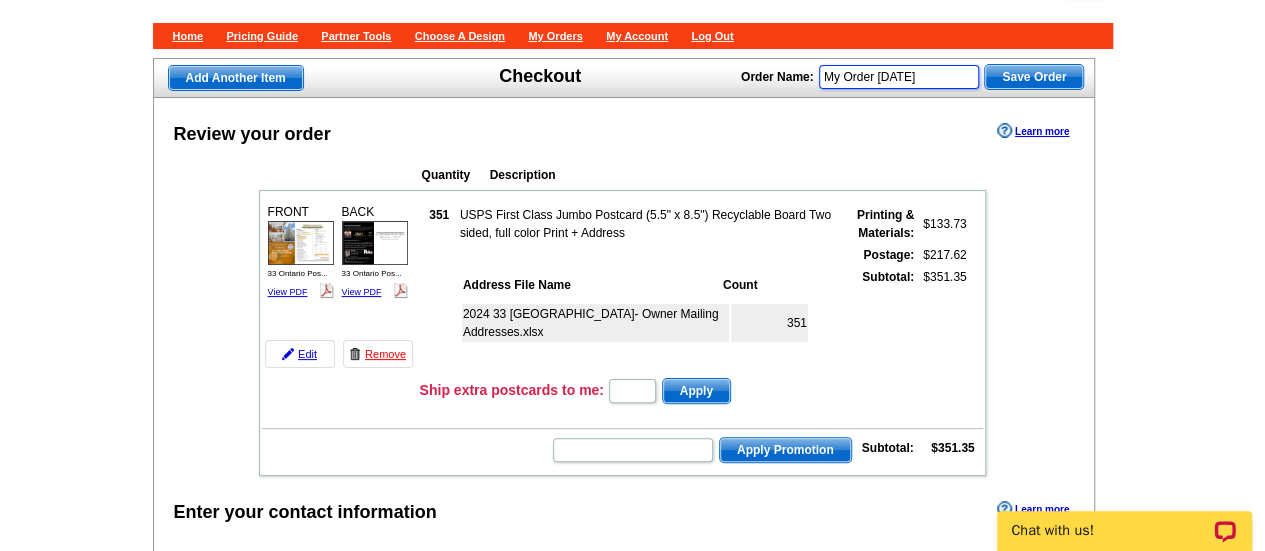 click on "My Order 2025-07-15" at bounding box center [899, 77] 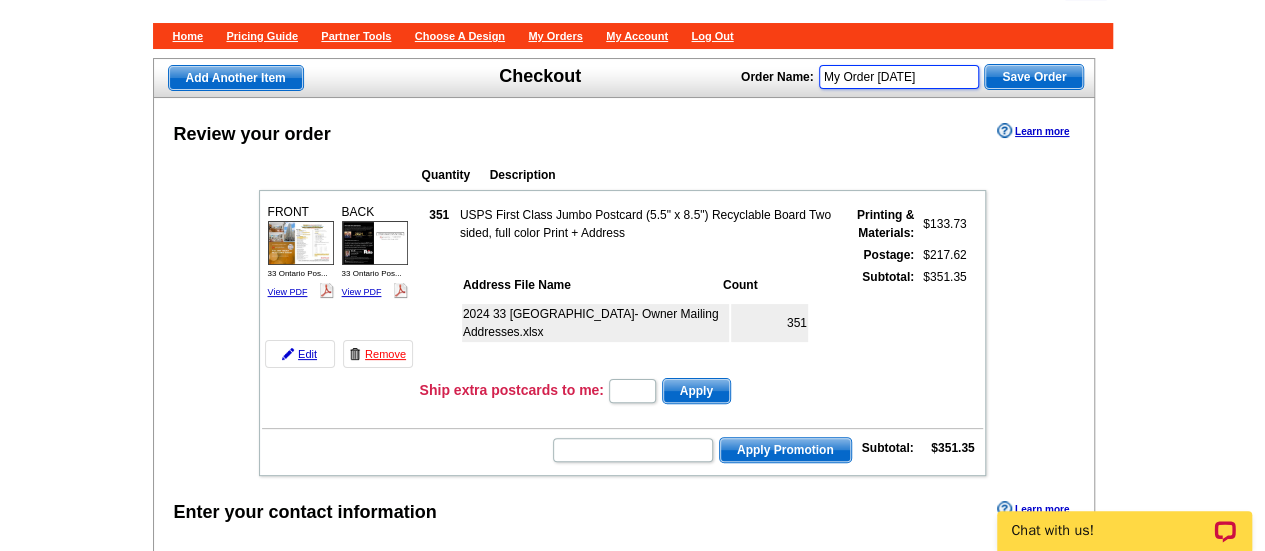 type on "My Order [DATE]" 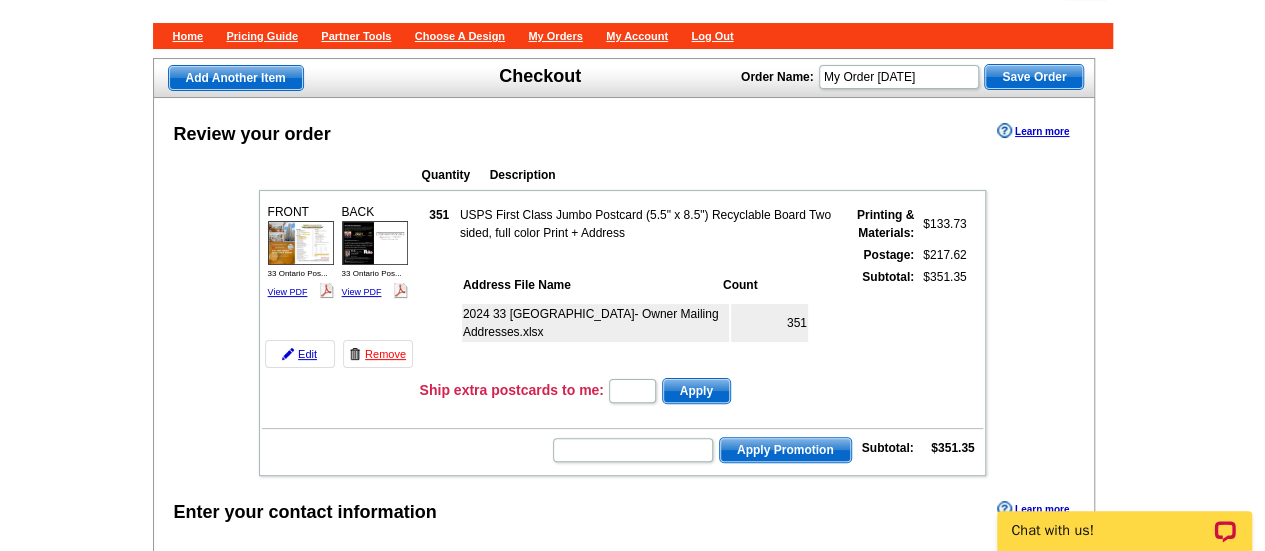 click on "Save Order" at bounding box center (1034, 77) 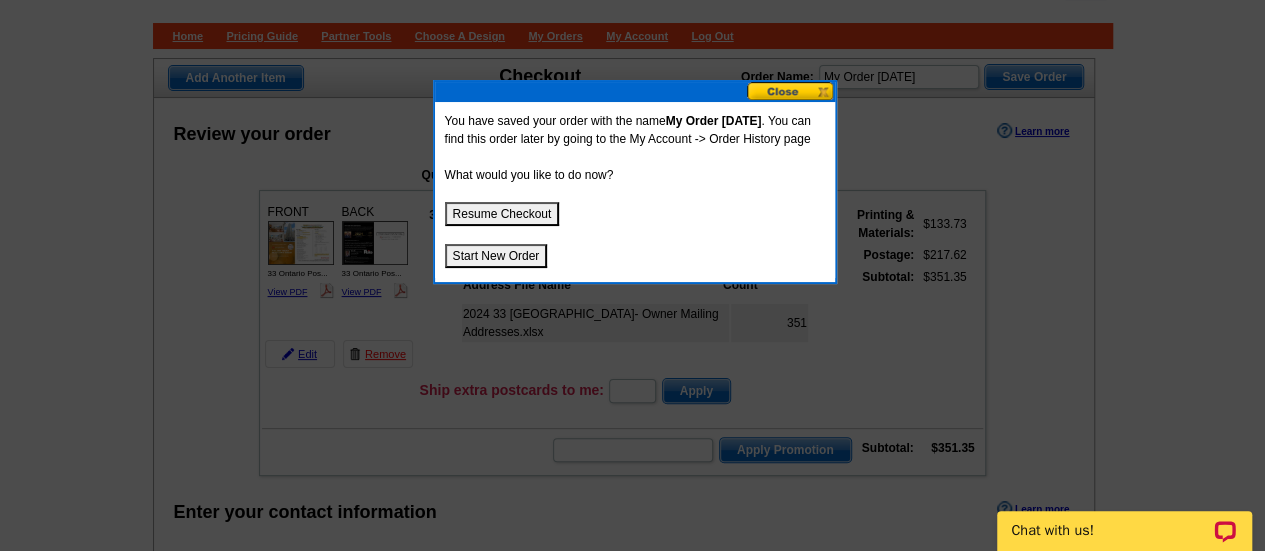 click on "Resume Checkout" at bounding box center [502, 214] 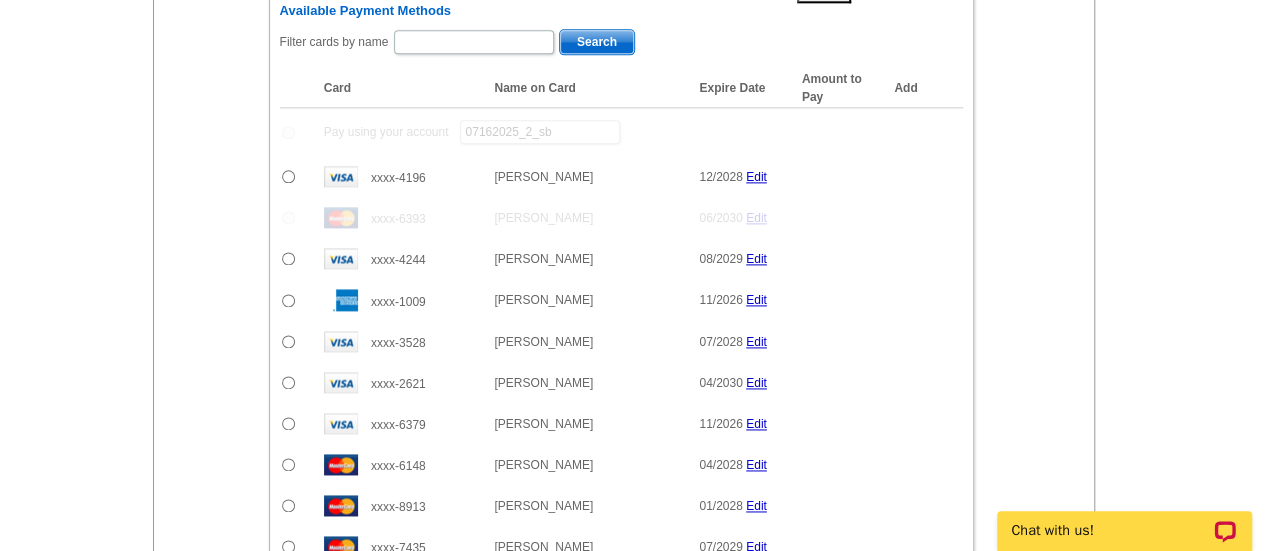 scroll, scrollTop: 1686, scrollLeft: 0, axis: vertical 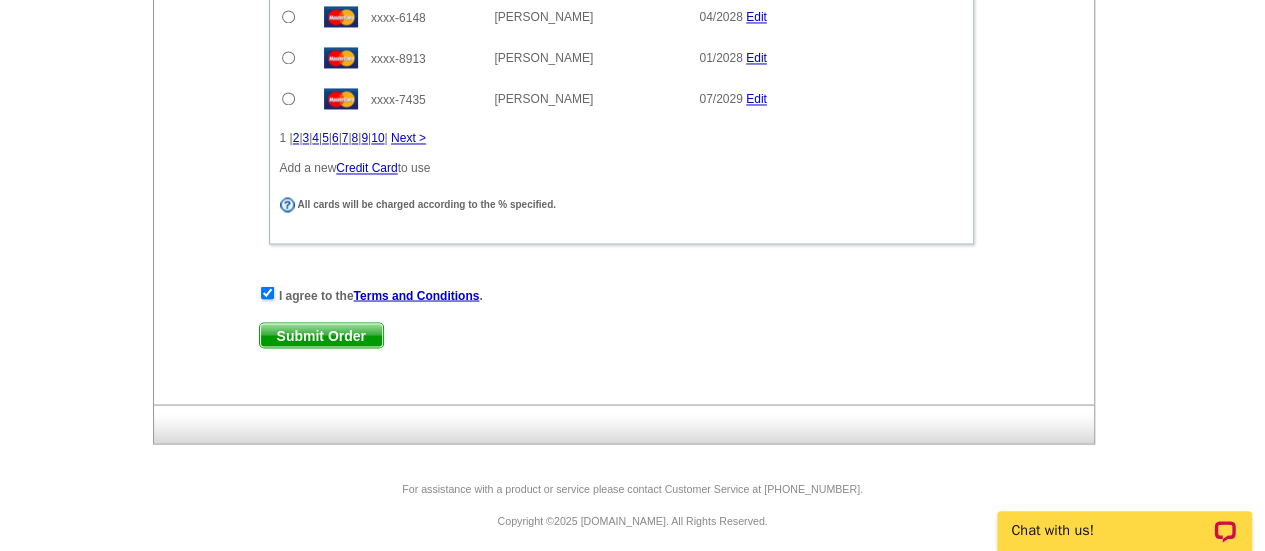 click on "Submit Order" at bounding box center (321, 335) 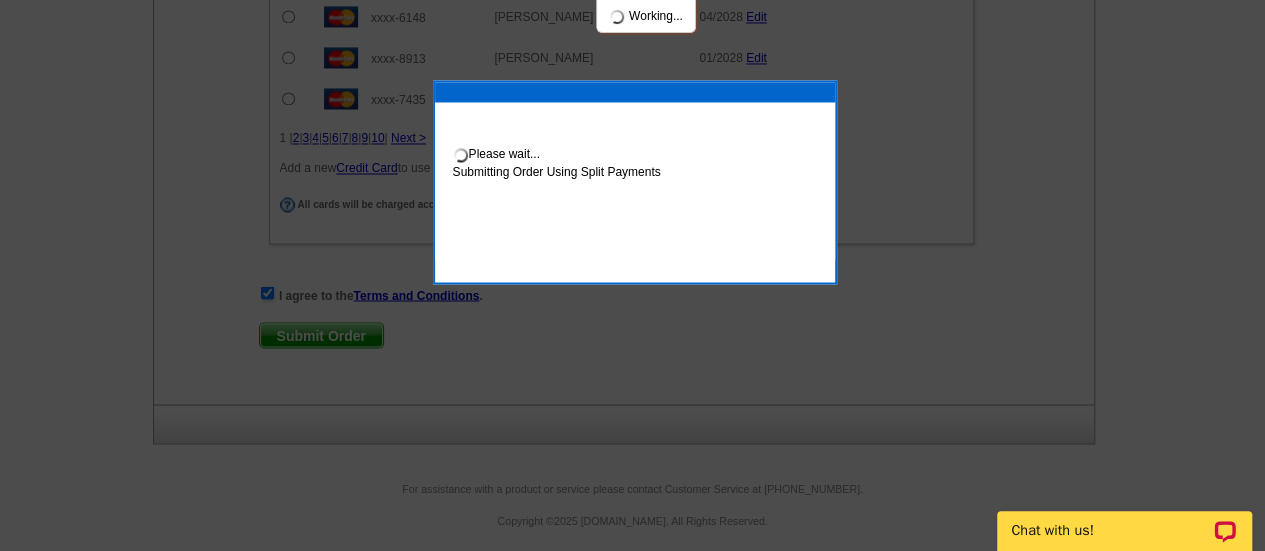 scroll, scrollTop: 1786, scrollLeft: 0, axis: vertical 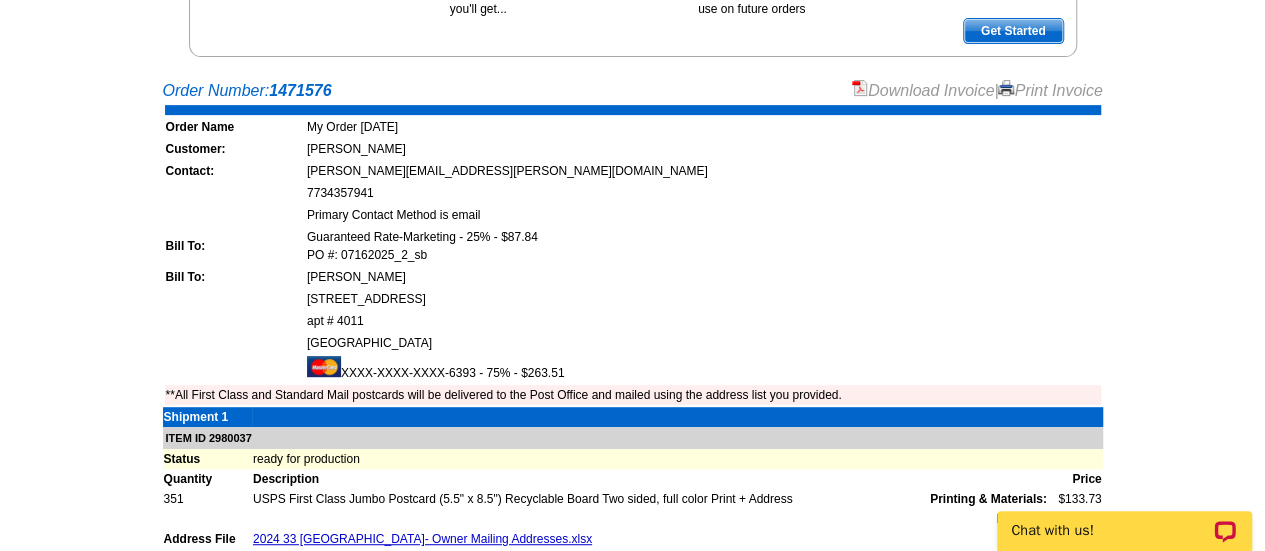 click on "Download Invoice" at bounding box center (923, 90) 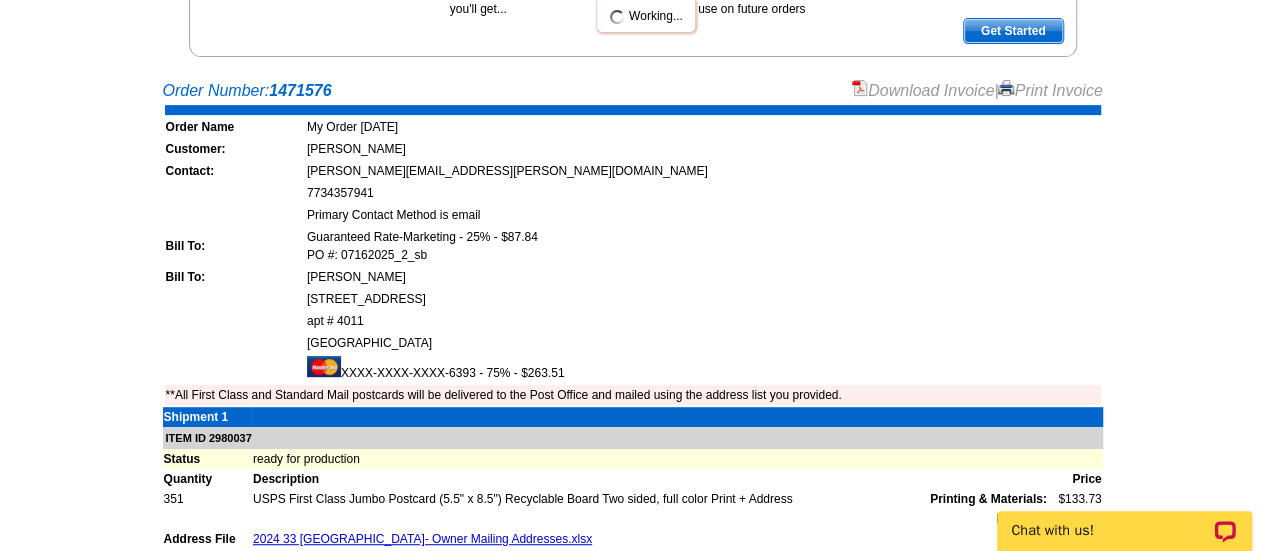 scroll, scrollTop: 0, scrollLeft: 0, axis: both 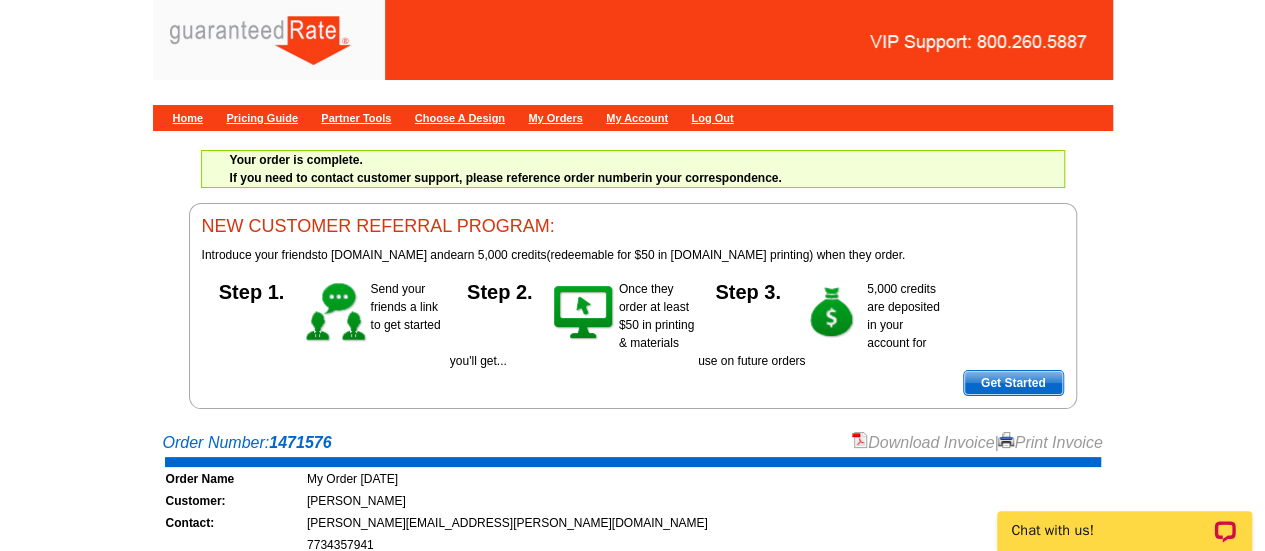 click on "Home
Pricing Guide
Partner Tools
Choose A Design
My Orders
My Account
Log Out" at bounding box center (633, 118) 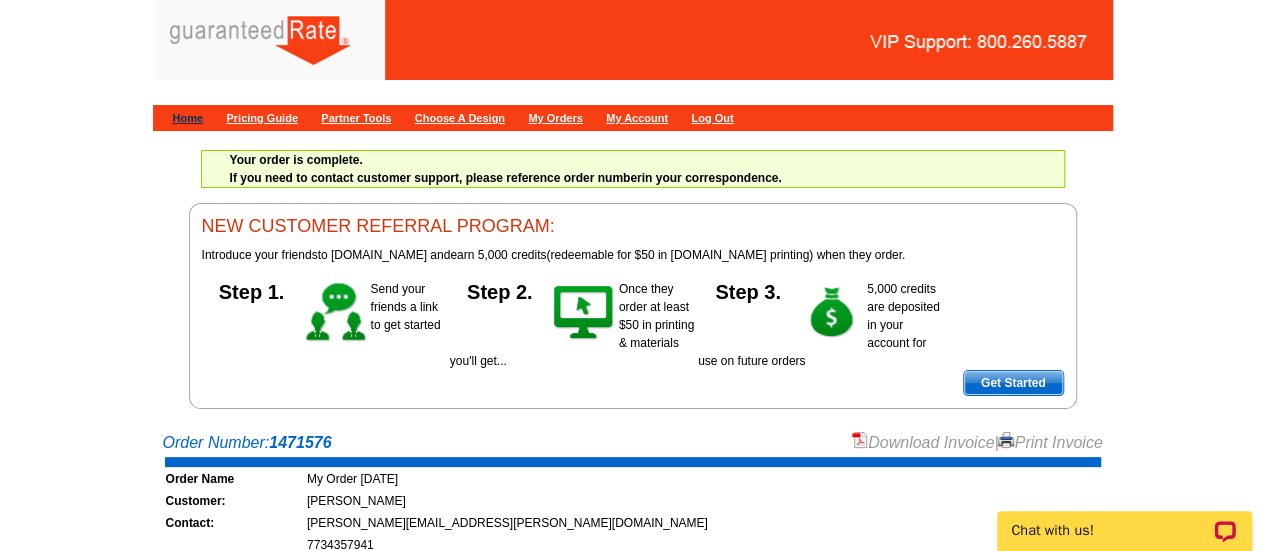 click on "Home" at bounding box center (188, 118) 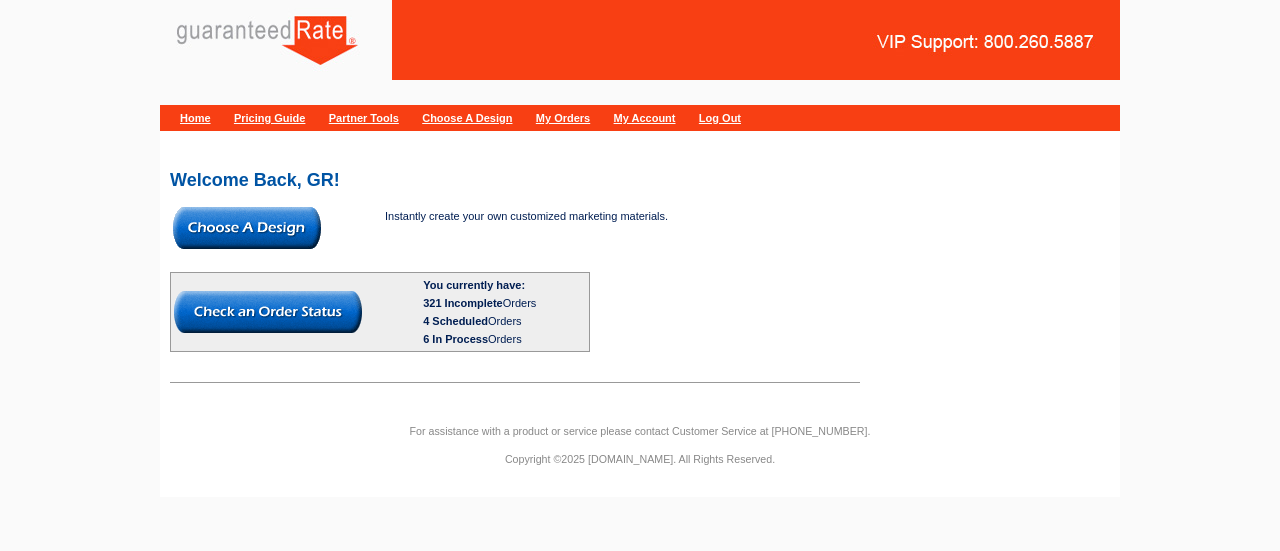 scroll, scrollTop: 0, scrollLeft: 0, axis: both 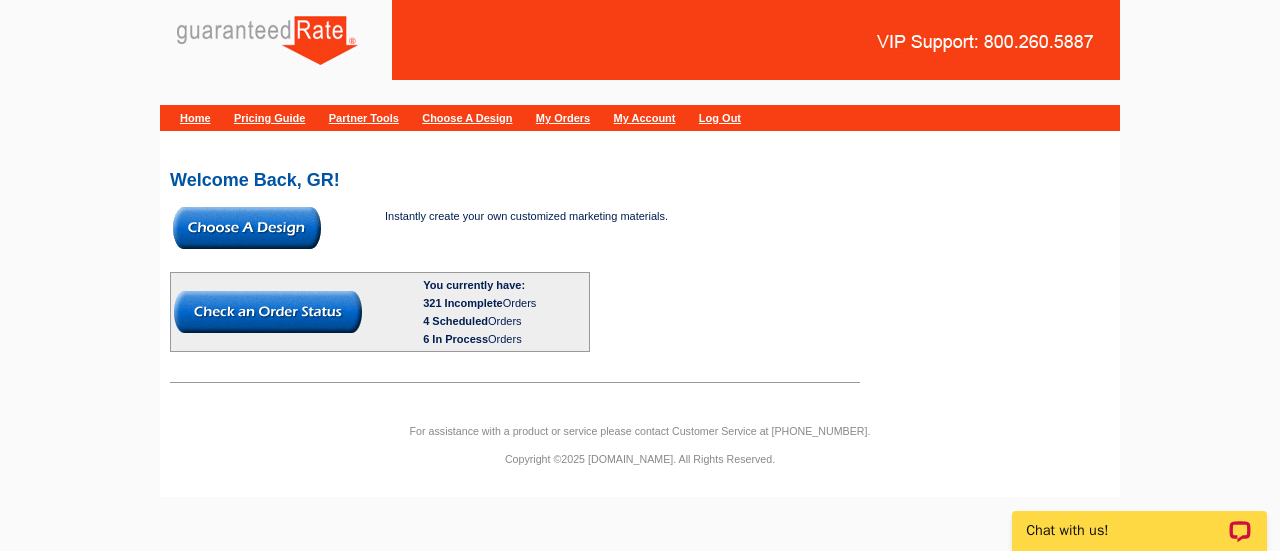 click at bounding box center (247, 228) 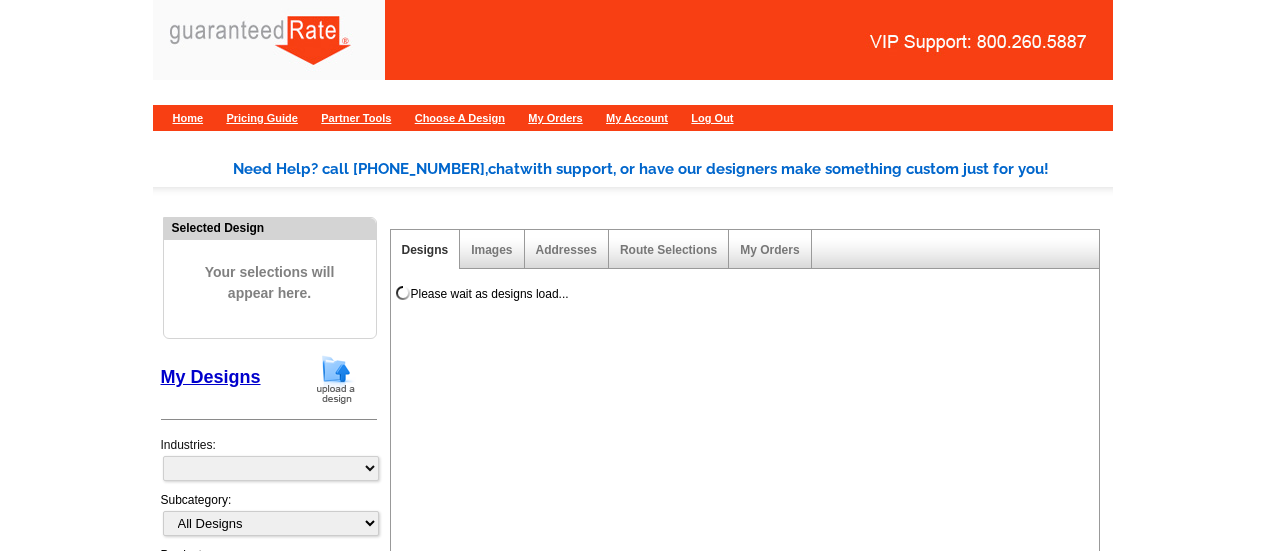 scroll, scrollTop: 0, scrollLeft: 0, axis: both 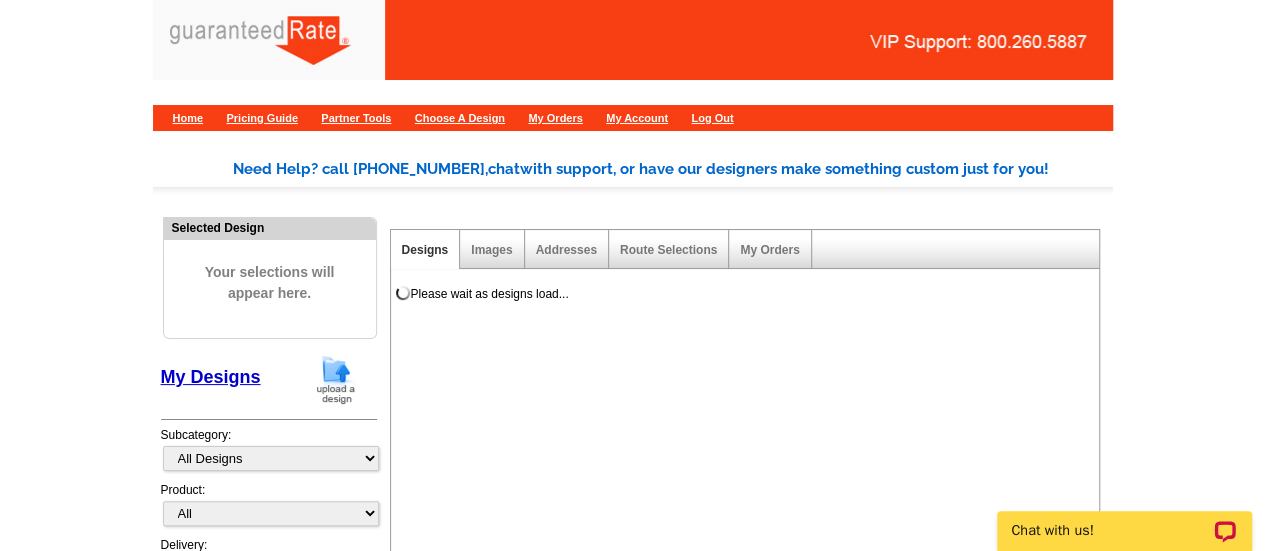 click at bounding box center [336, 379] 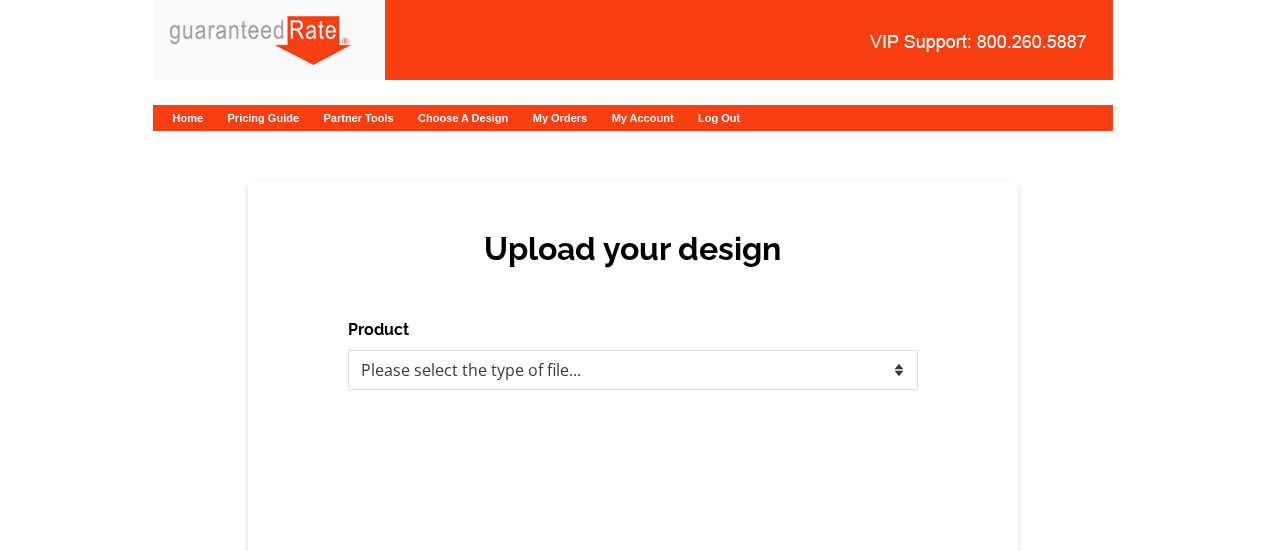 scroll, scrollTop: 0, scrollLeft: 0, axis: both 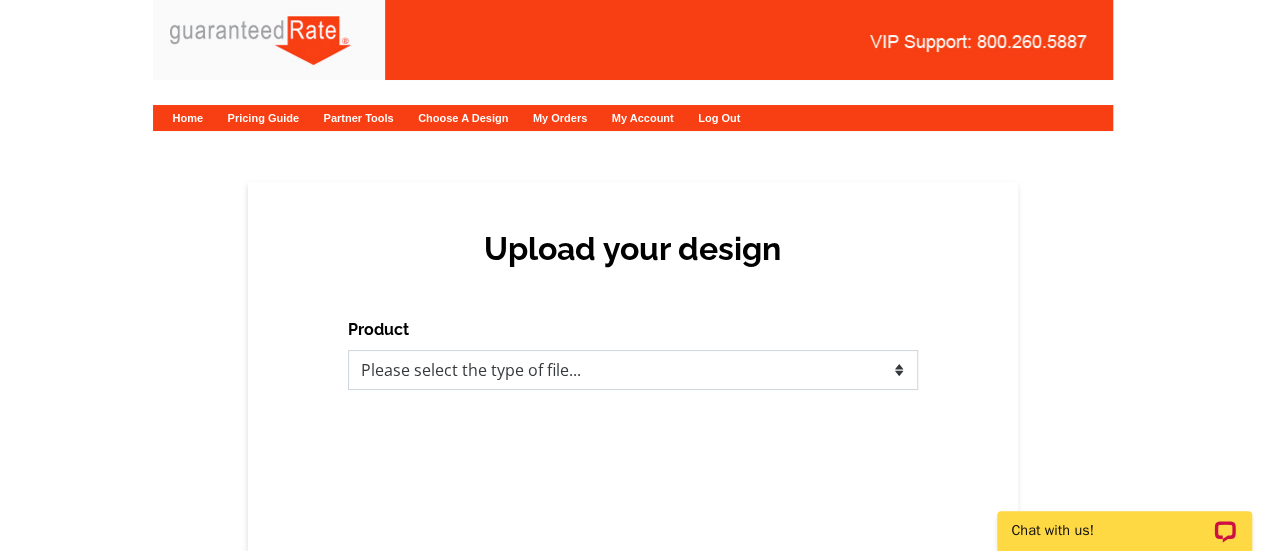 click on "Please select the type of file...
Postcards
Calendars
Business Cards
Letters and flyers
Greeting Cards" at bounding box center (633, 370) 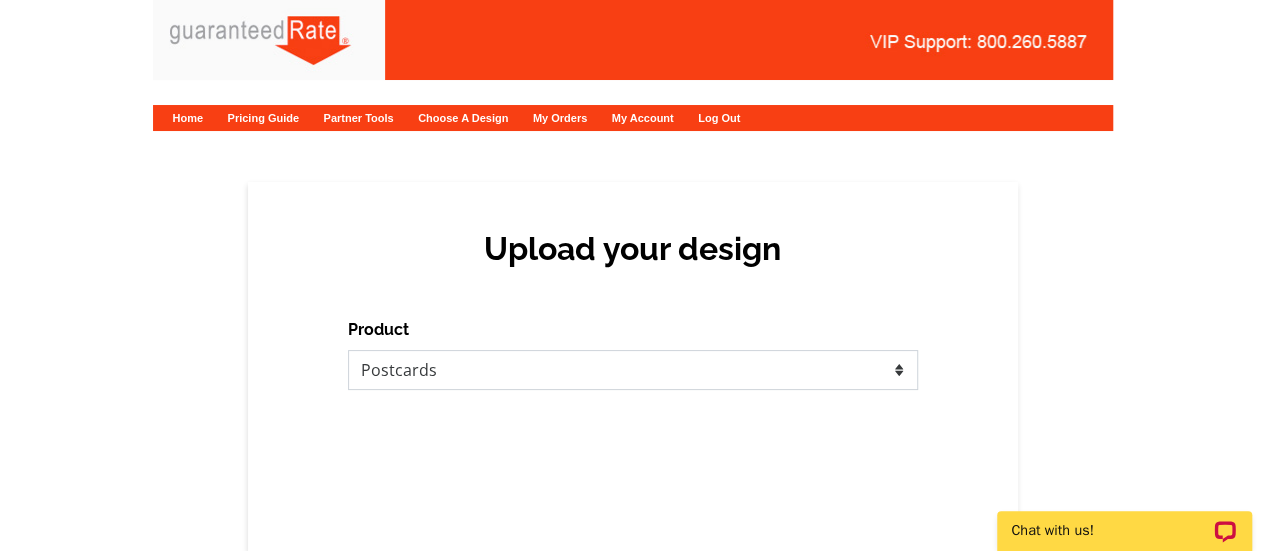 click on "Please select the type of file...
Postcards
Calendars
Business Cards
Letters and flyers
Greeting Cards" at bounding box center [633, 370] 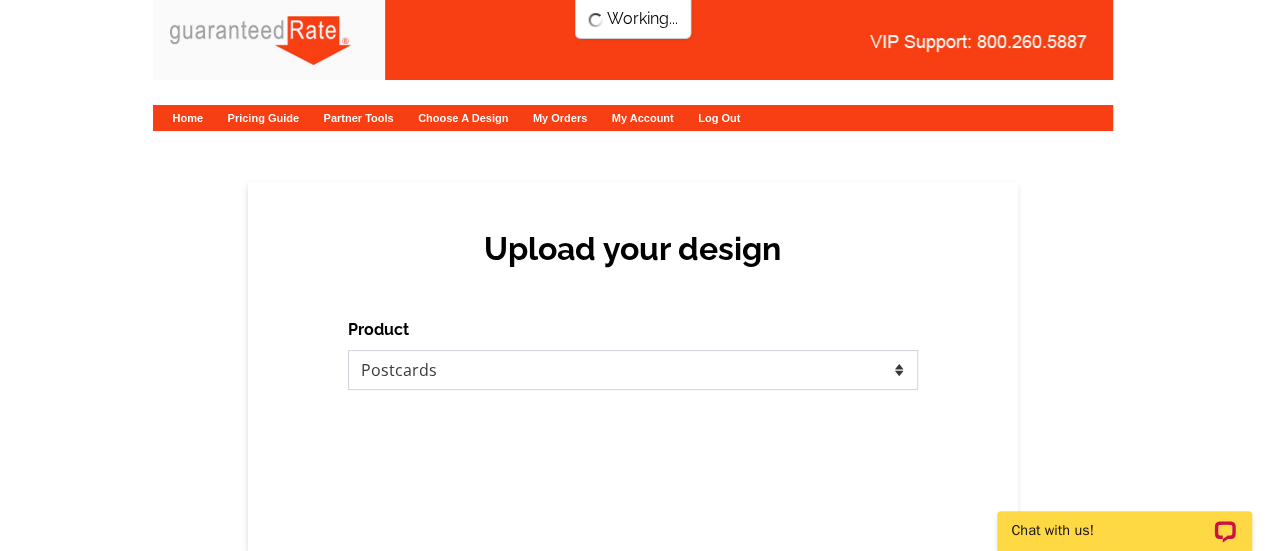 scroll, scrollTop: 0, scrollLeft: 0, axis: both 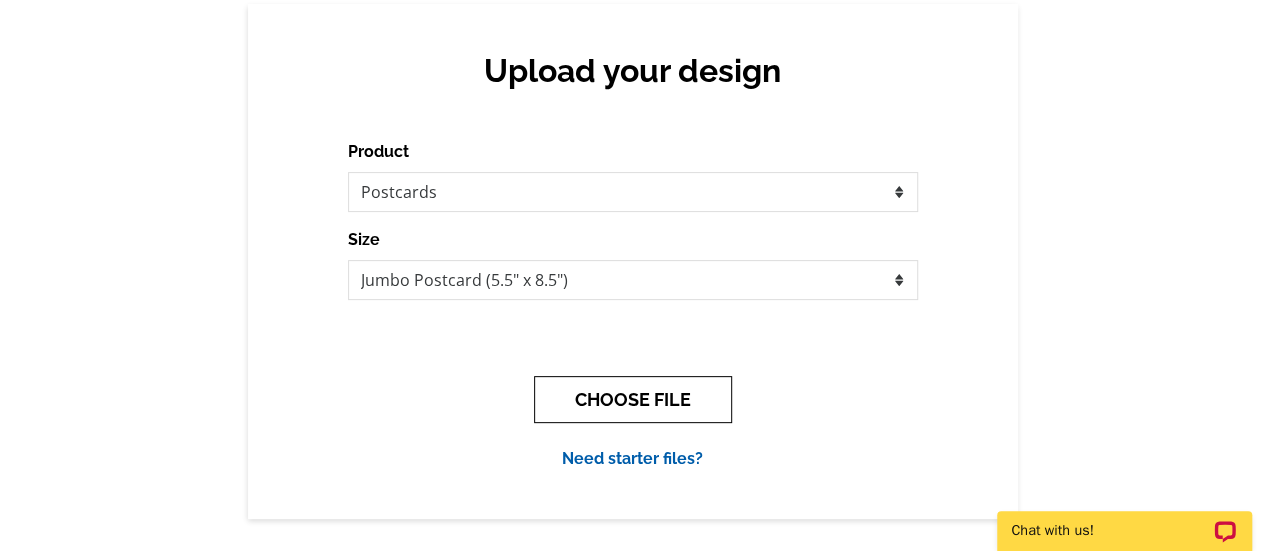 click on "CHOOSE FILE" at bounding box center [633, 399] 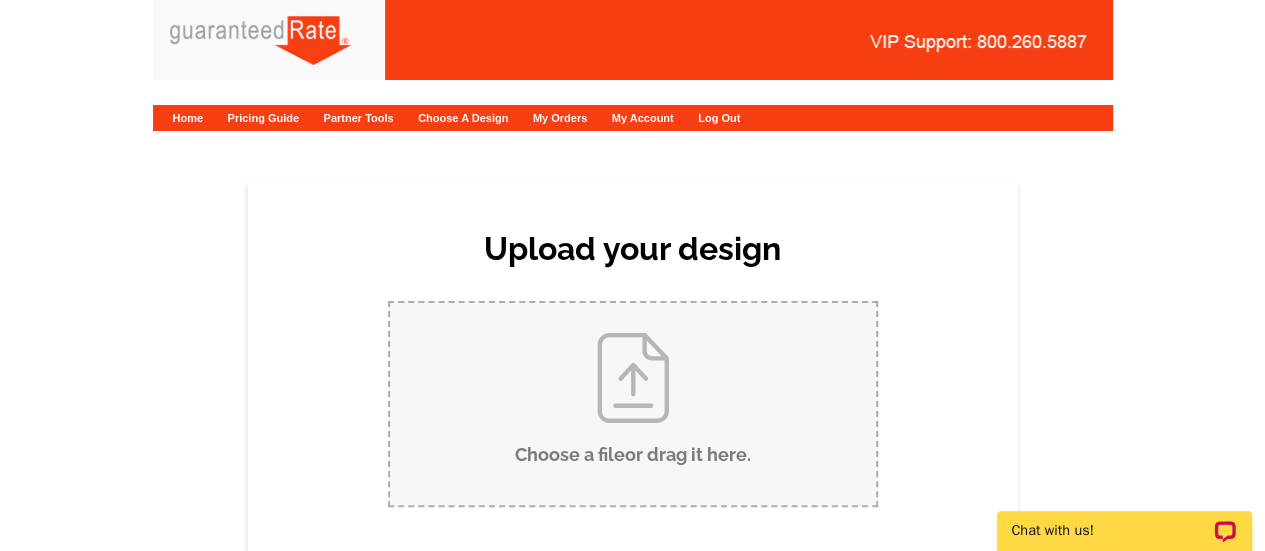 scroll, scrollTop: 72, scrollLeft: 0, axis: vertical 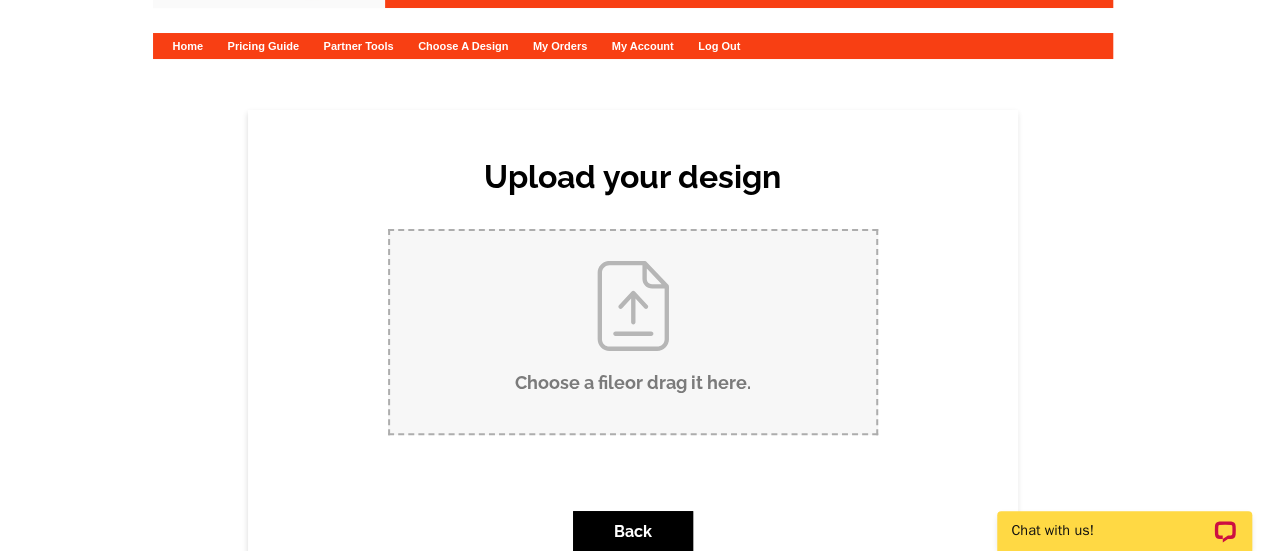 click on "Choose a file  or drag it here ." at bounding box center [633, 332] 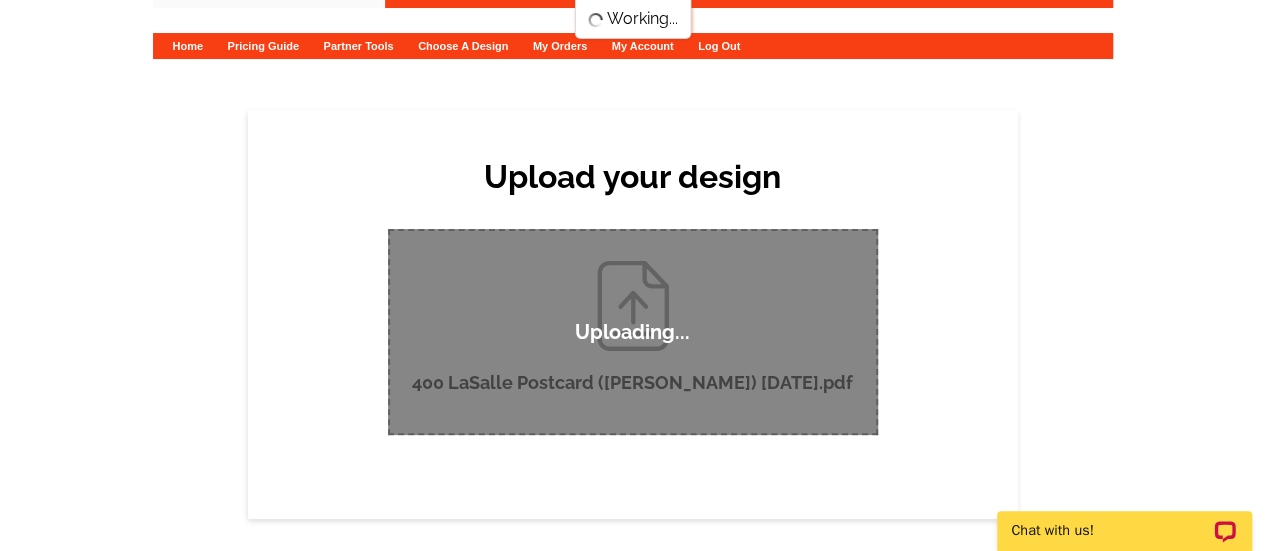 type 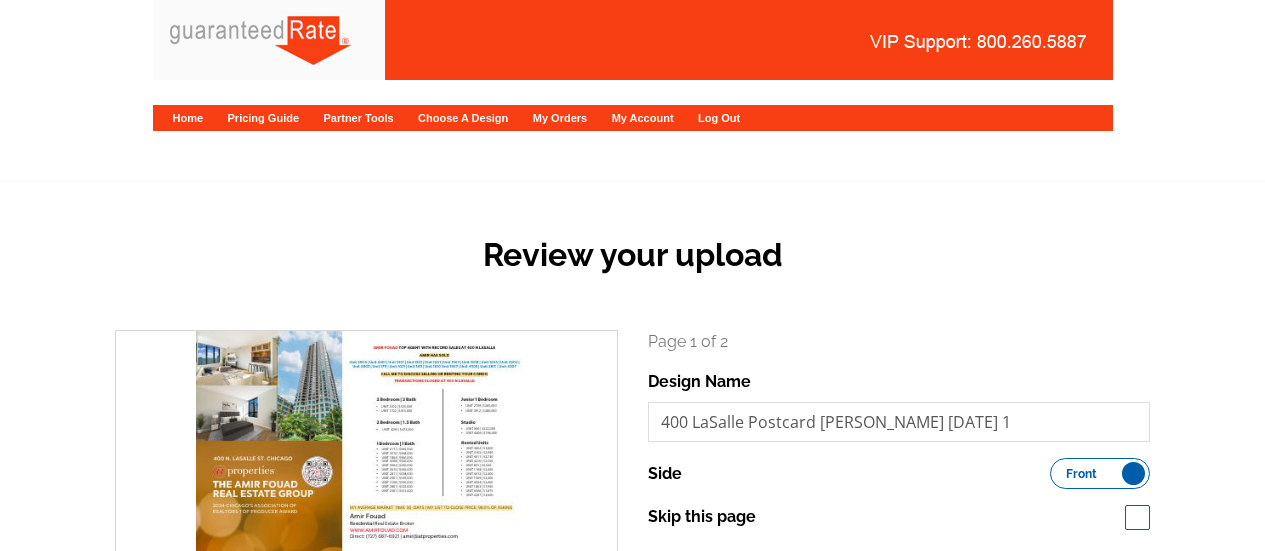 scroll, scrollTop: 0, scrollLeft: 0, axis: both 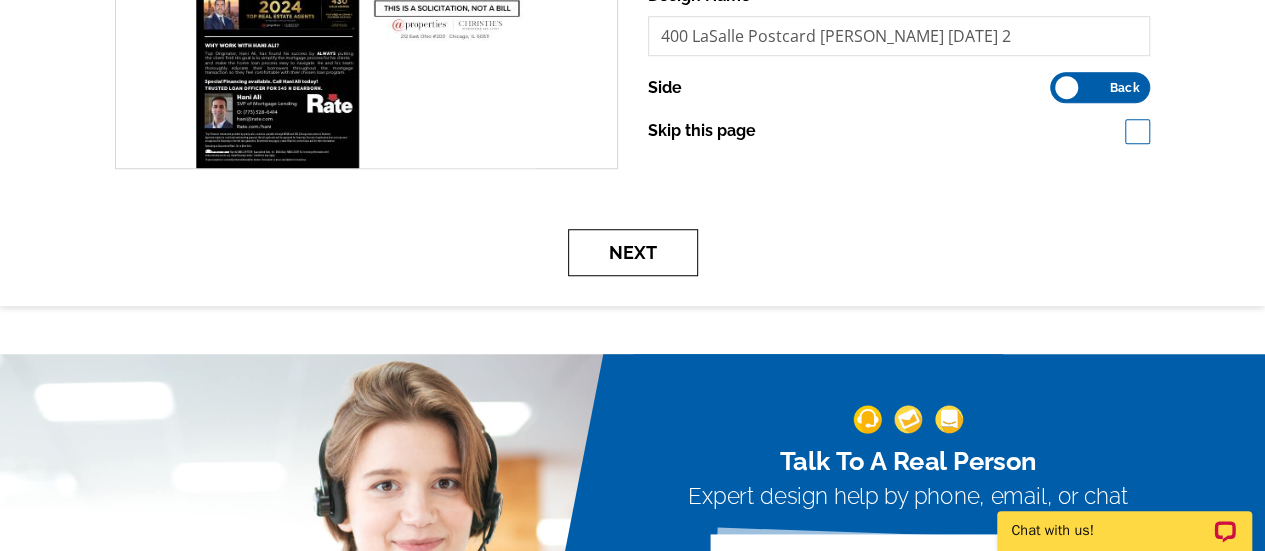 click on "Next" at bounding box center (633, 252) 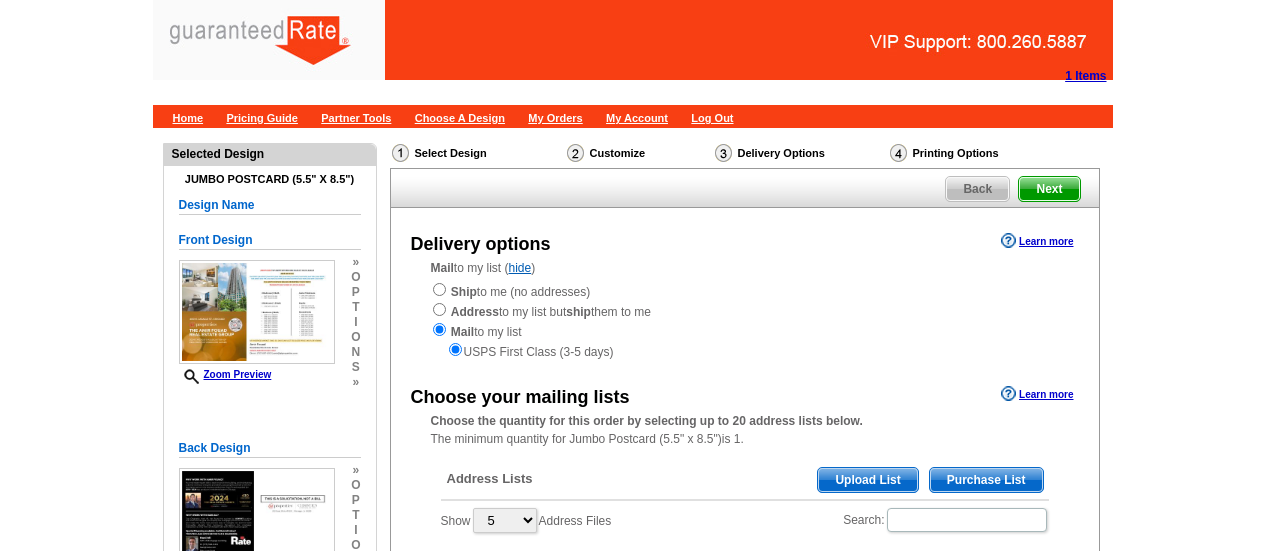 scroll, scrollTop: 0, scrollLeft: 0, axis: both 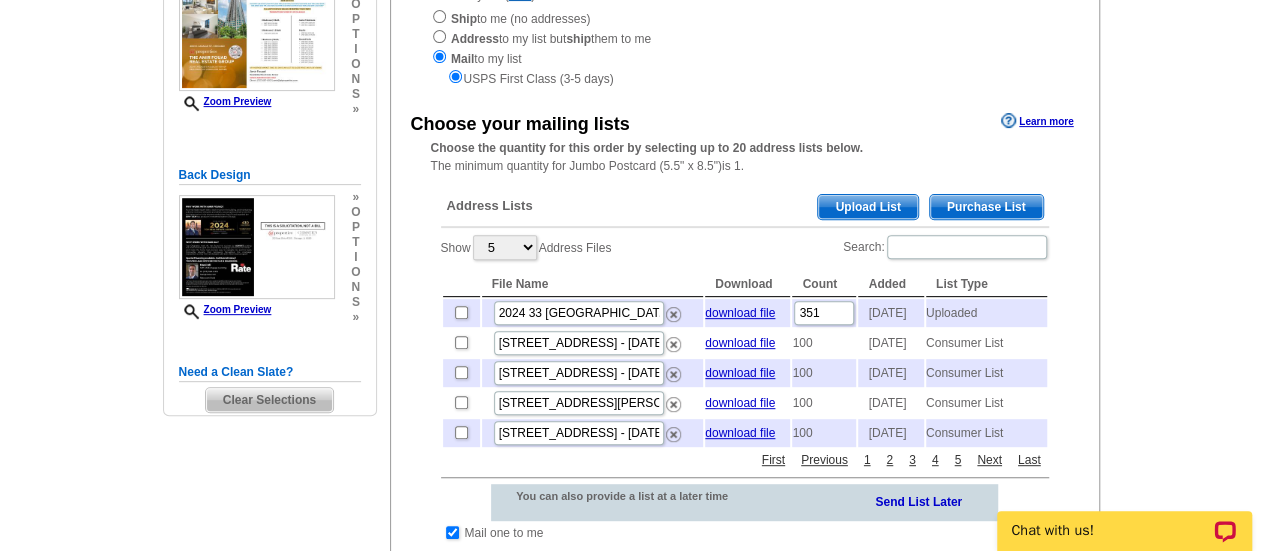 click on "Upload List" at bounding box center (867, 207) 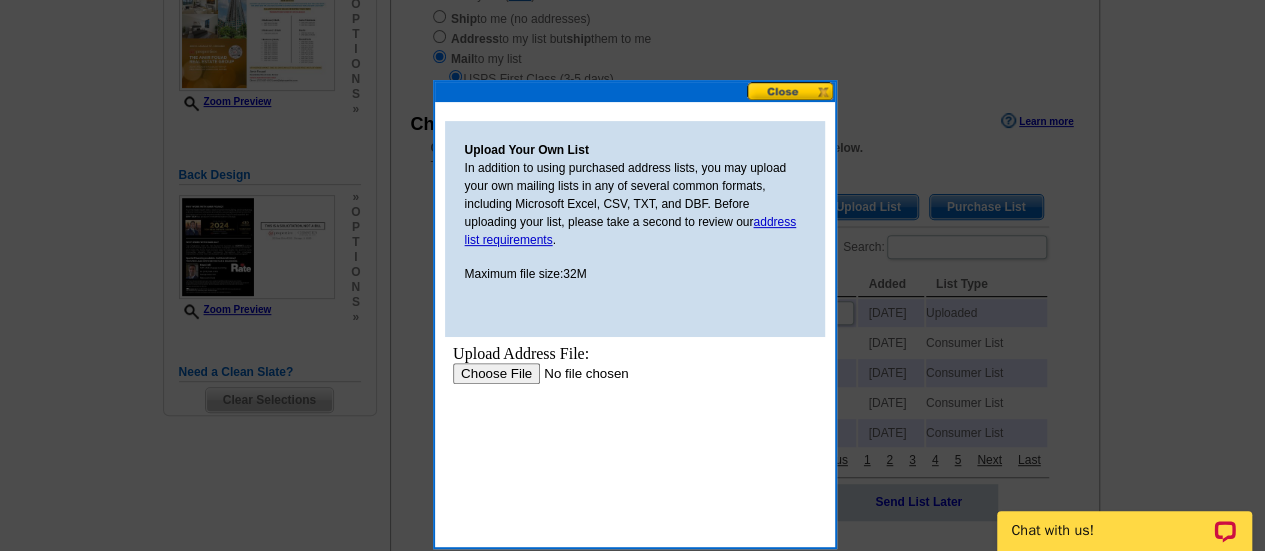 scroll, scrollTop: 0, scrollLeft: 0, axis: both 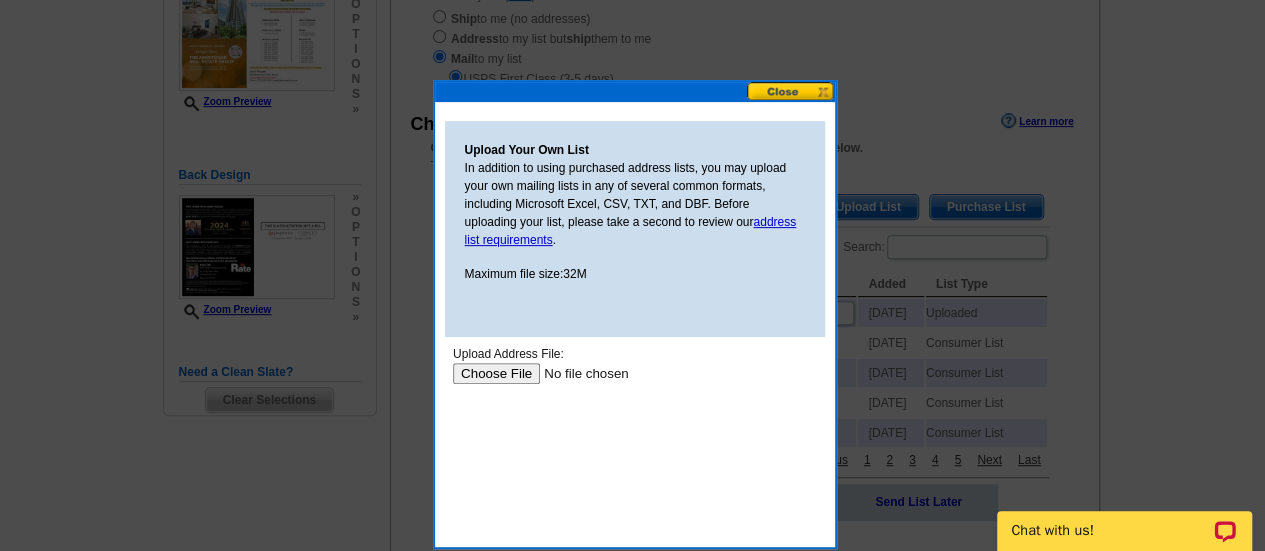 type on "C:\fakepath\2024 400 La Salle.xlsx" 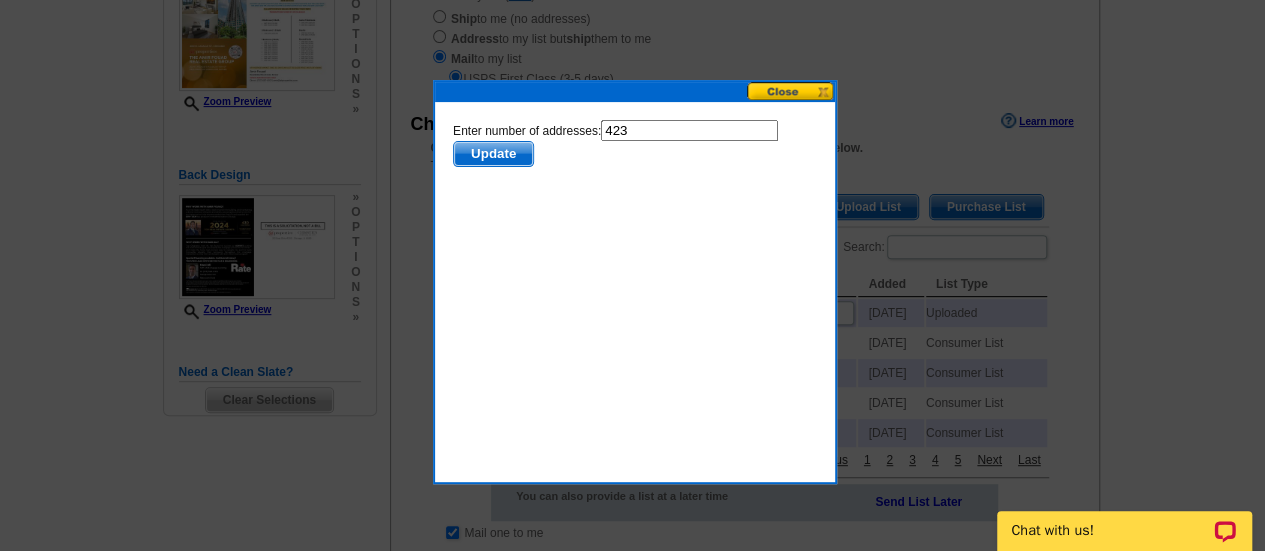 scroll, scrollTop: 0, scrollLeft: 0, axis: both 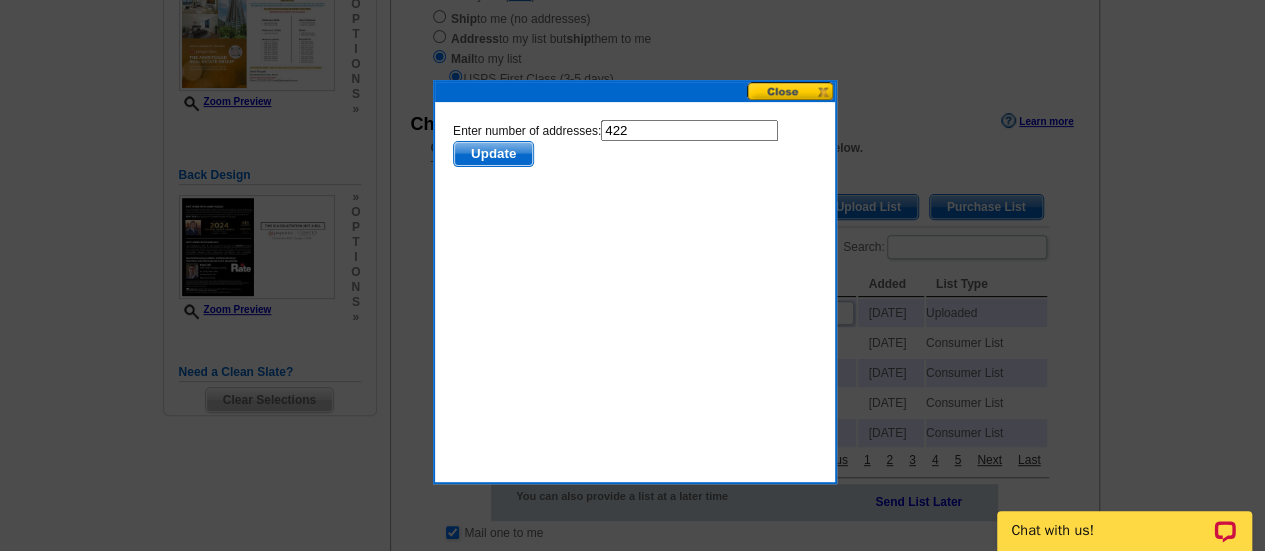type on "422" 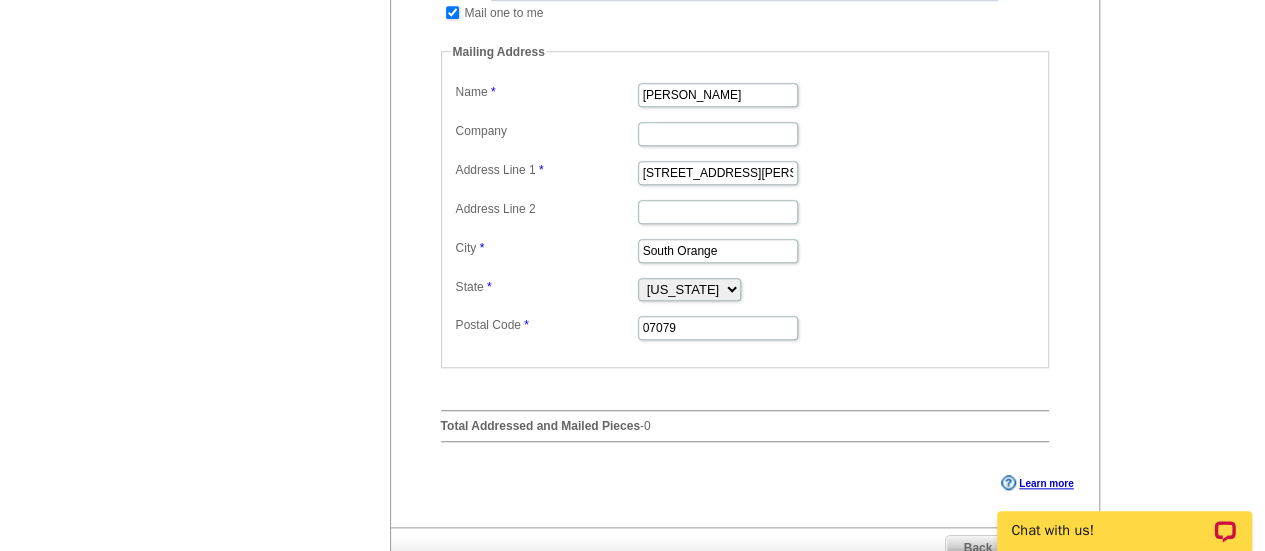 scroll, scrollTop: 792, scrollLeft: 0, axis: vertical 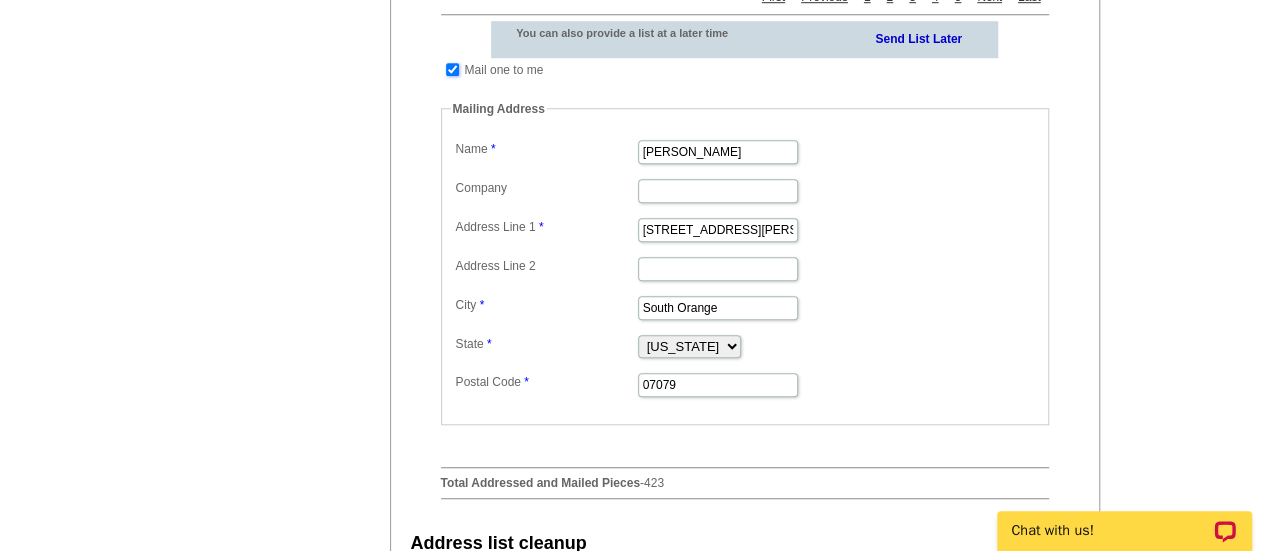click at bounding box center (452, 69) 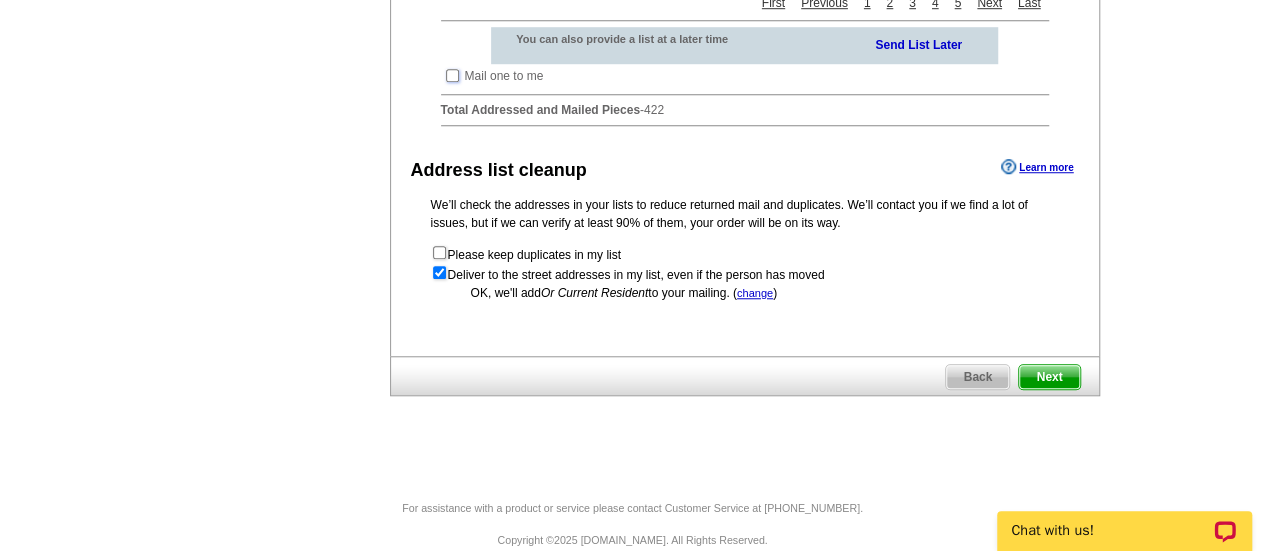 scroll, scrollTop: 796, scrollLeft: 0, axis: vertical 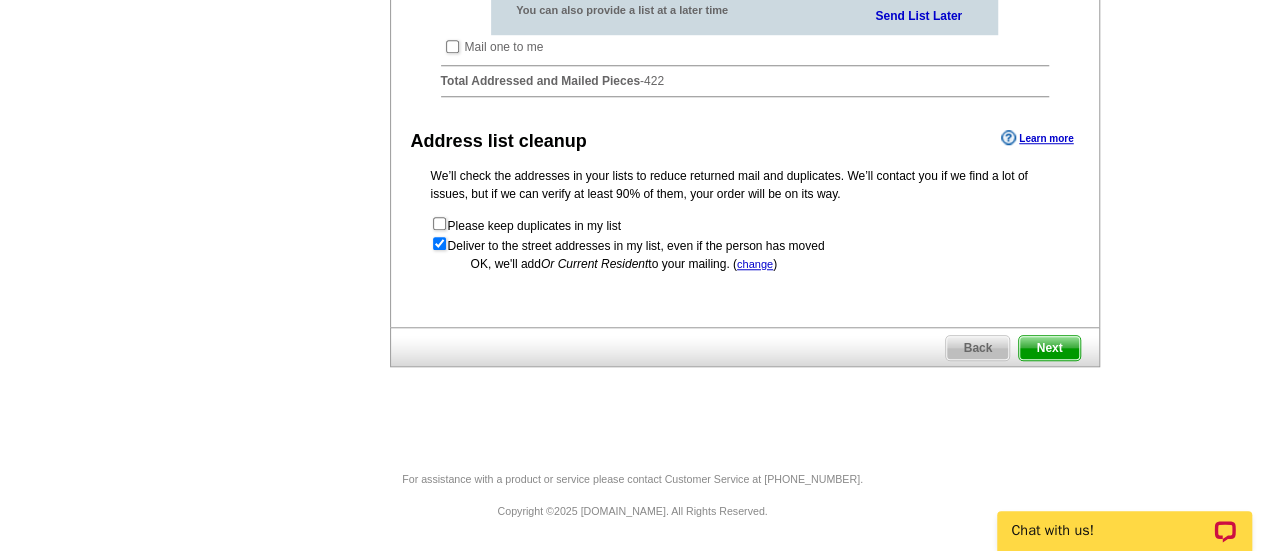 click on "Next" at bounding box center [1049, 348] 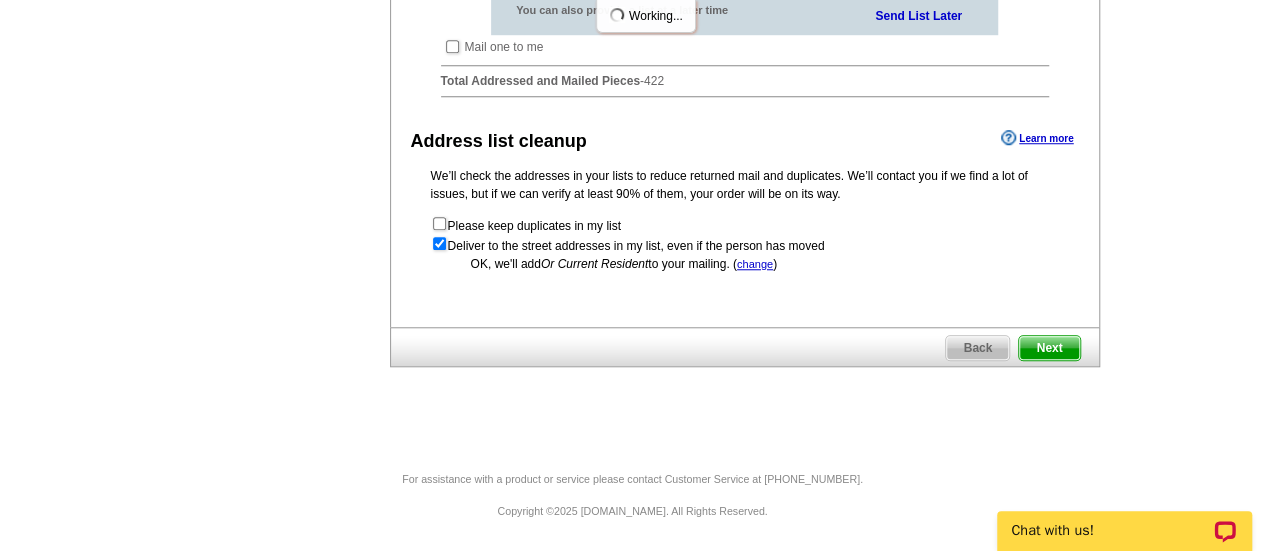 scroll, scrollTop: 0, scrollLeft: 0, axis: both 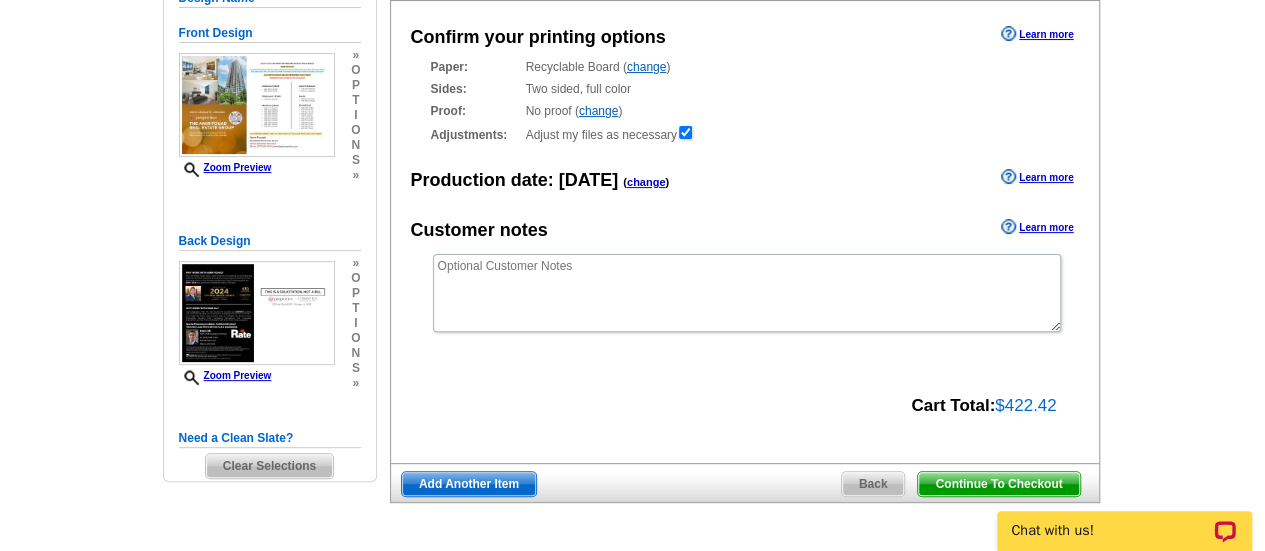 click on "Continue To Checkout" at bounding box center [998, 484] 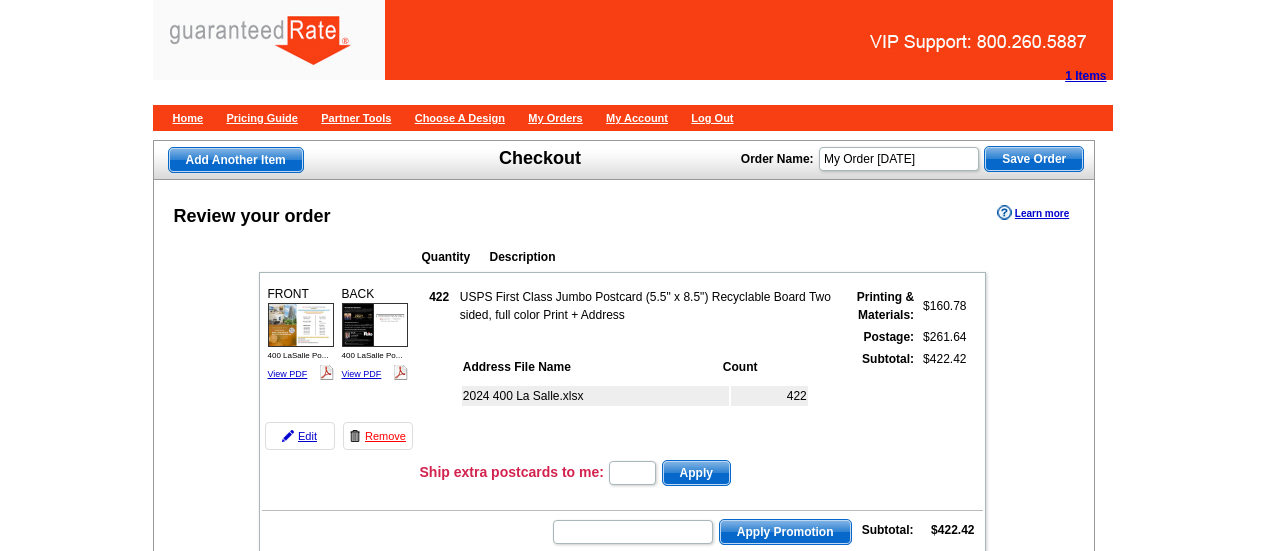 scroll, scrollTop: 0, scrollLeft: 0, axis: both 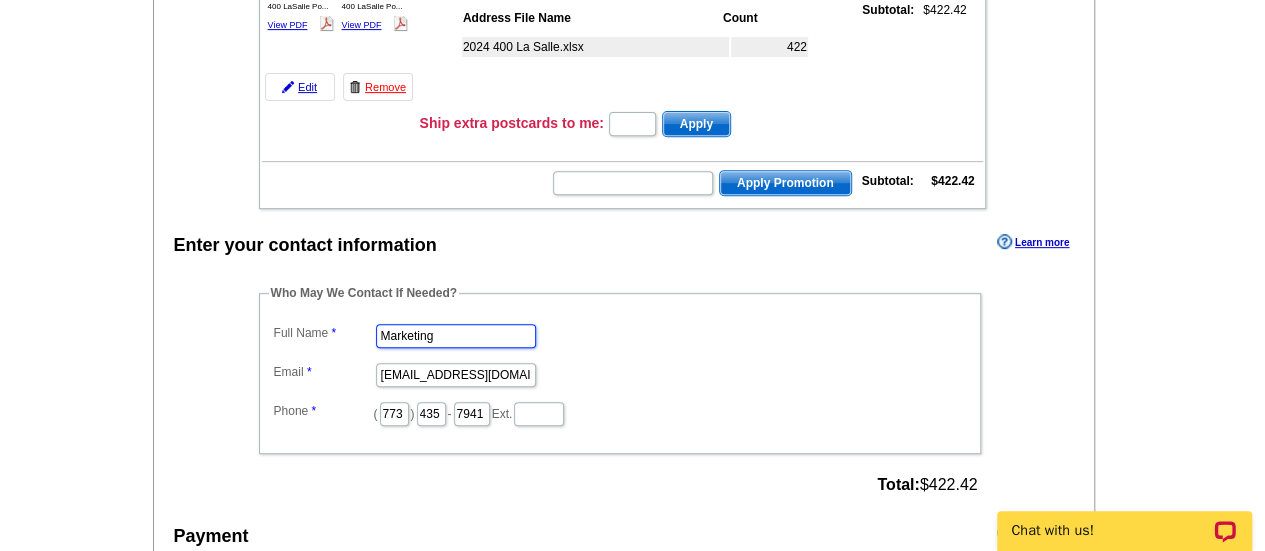 click on "Marketing" at bounding box center (456, 336) 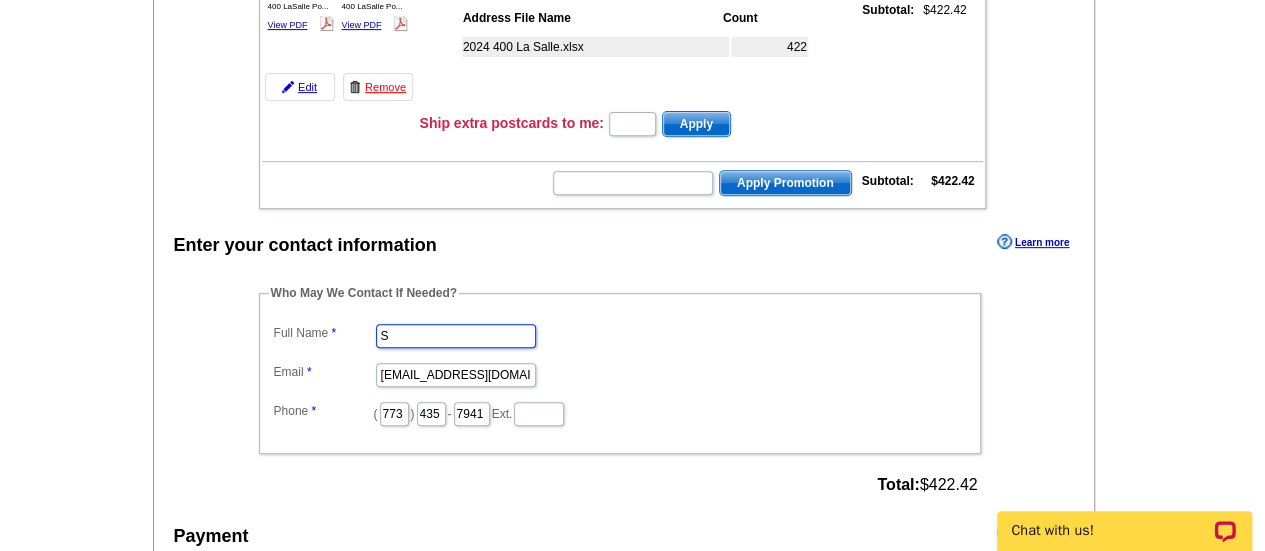 type on "[PERSON_NAME]" 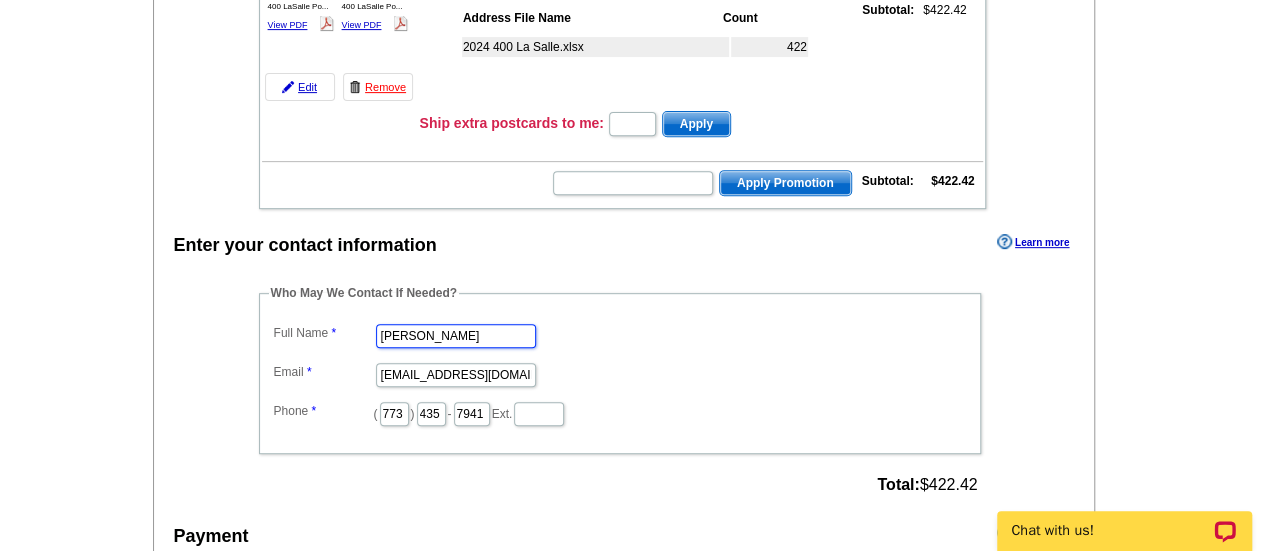 scroll, scrollTop: 0, scrollLeft: 0, axis: both 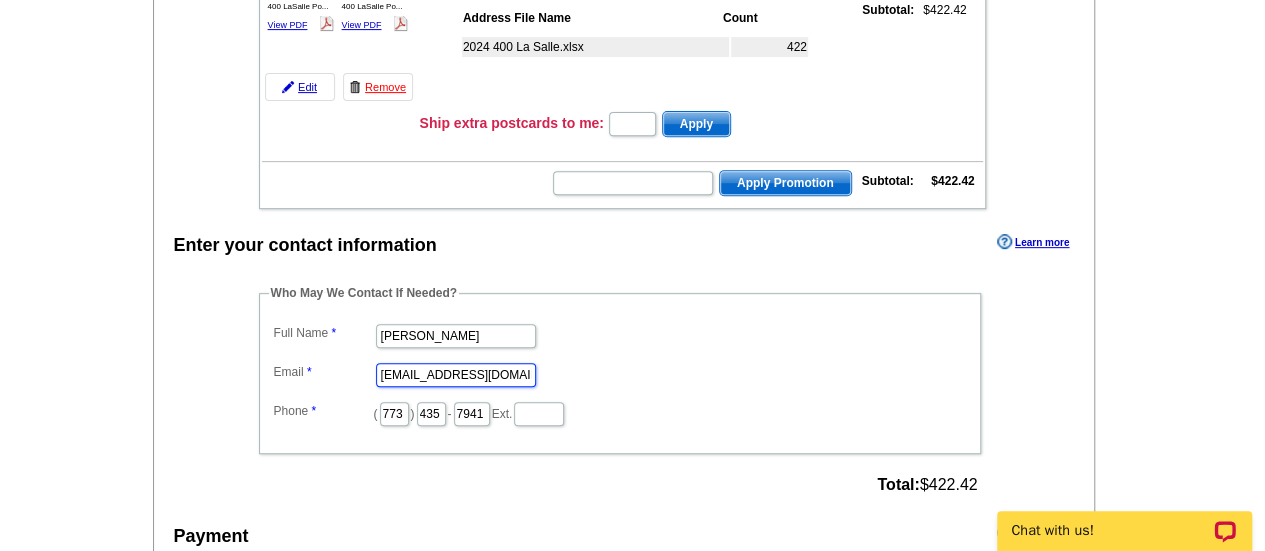 click on "marketing@guaranteedrate.com" at bounding box center (456, 375) 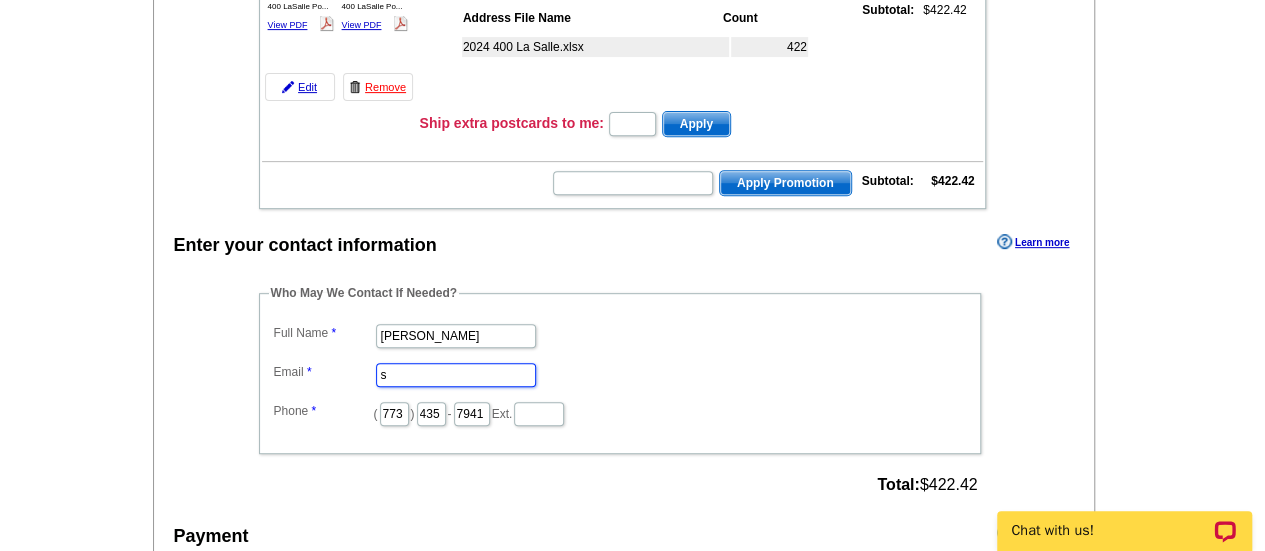 type on "shelley.berner@rate.com" 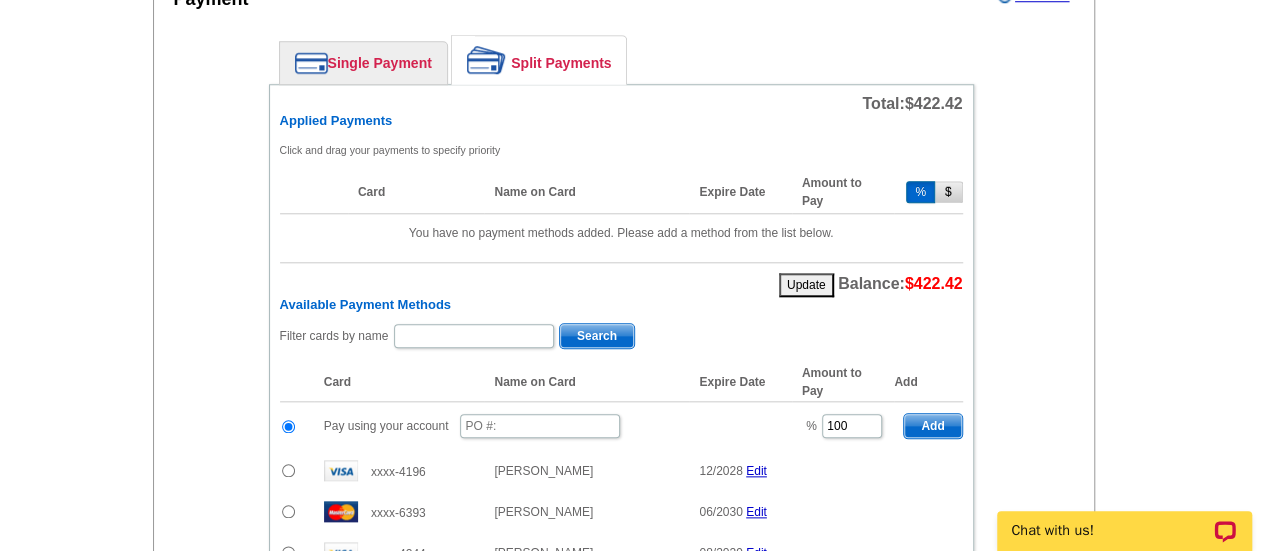 scroll, scrollTop: 887, scrollLeft: 0, axis: vertical 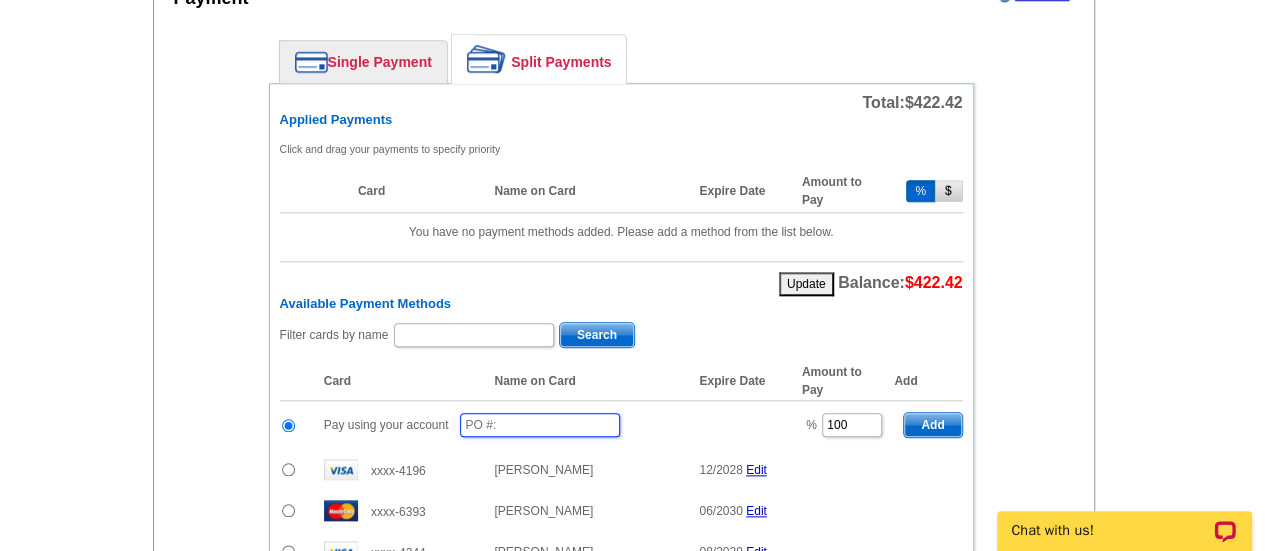 click at bounding box center [540, 425] 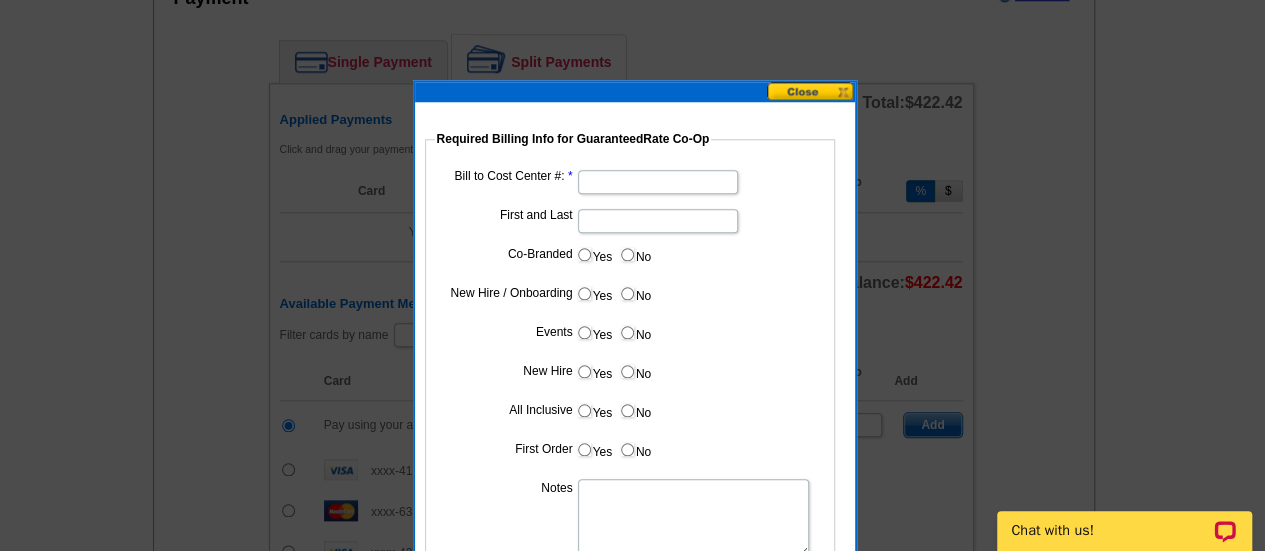 type on "07162025_210_sb" 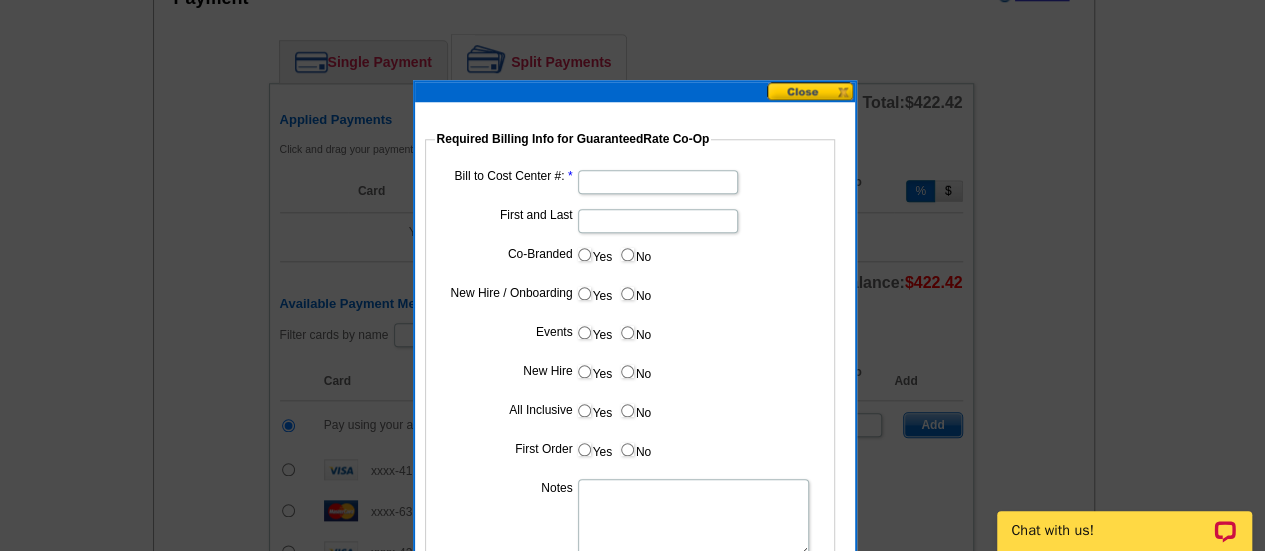 click on "Bill to Cost Center #:" at bounding box center (658, 182) 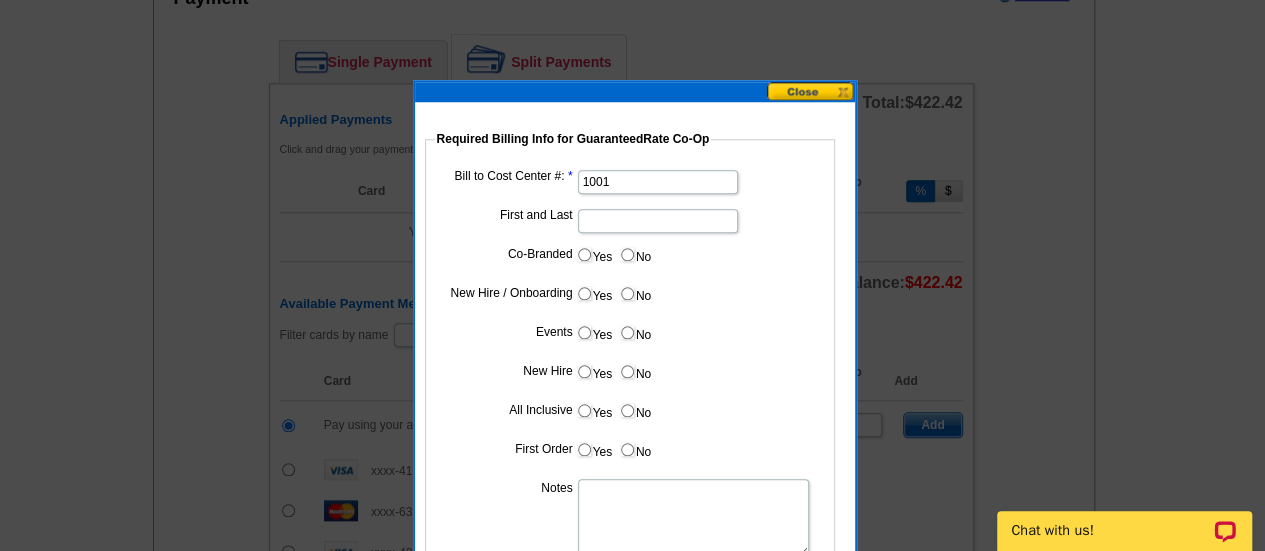 type on "1001" 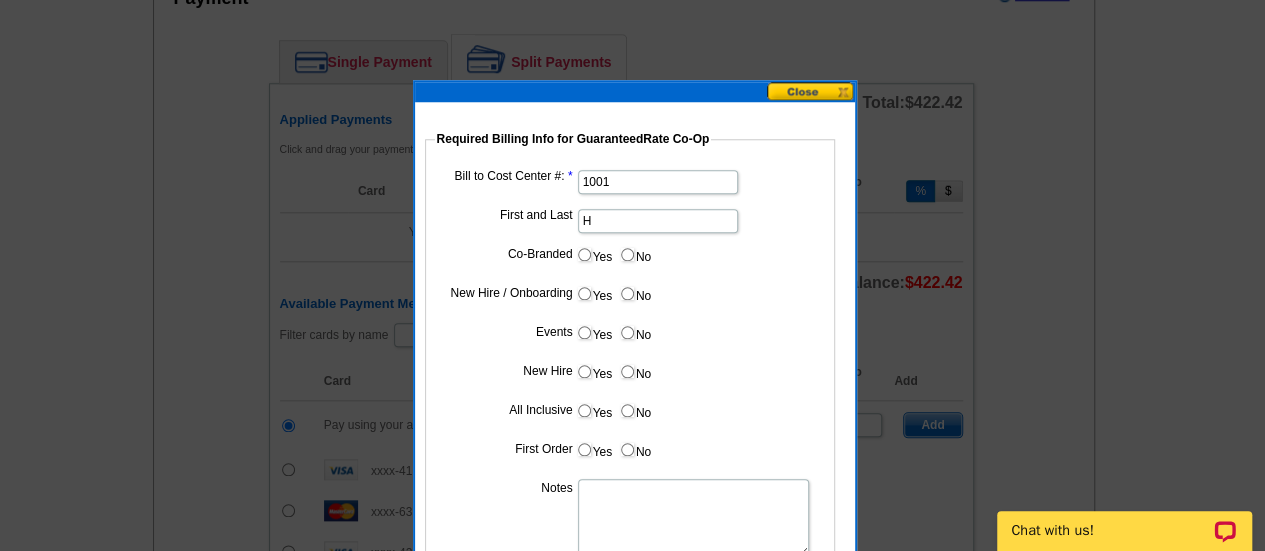 type on "Hani Ali" 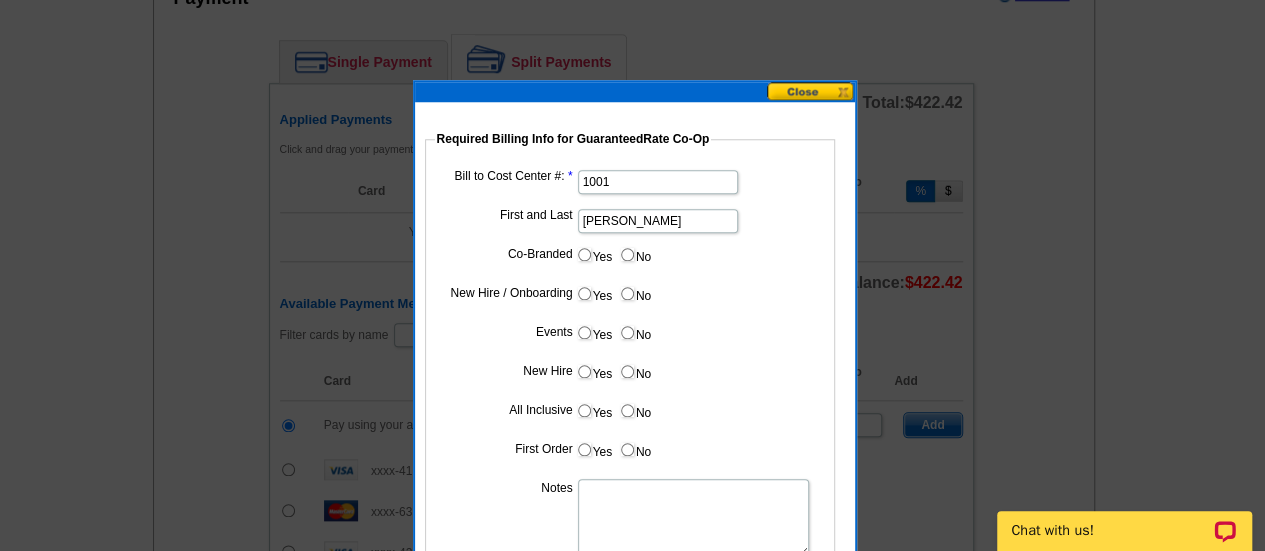 click on "Yes" at bounding box center (594, 254) 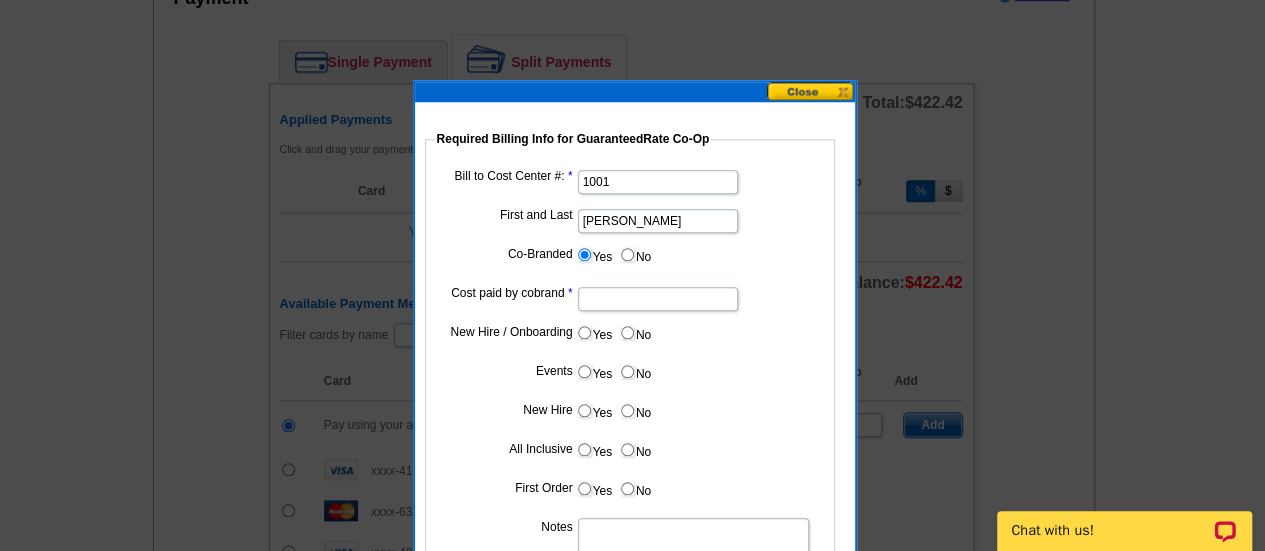 click on "Cost paid by cobrand" at bounding box center (658, 299) 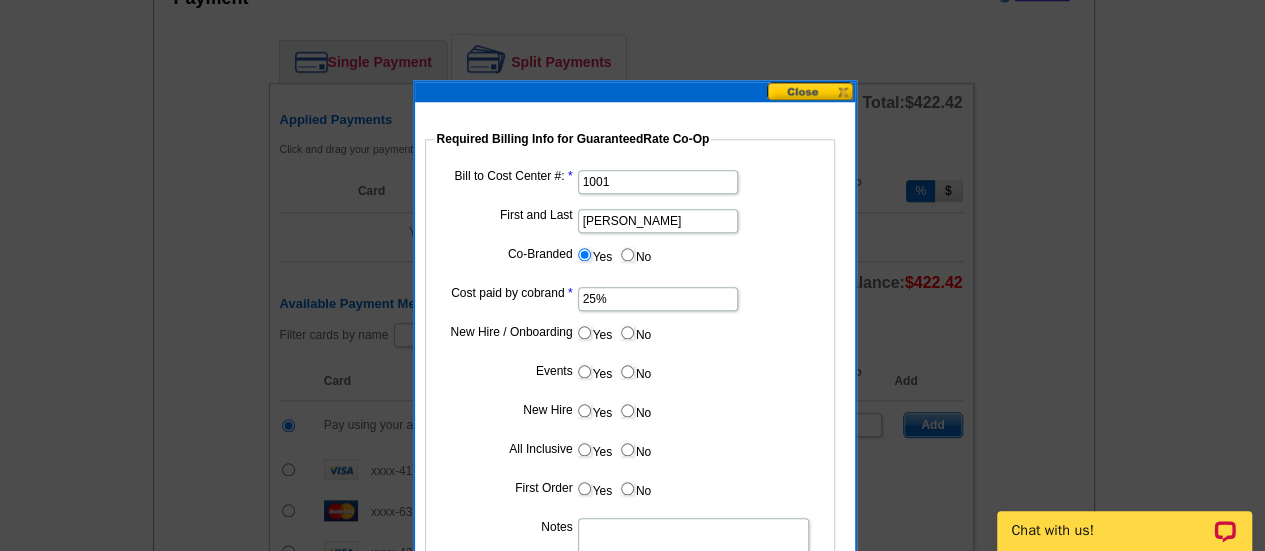 click on "No" at bounding box center [627, 332] 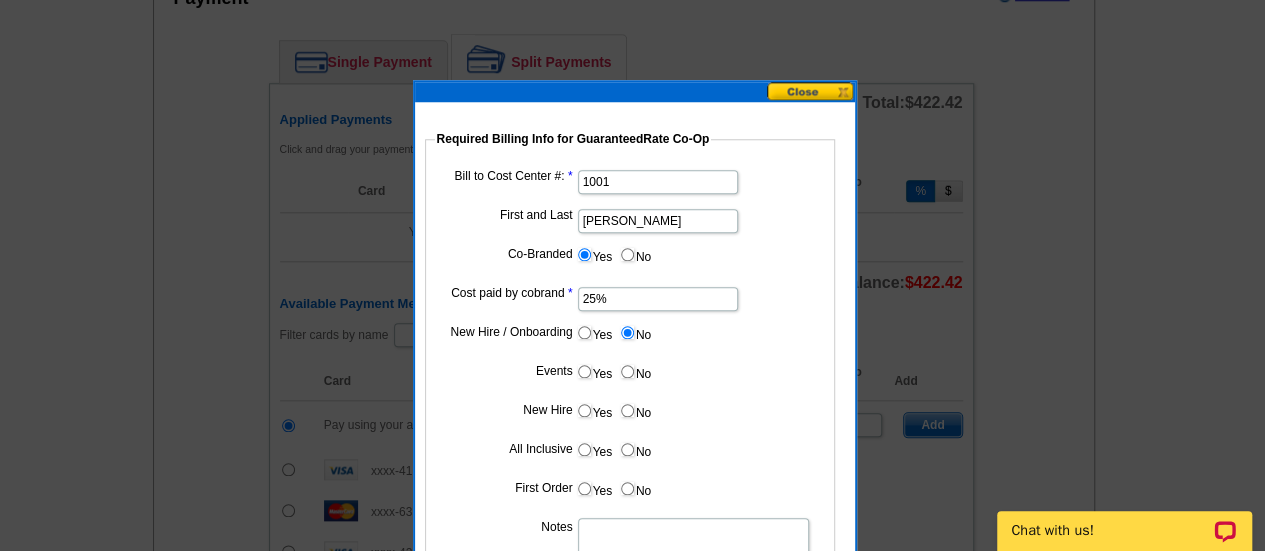 click on "No" at bounding box center (627, 371) 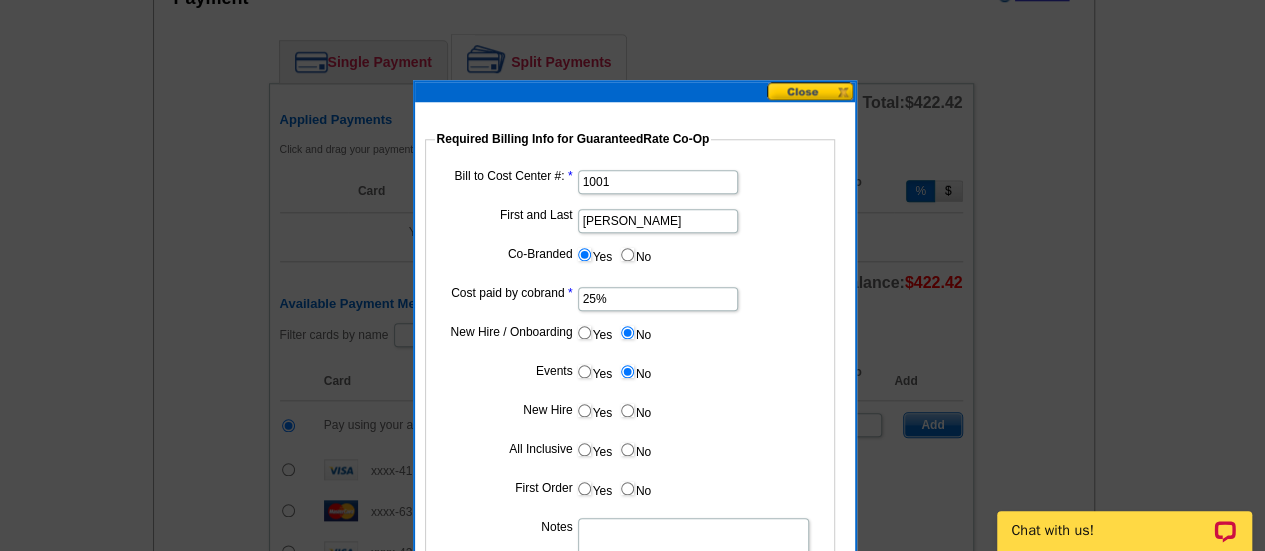 click on "No" at bounding box center (635, 410) 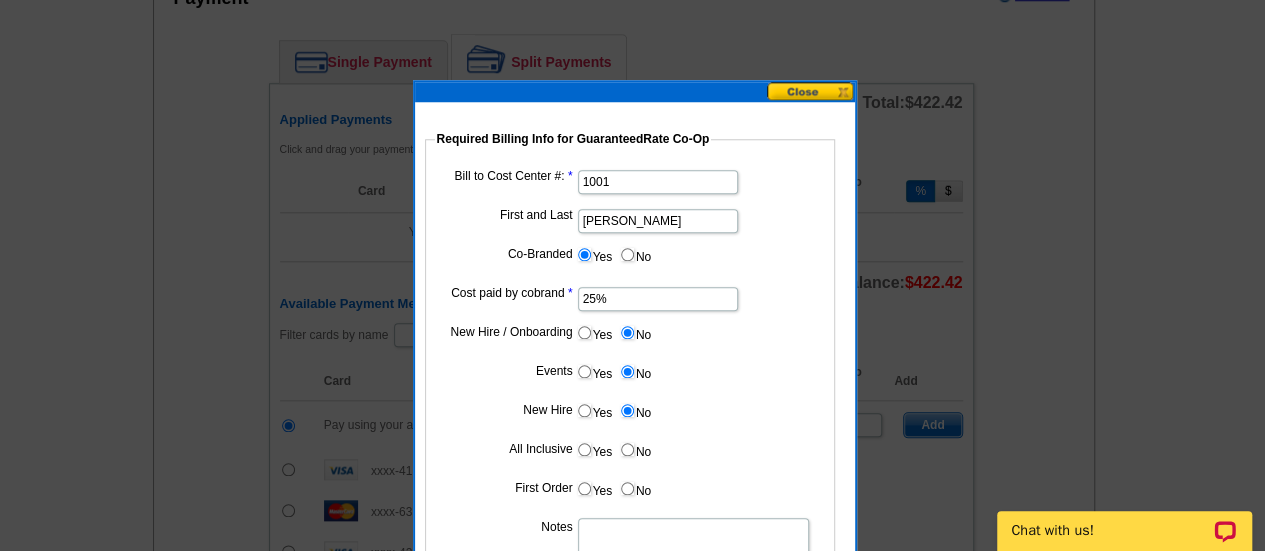 click on "No" at bounding box center [627, 449] 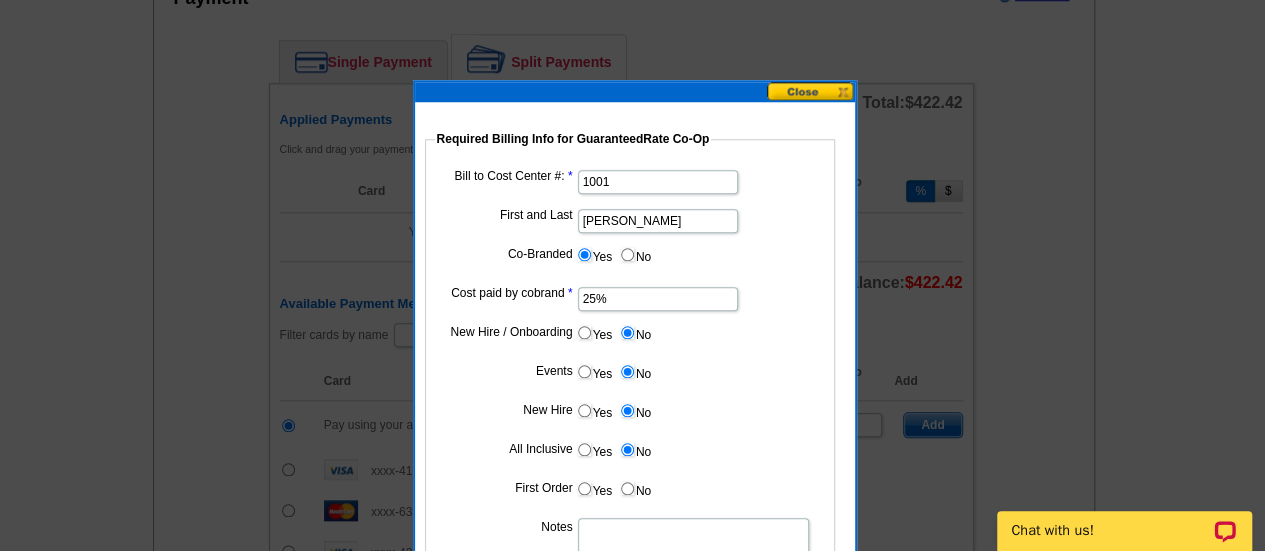 click on "Bill to Cost Center #:
1001
First and Last
Hani Ali
Co-Branded
Yes    No
Cost paid by cobrand
25%
New Hire / Onboarding
Yes    No
Events
Yes    No
New Hire
Yes    No
All Inclusive
Yes    No
First Order
Yes    No
Notes
Submit" at bounding box center (630, 394) 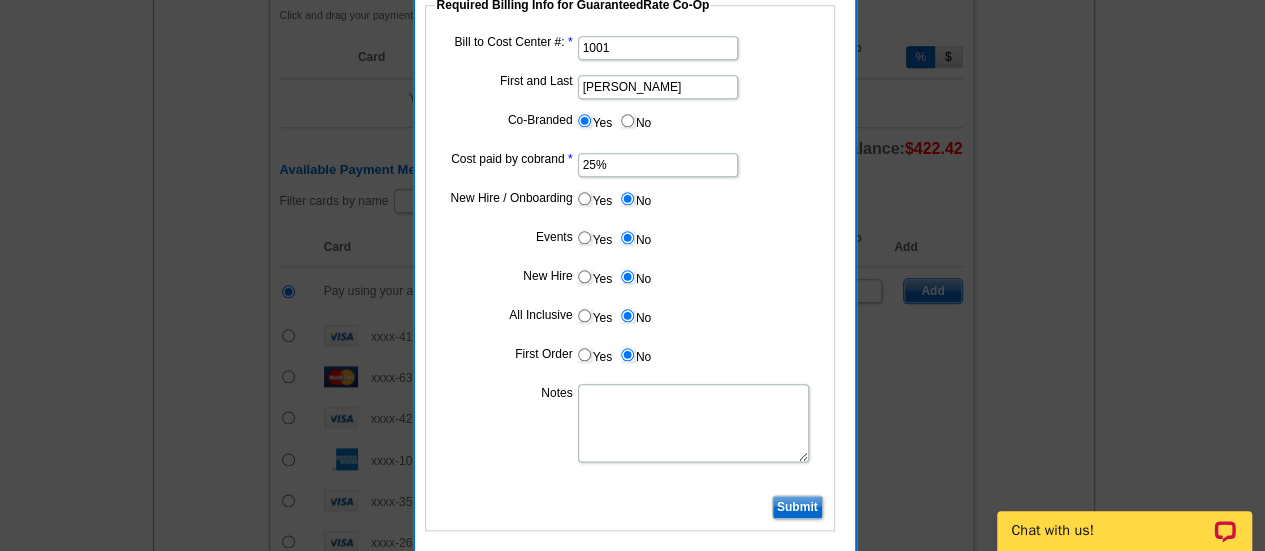 scroll, scrollTop: 1029, scrollLeft: 0, axis: vertical 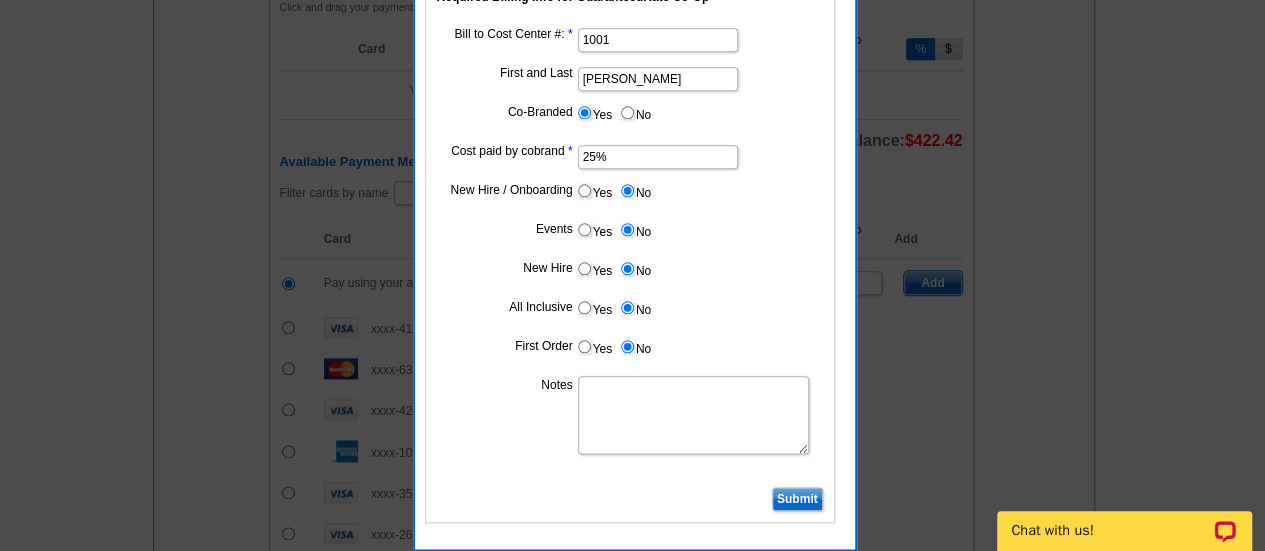 click on "Notes" at bounding box center [693, 415] 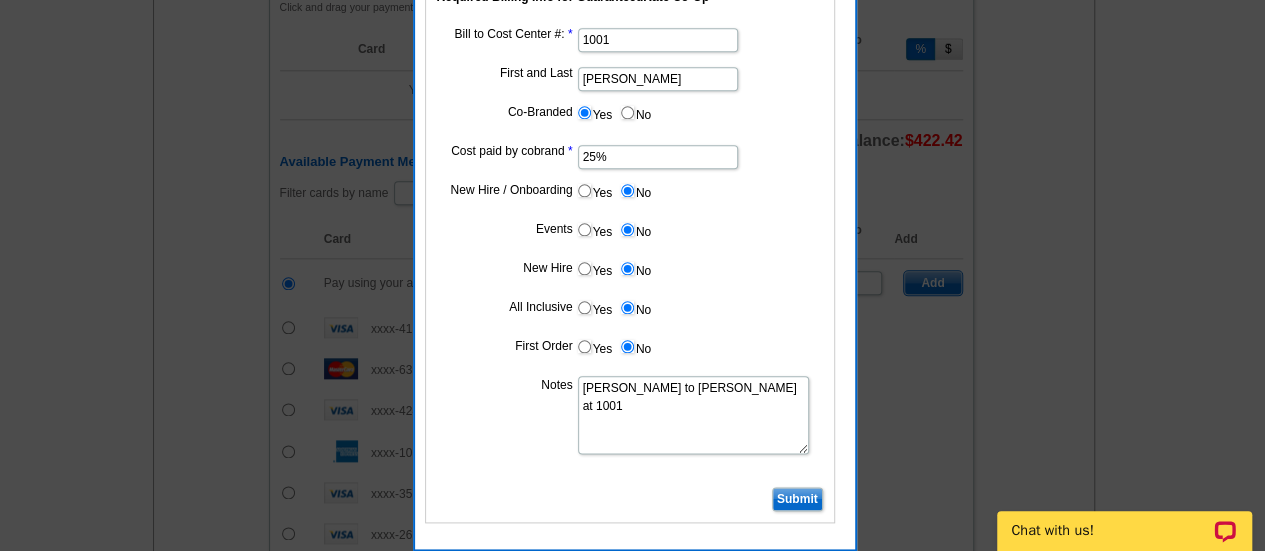 type on "[PERSON_NAME] to [PERSON_NAME] at 1001" 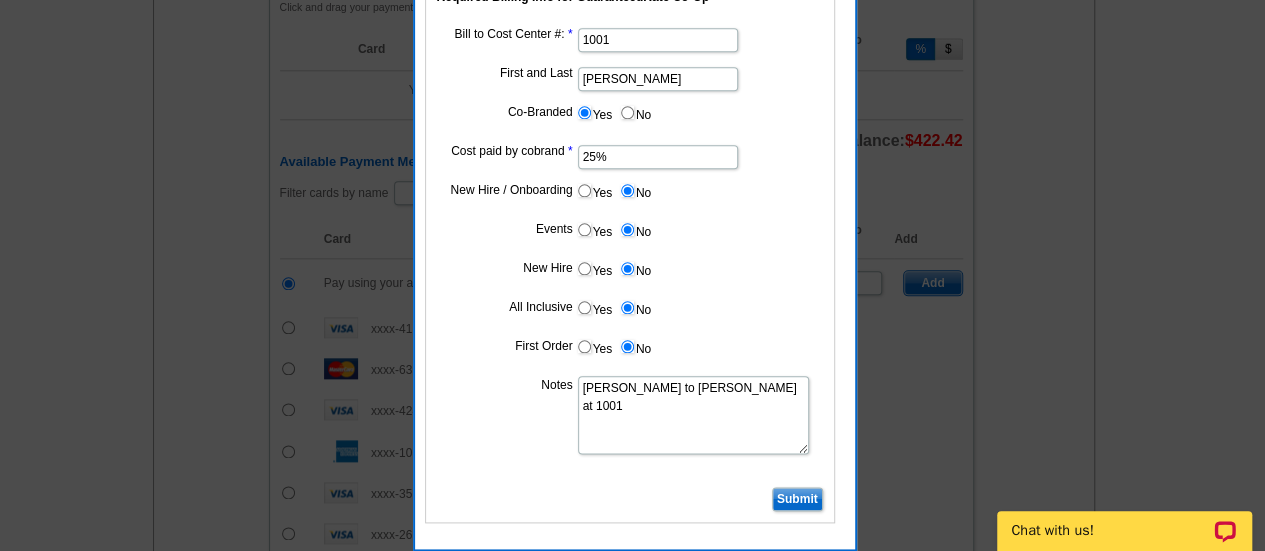 click on "Submit" at bounding box center [797, 499] 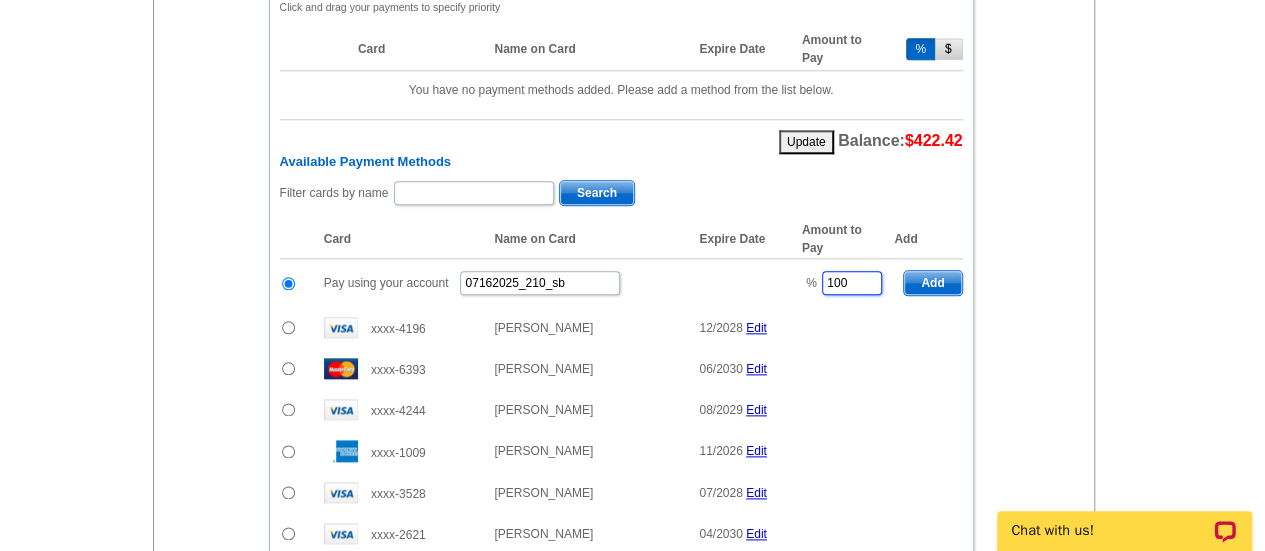 drag, startPoint x: 850, startPoint y: 275, endPoint x: 794, endPoint y: 278, distance: 56.0803 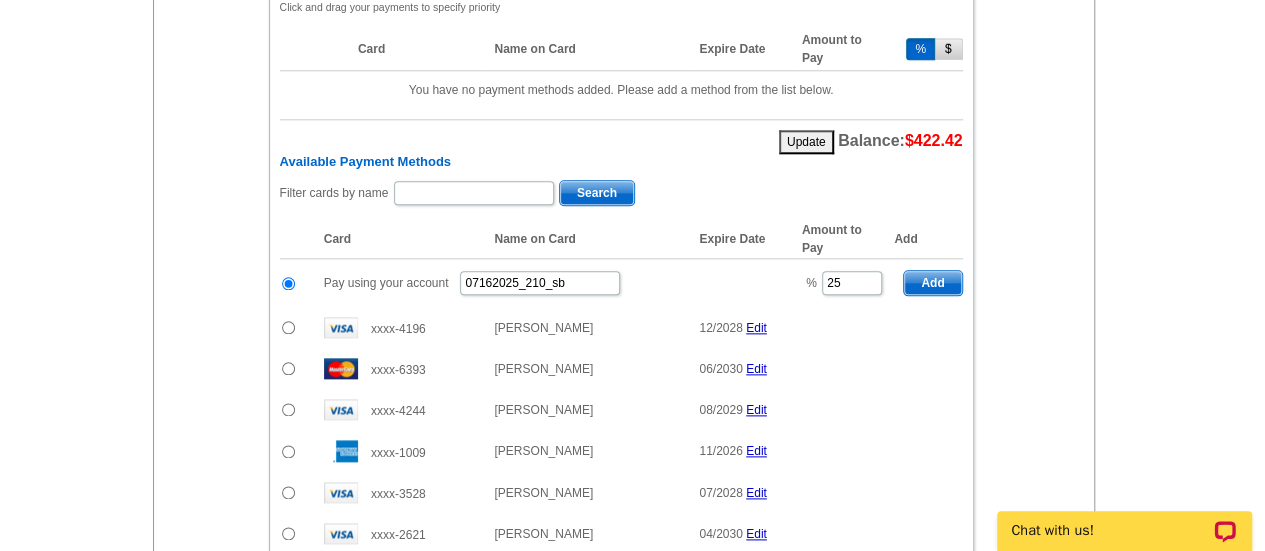 click on "Add" at bounding box center [932, 283] 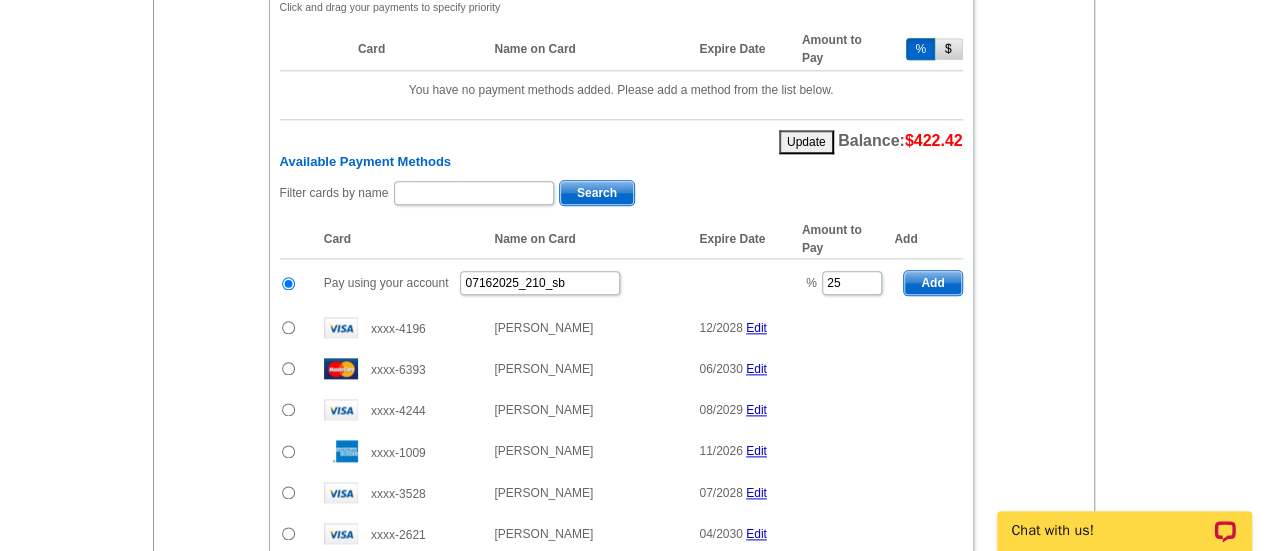 type on "100" 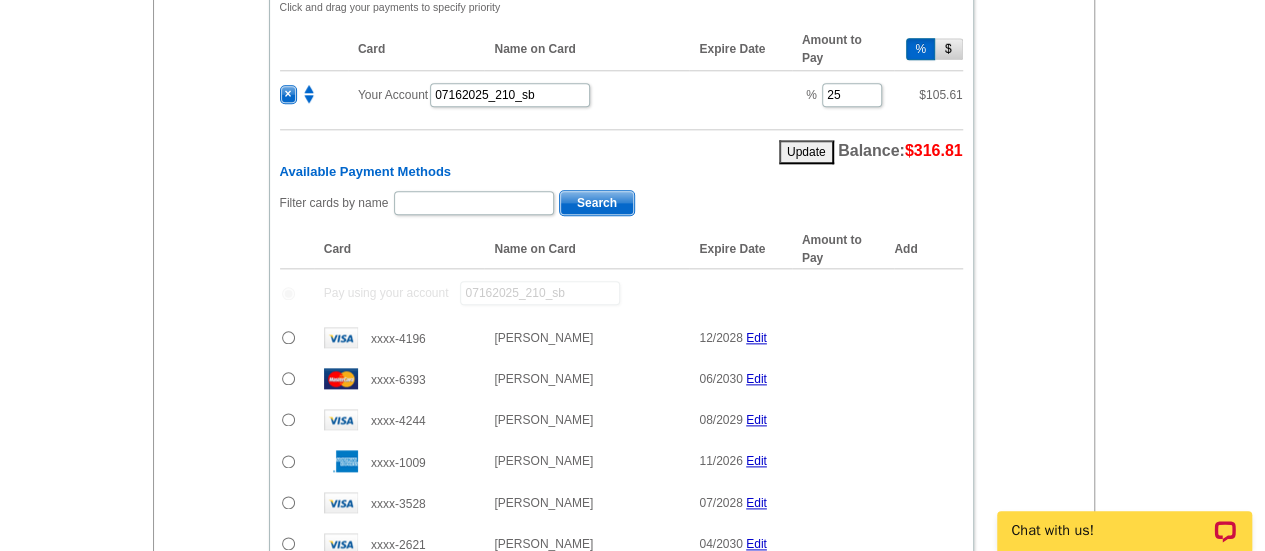 radio on "false" 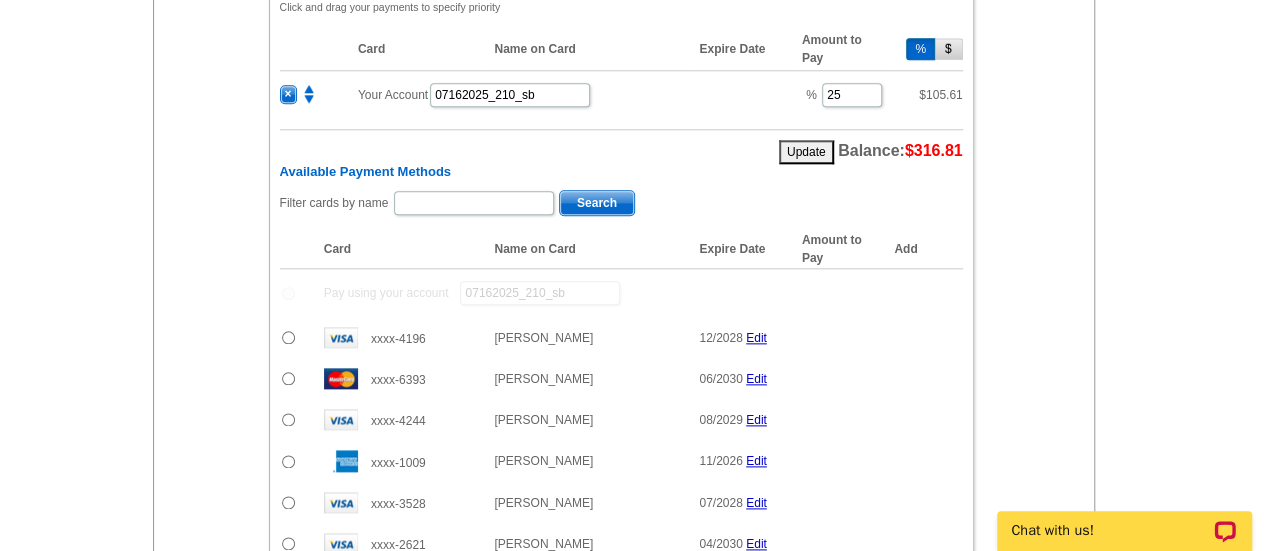 click at bounding box center (288, 378) 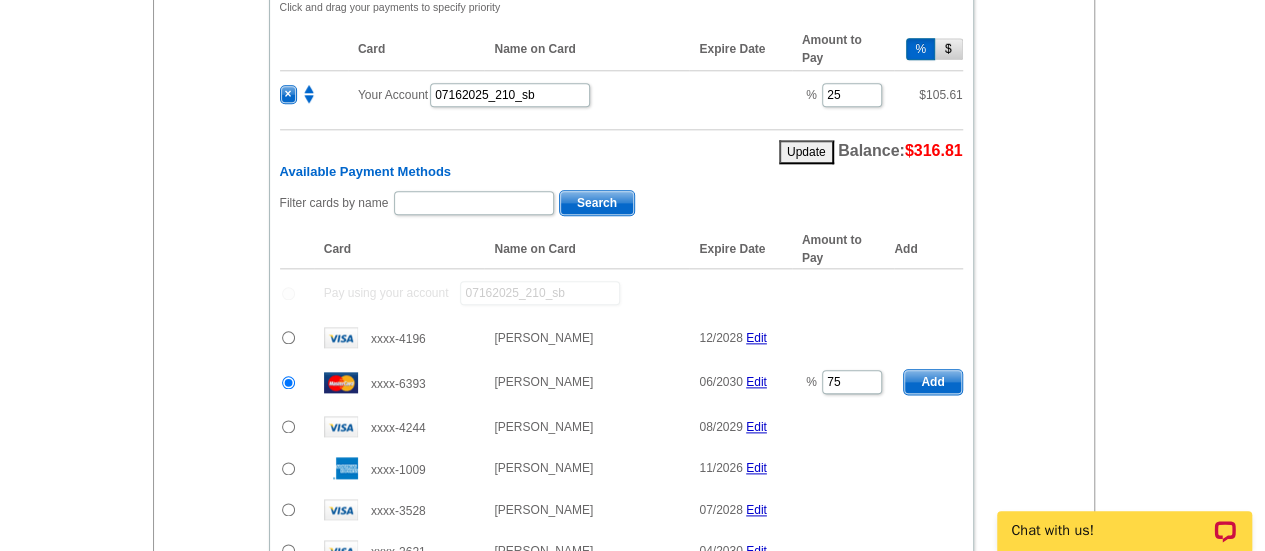 click on "Add" at bounding box center [932, 382] 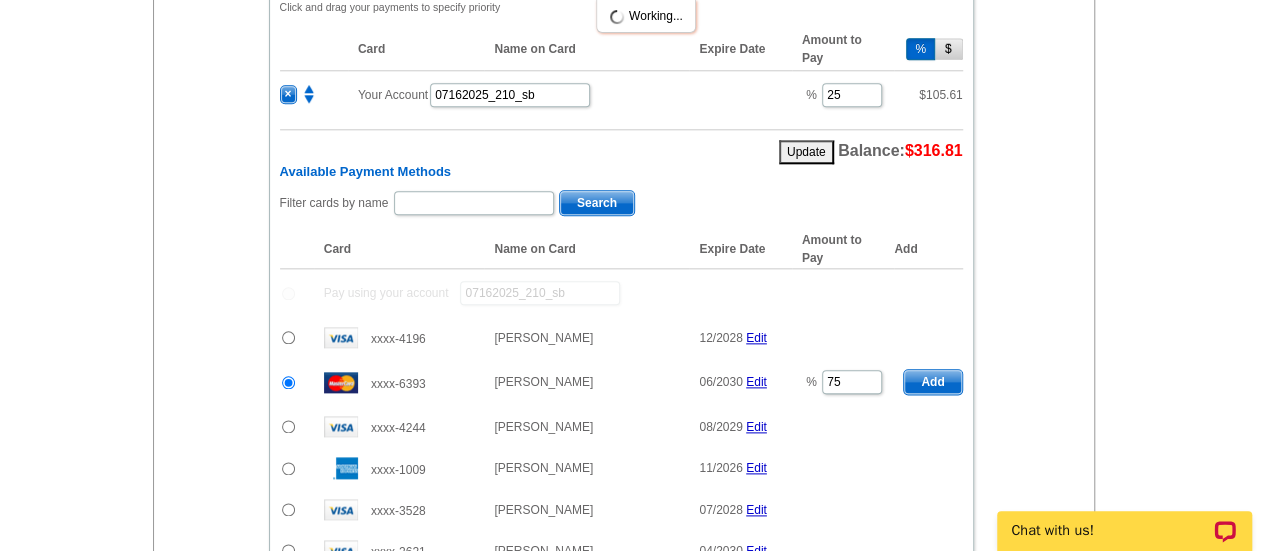 radio on "false" 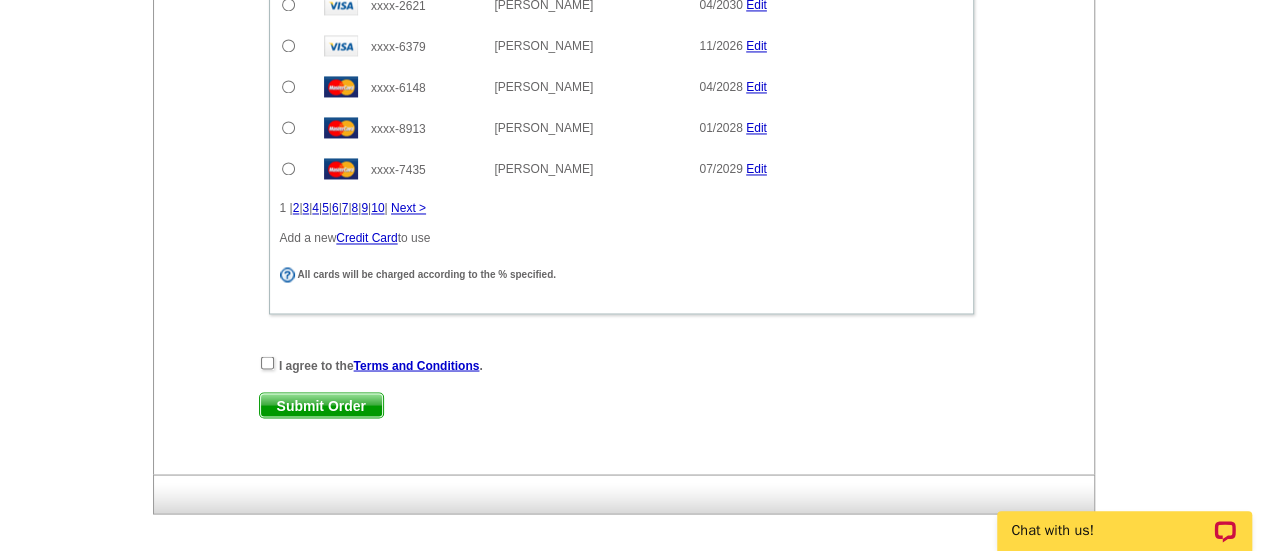 scroll, scrollTop: 1617, scrollLeft: 0, axis: vertical 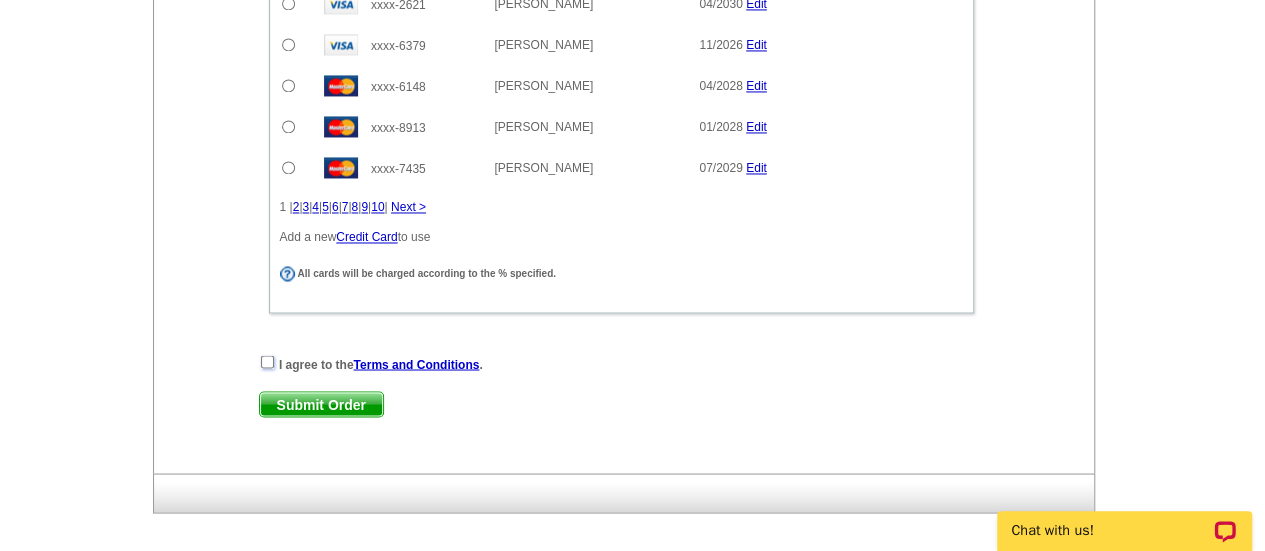click at bounding box center (267, 361) 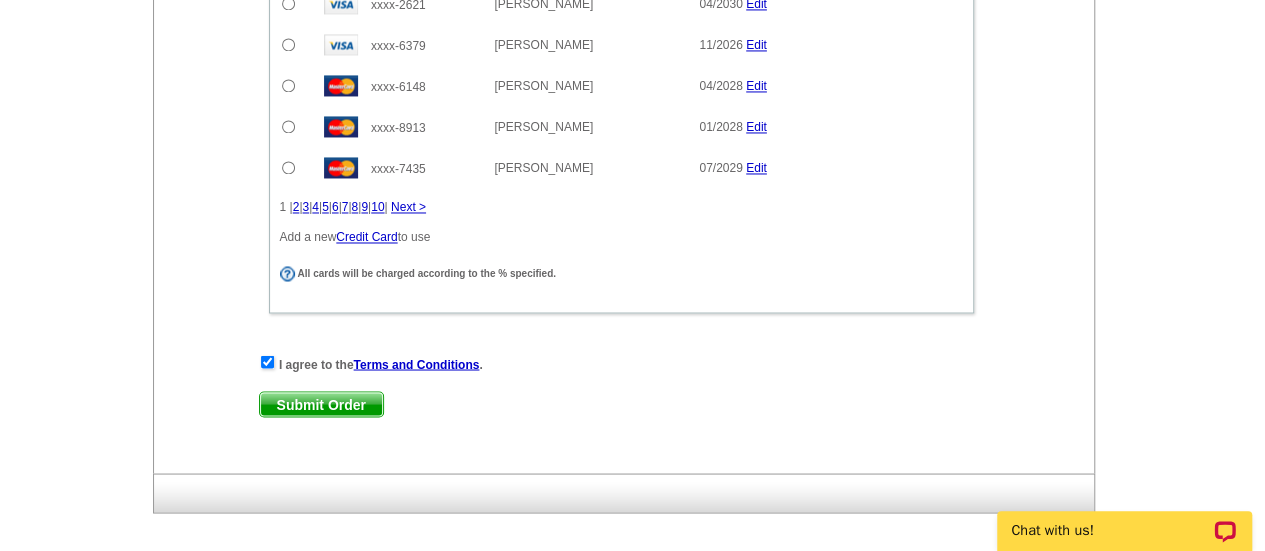 click on "Submit Order" at bounding box center (321, 404) 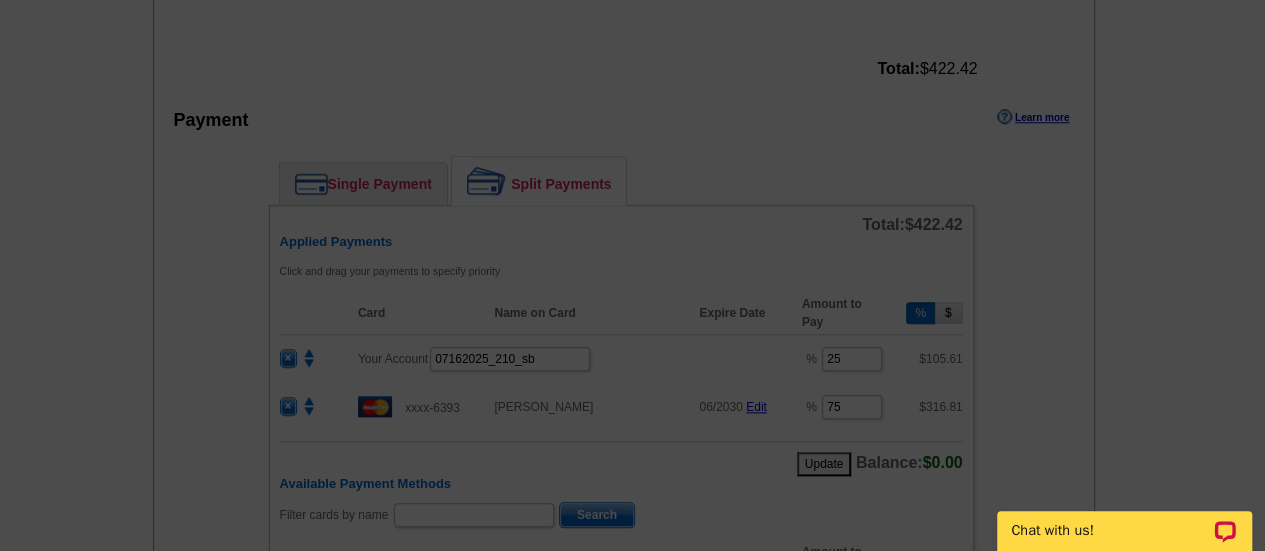 scroll, scrollTop: 868, scrollLeft: 0, axis: vertical 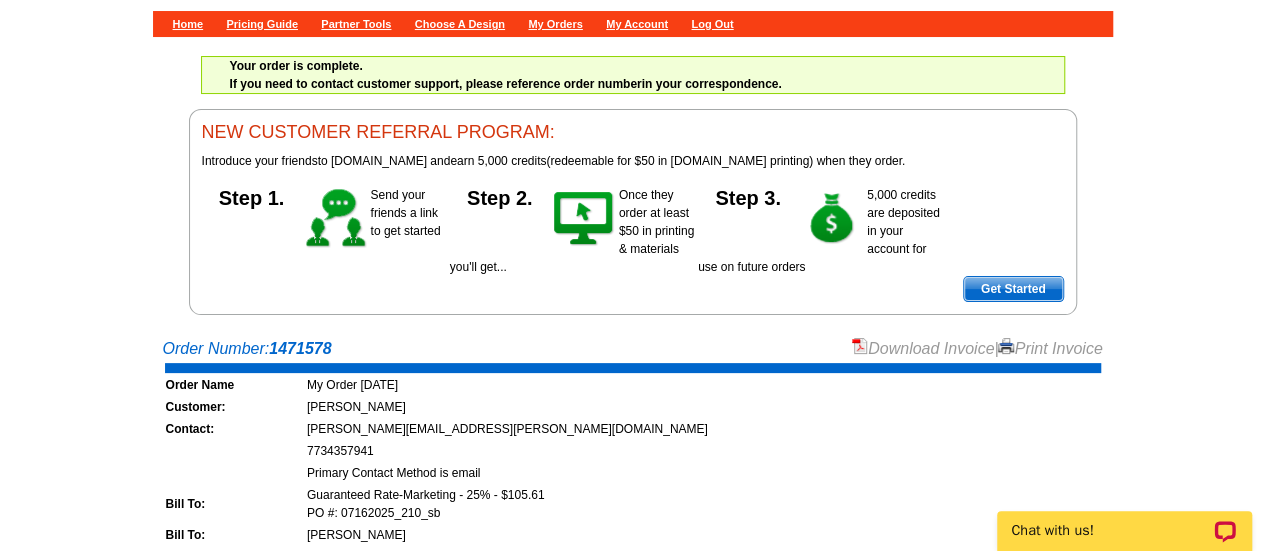 click on "Download Invoice" at bounding box center [923, 348] 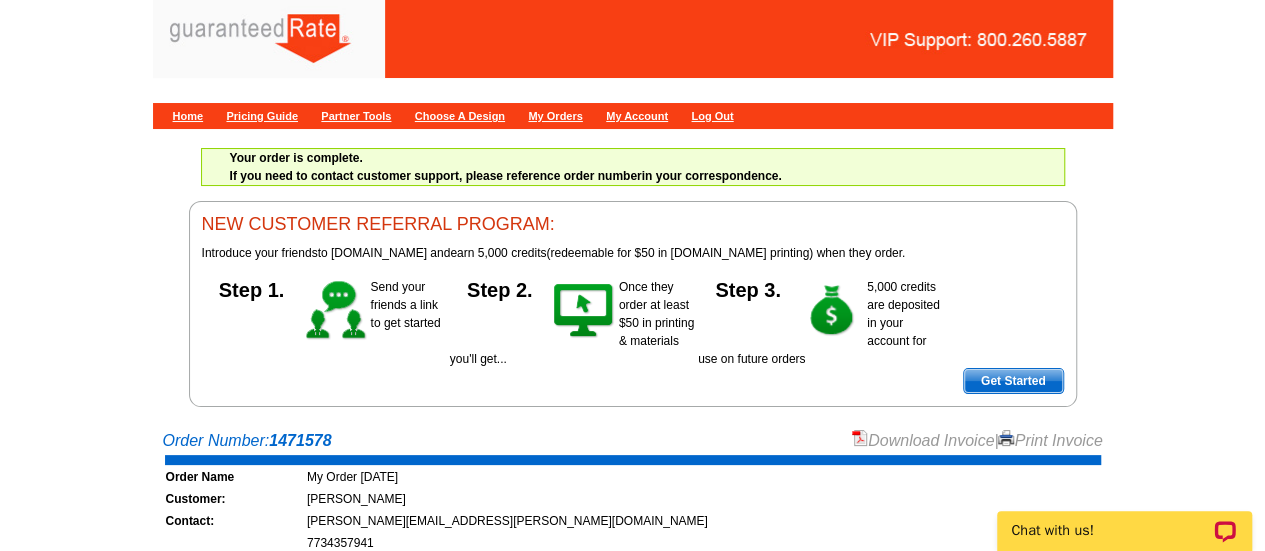 scroll, scrollTop: 3, scrollLeft: 0, axis: vertical 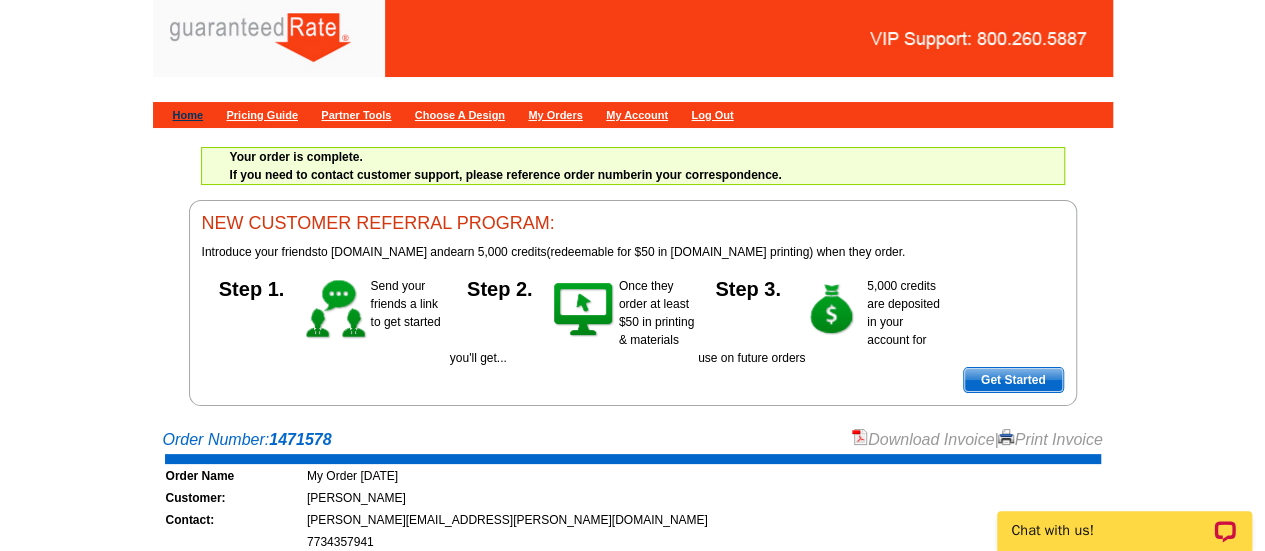 click on "Home" at bounding box center (188, 115) 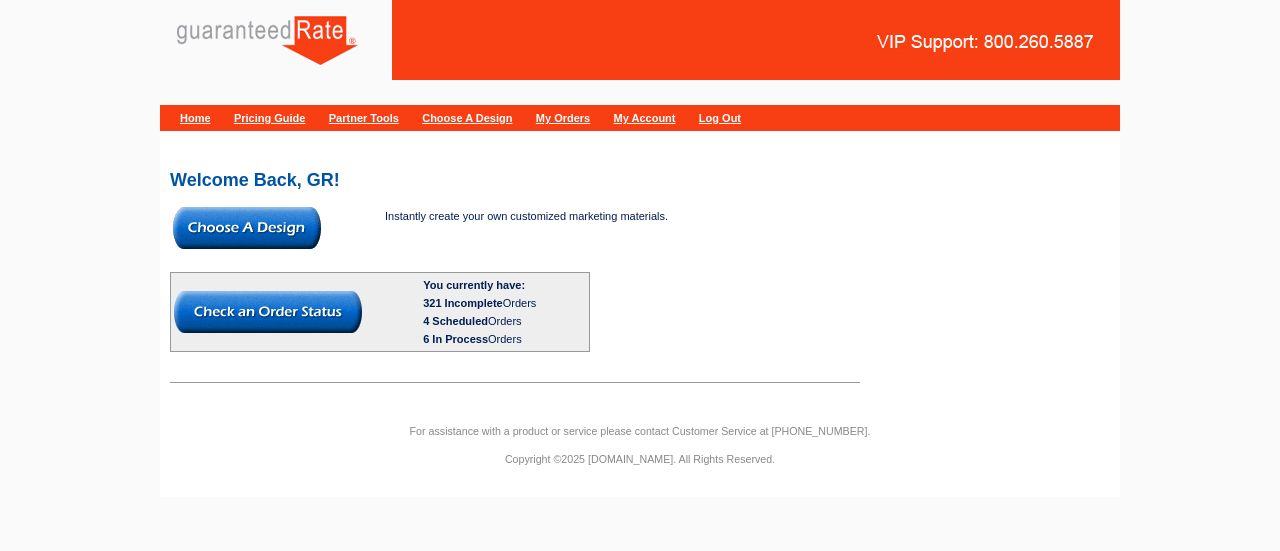 scroll, scrollTop: 0, scrollLeft: 0, axis: both 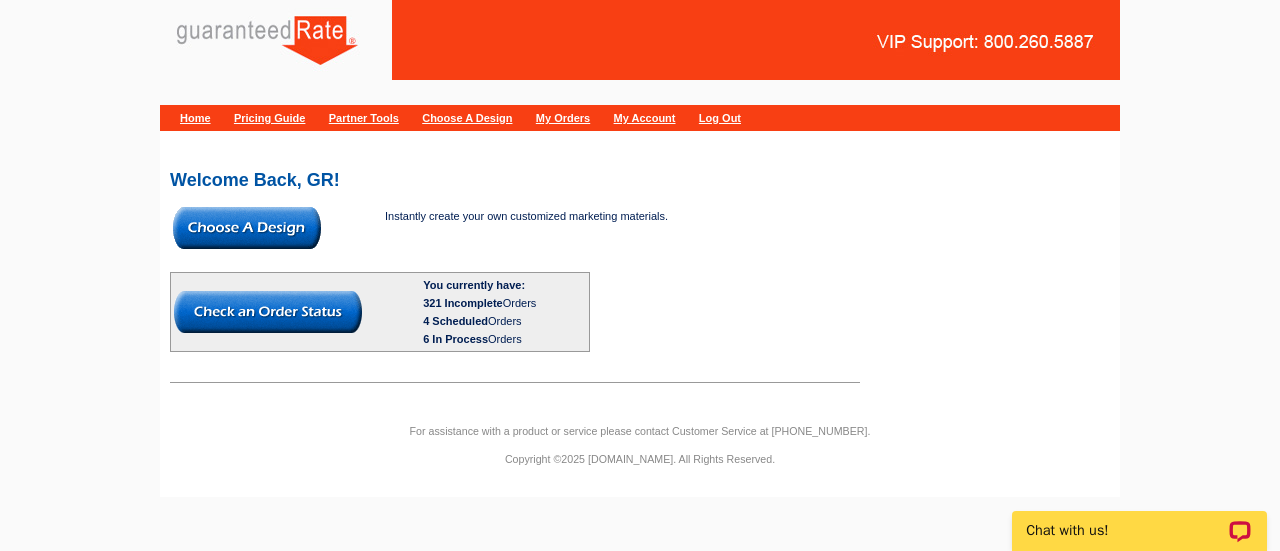 click at bounding box center [247, 228] 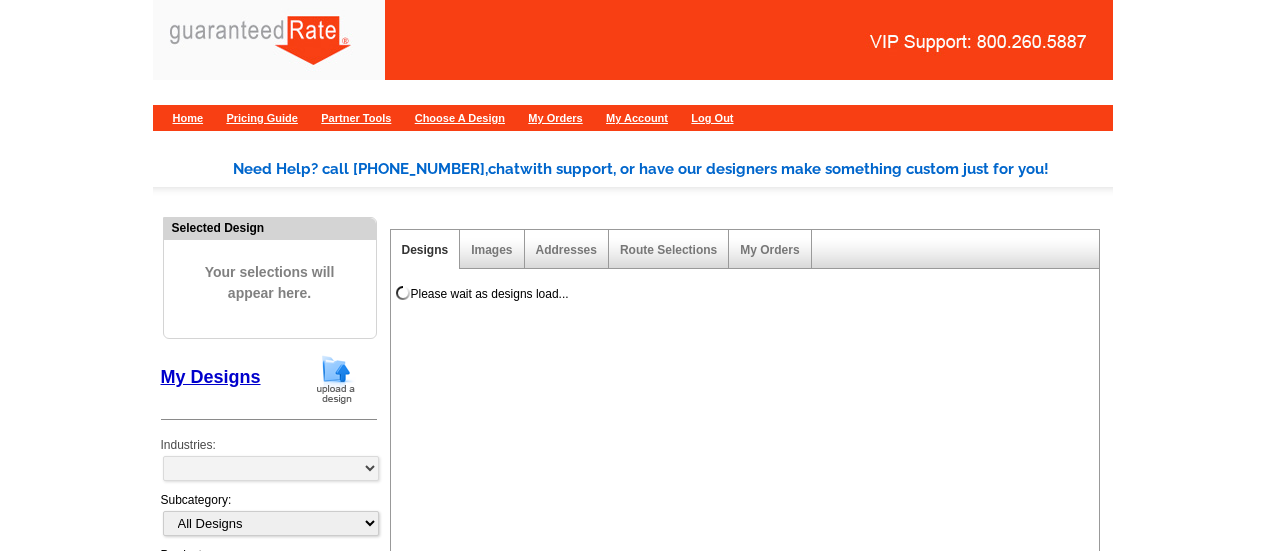 scroll, scrollTop: 0, scrollLeft: 0, axis: both 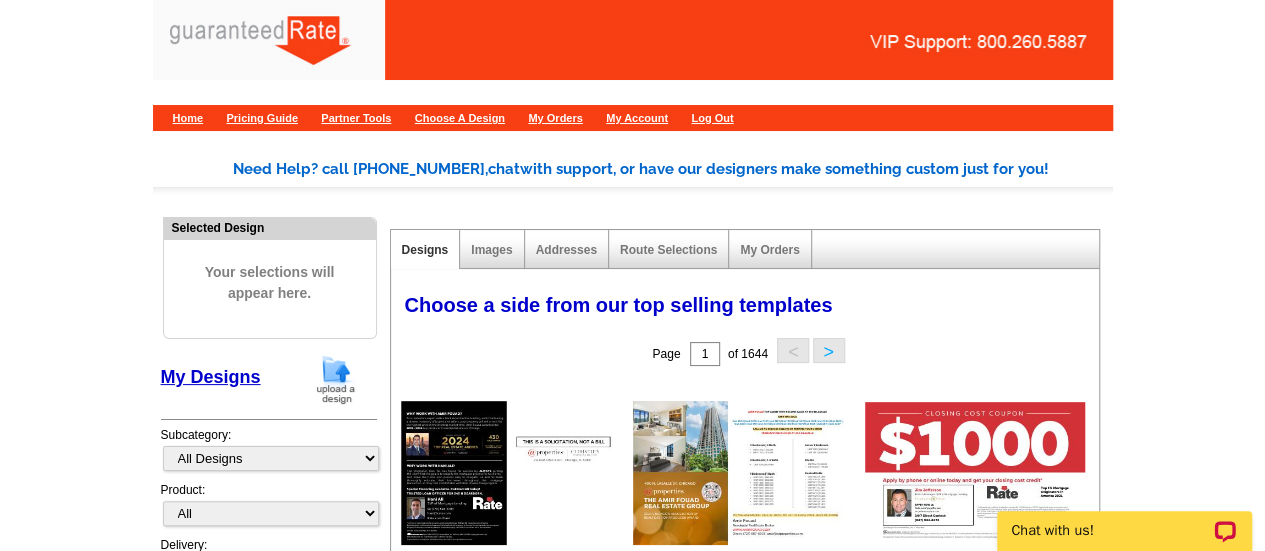 click at bounding box center [336, 379] 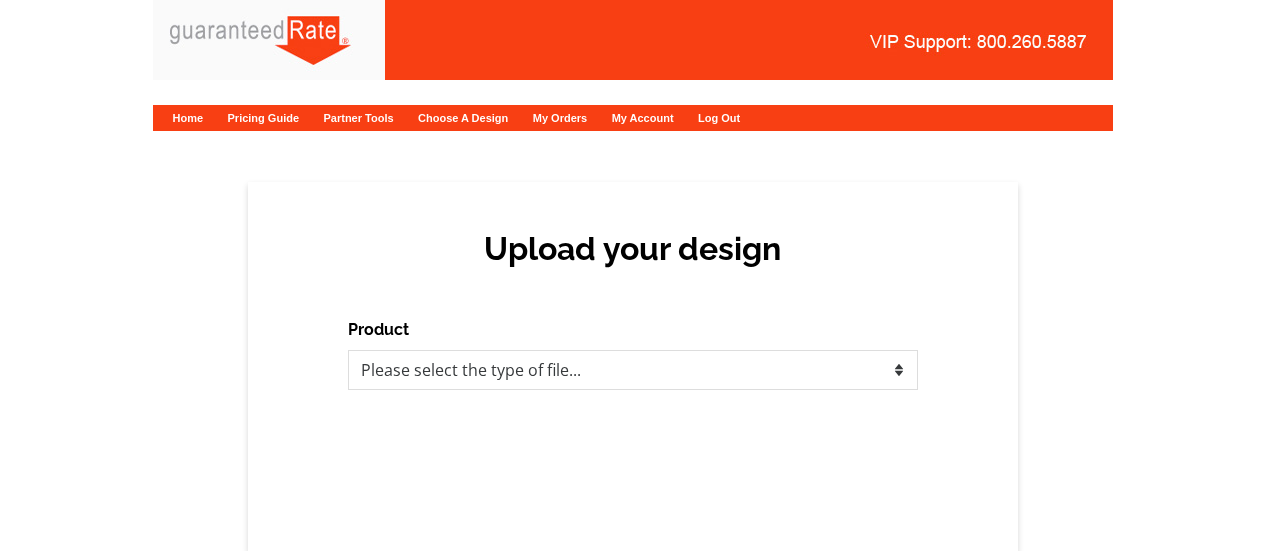 scroll, scrollTop: 0, scrollLeft: 0, axis: both 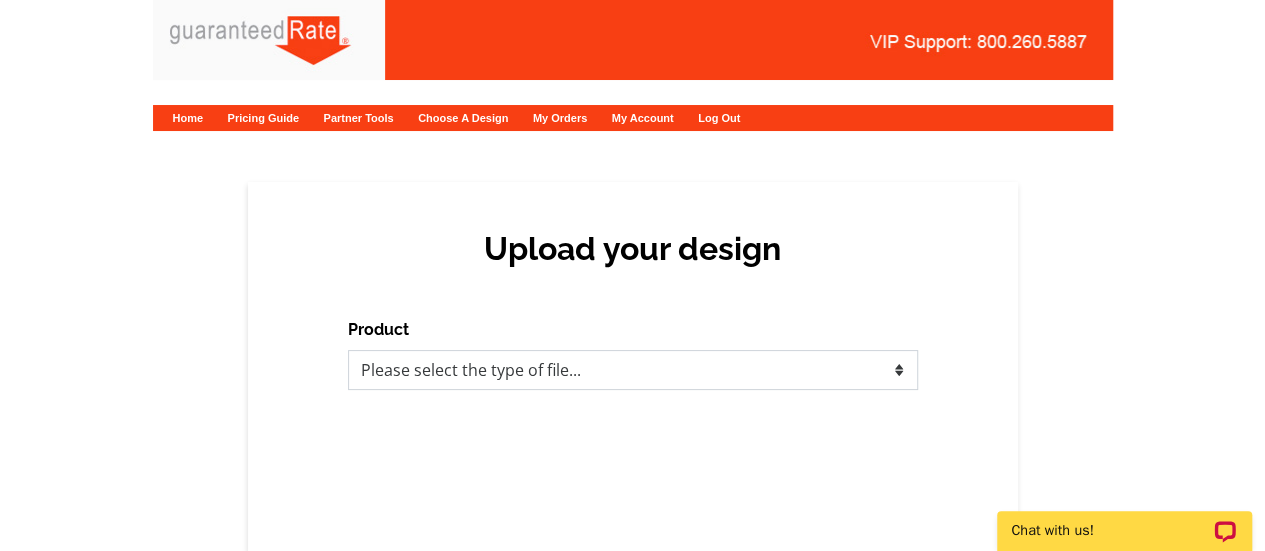 click on "Please select the type of file...
Postcards
Calendars
Business Cards
Letters and flyers
Greeting Cards" at bounding box center (633, 370) 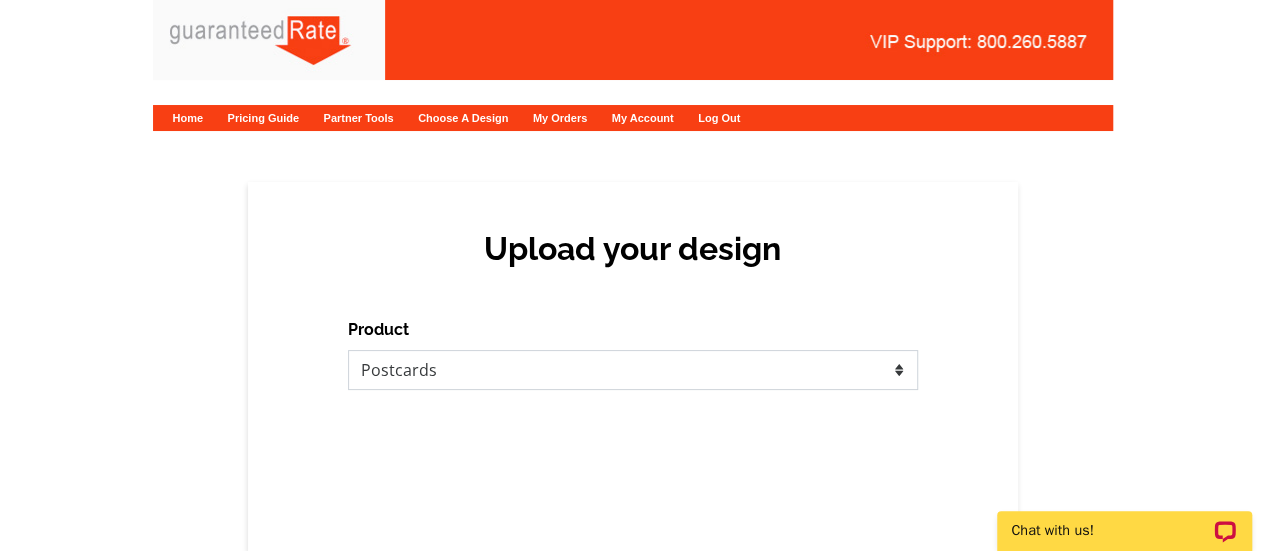 click on "Please select the type of file...
Postcards
Calendars
Business Cards
Letters and flyers
Greeting Cards" at bounding box center [633, 370] 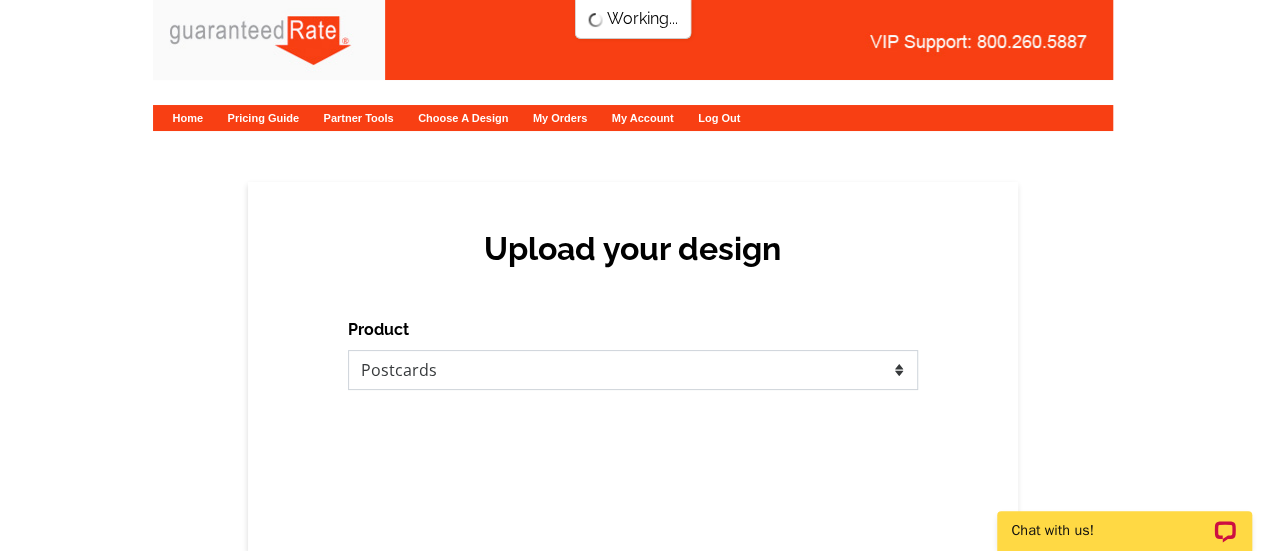 scroll, scrollTop: 0, scrollLeft: 0, axis: both 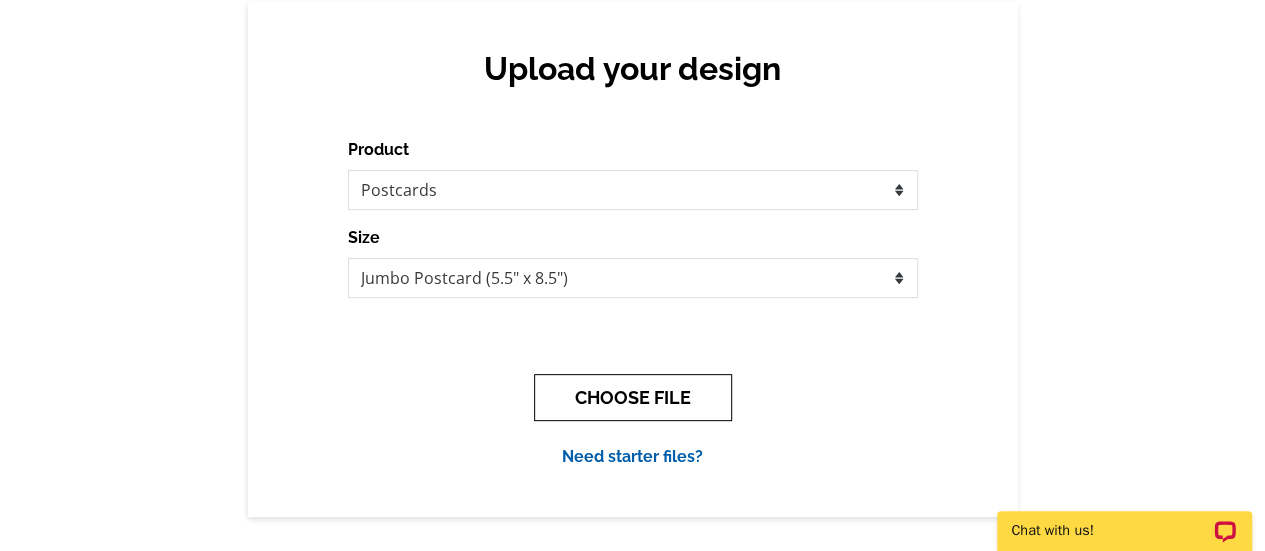 click on "CHOOSE FILE" at bounding box center (633, 397) 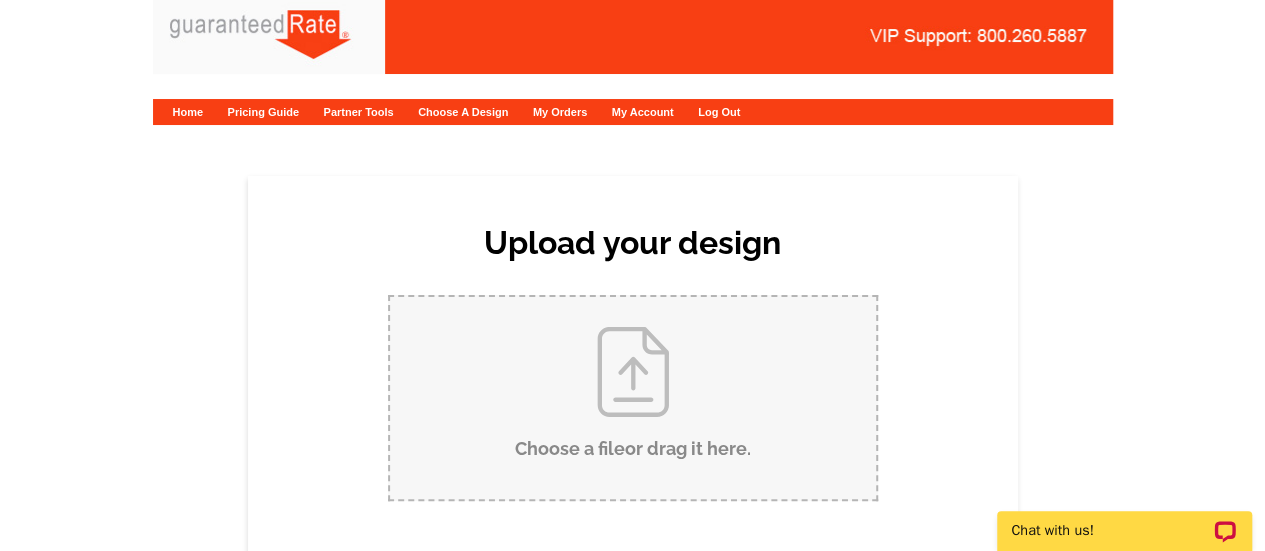 scroll, scrollTop: 0, scrollLeft: 0, axis: both 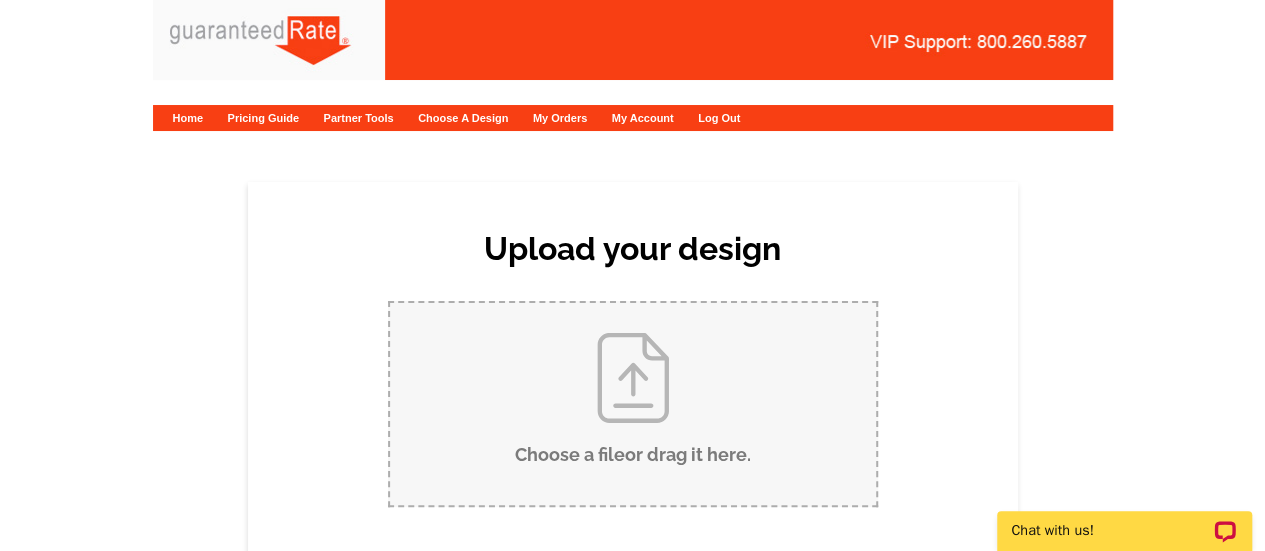 click on "Choose a file  or drag it here ." at bounding box center [633, 404] 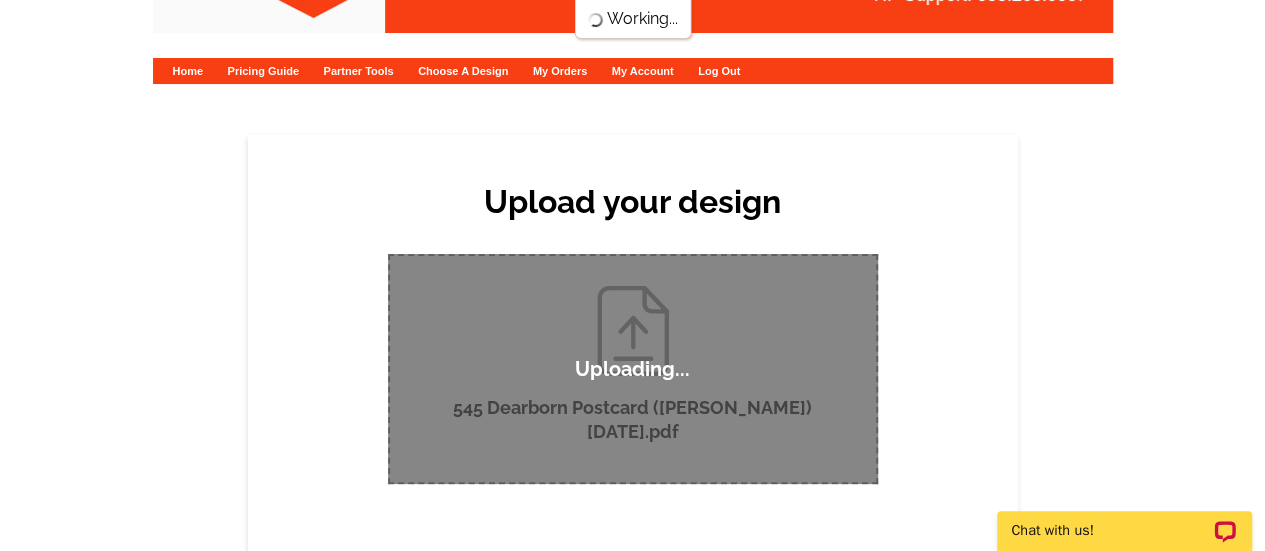scroll, scrollTop: 46, scrollLeft: 0, axis: vertical 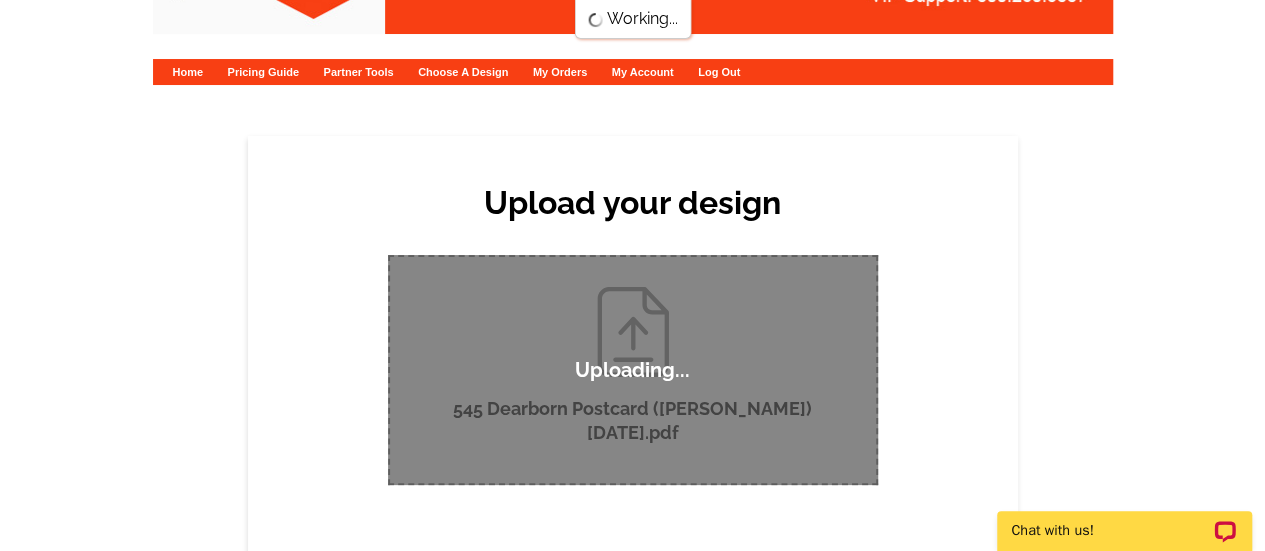 type 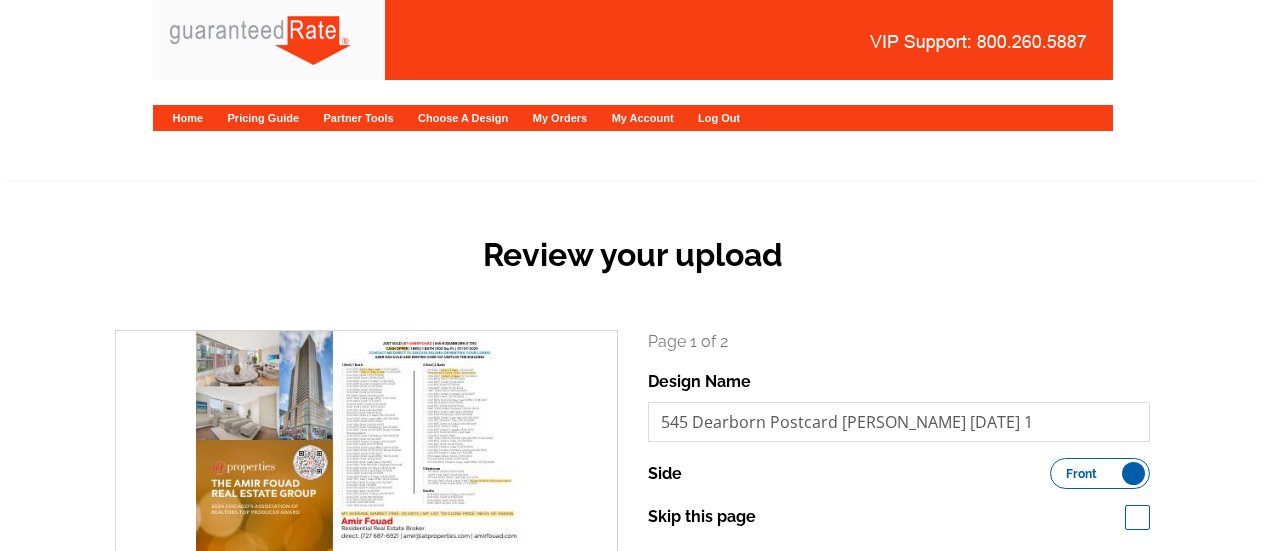 scroll, scrollTop: 0, scrollLeft: 0, axis: both 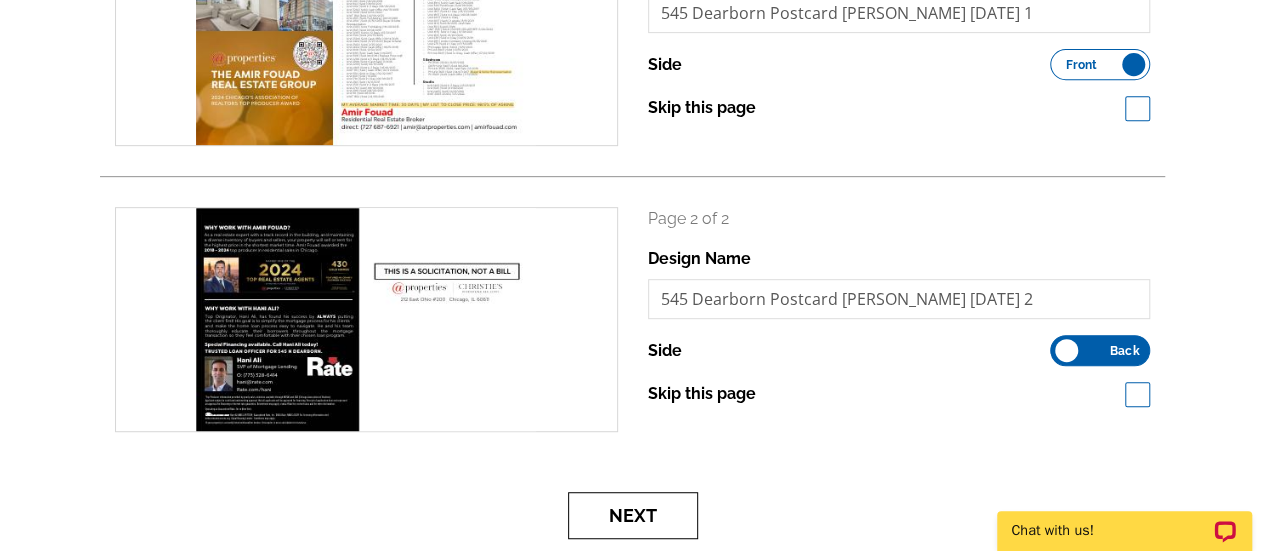 click on "Next" at bounding box center [633, 515] 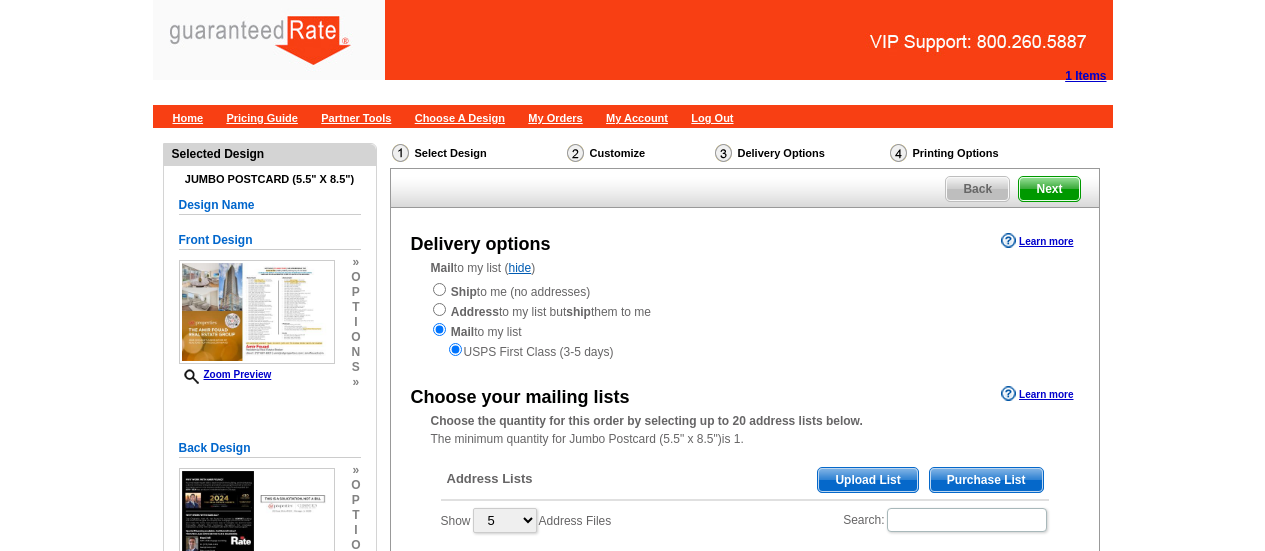 scroll, scrollTop: 0, scrollLeft: 0, axis: both 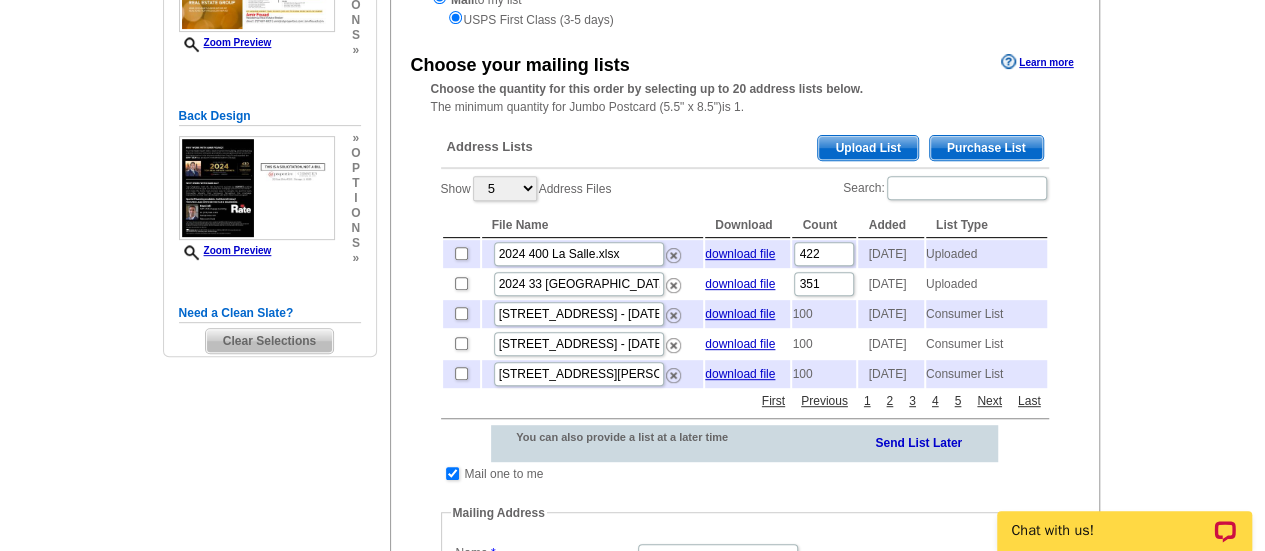 click on "Upload List" at bounding box center [867, 148] 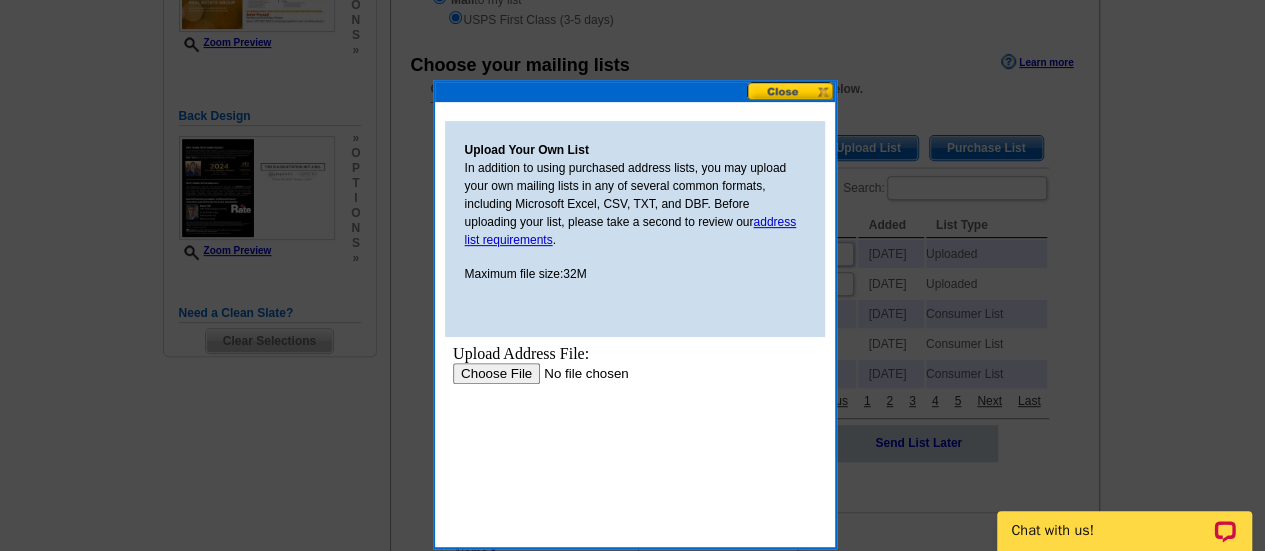 scroll, scrollTop: 0, scrollLeft: 0, axis: both 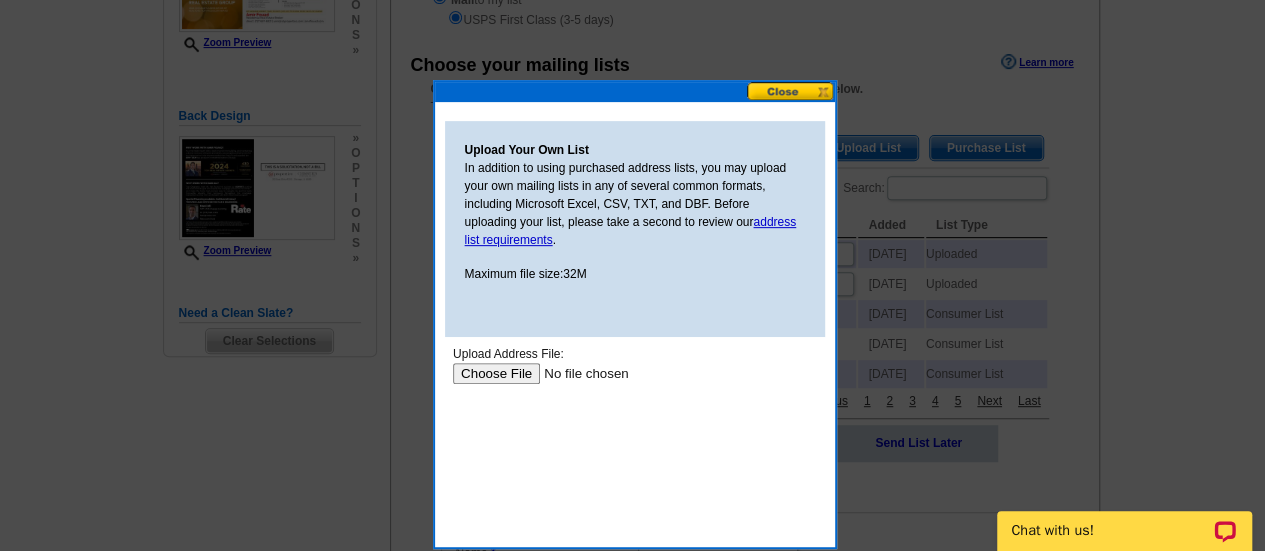 type on "C:\fakepath\GP 2024 ACCURATE Mailing List 545 Dearborn- Edited [DATE].xlsx" 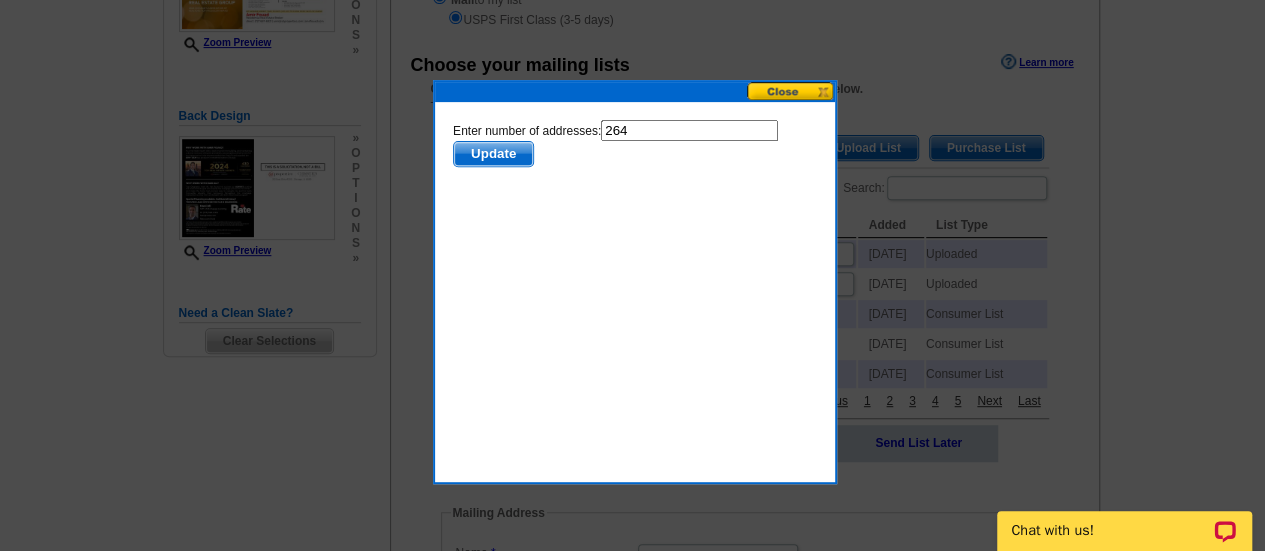 scroll, scrollTop: 0, scrollLeft: 0, axis: both 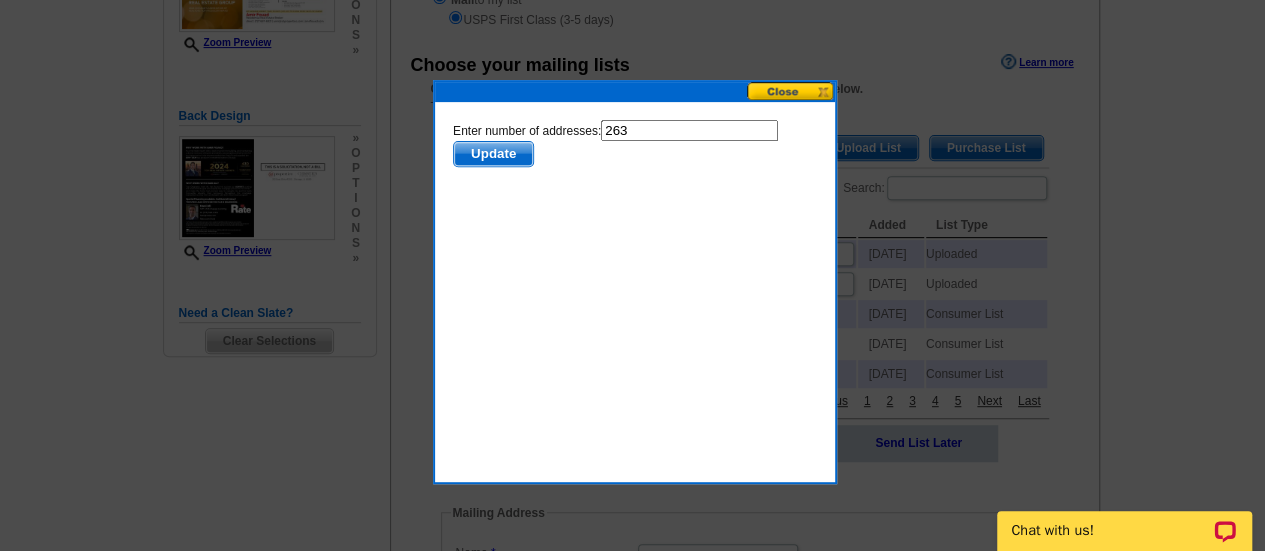 type on "263" 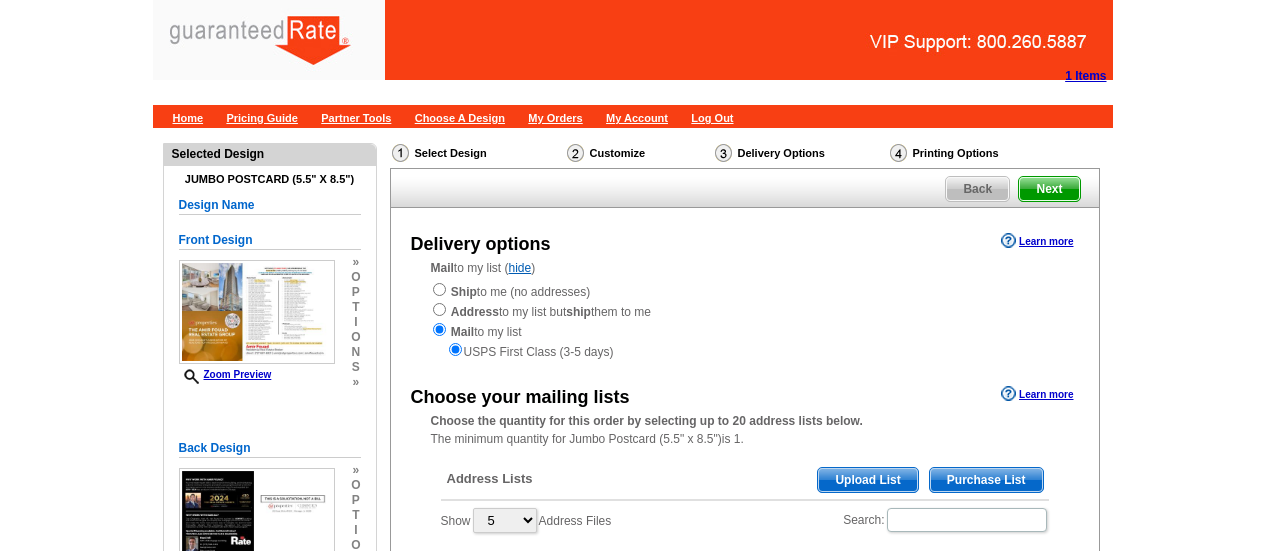 scroll, scrollTop: 332, scrollLeft: 0, axis: vertical 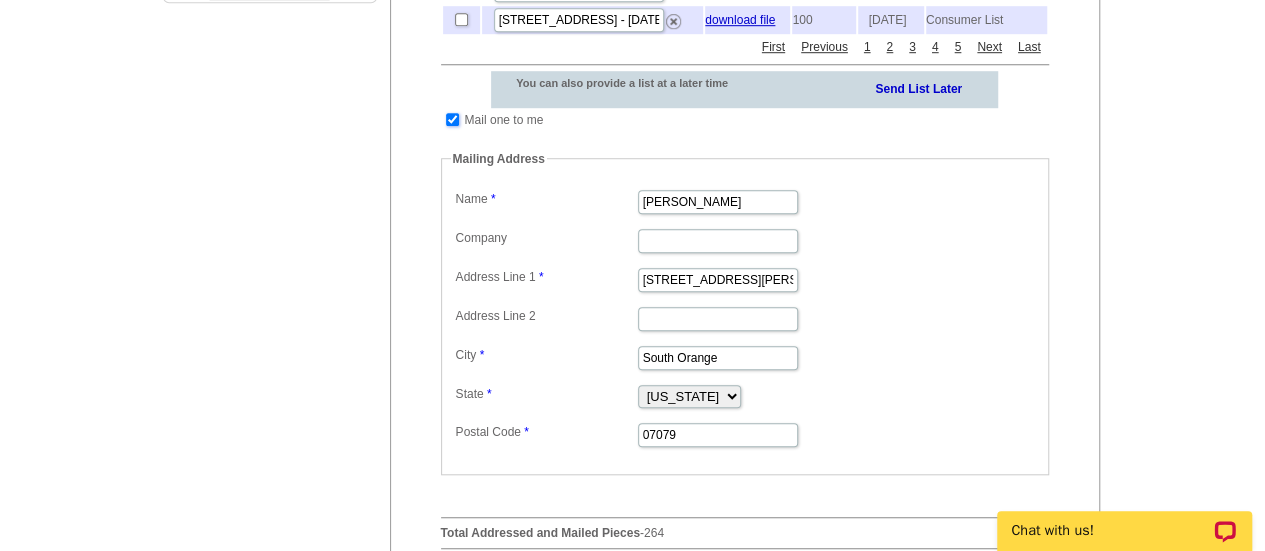 click at bounding box center (452, 119) 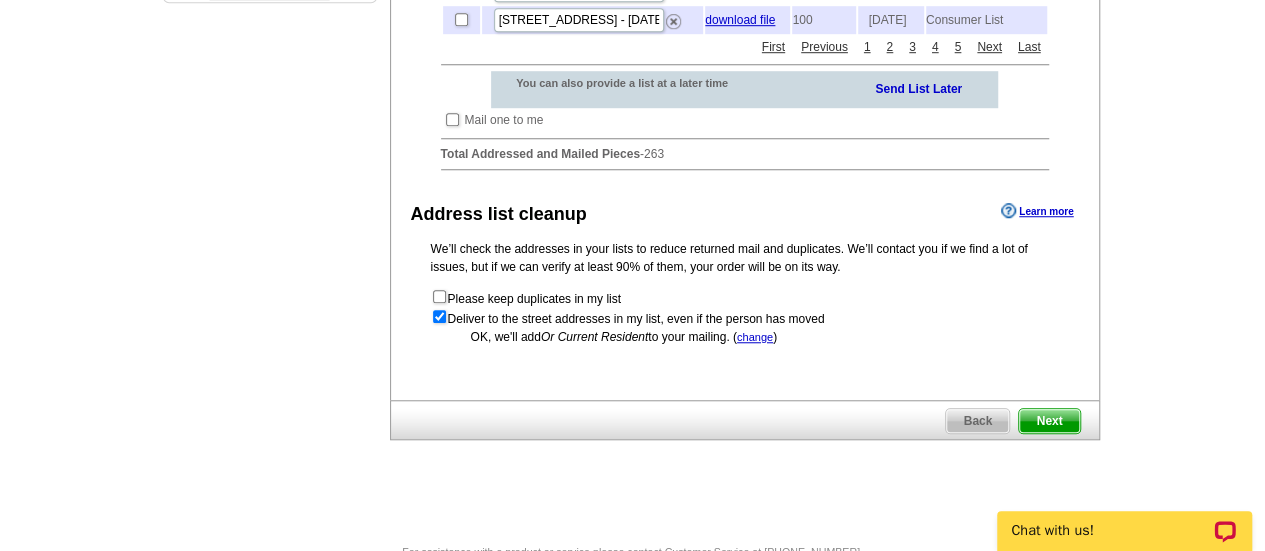 click on "Next" at bounding box center (1049, 421) 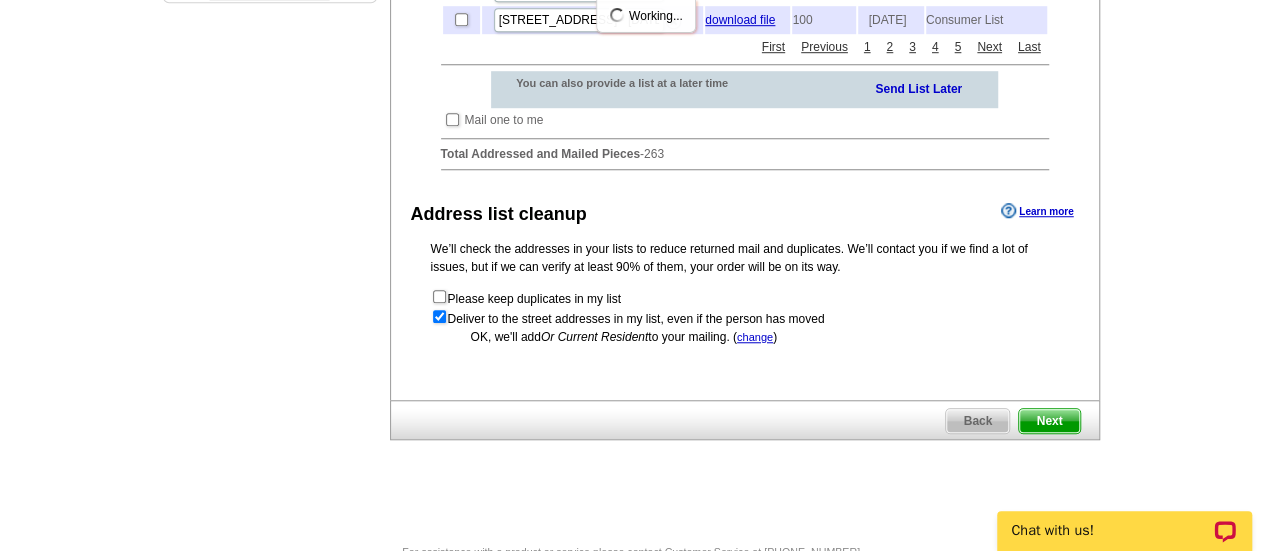scroll, scrollTop: 0, scrollLeft: 0, axis: both 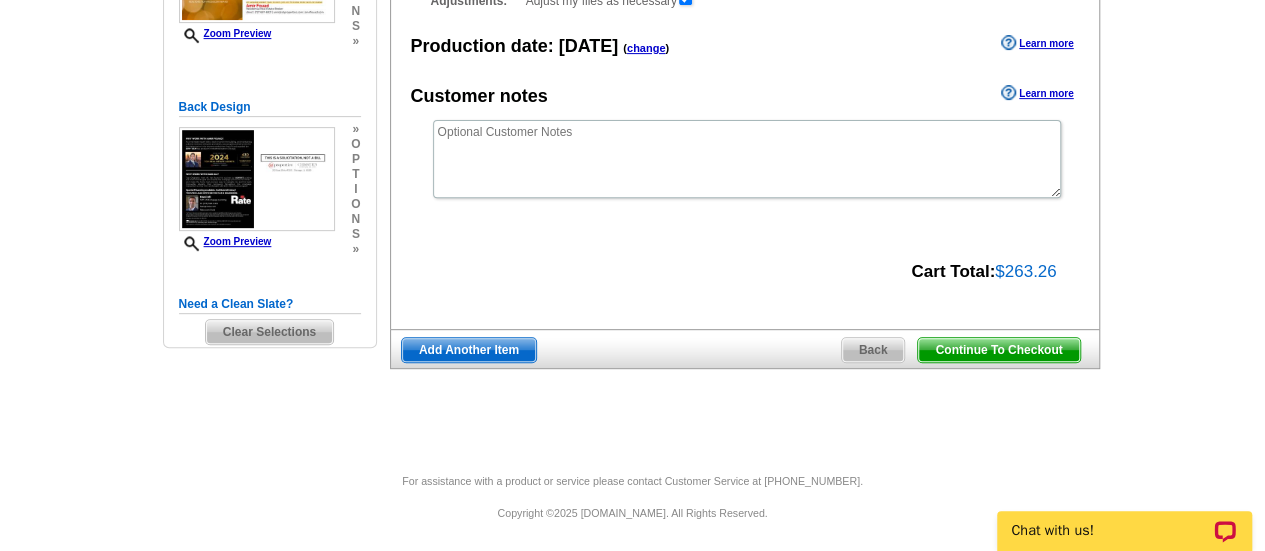 click on "Continue To Checkout" at bounding box center [998, 350] 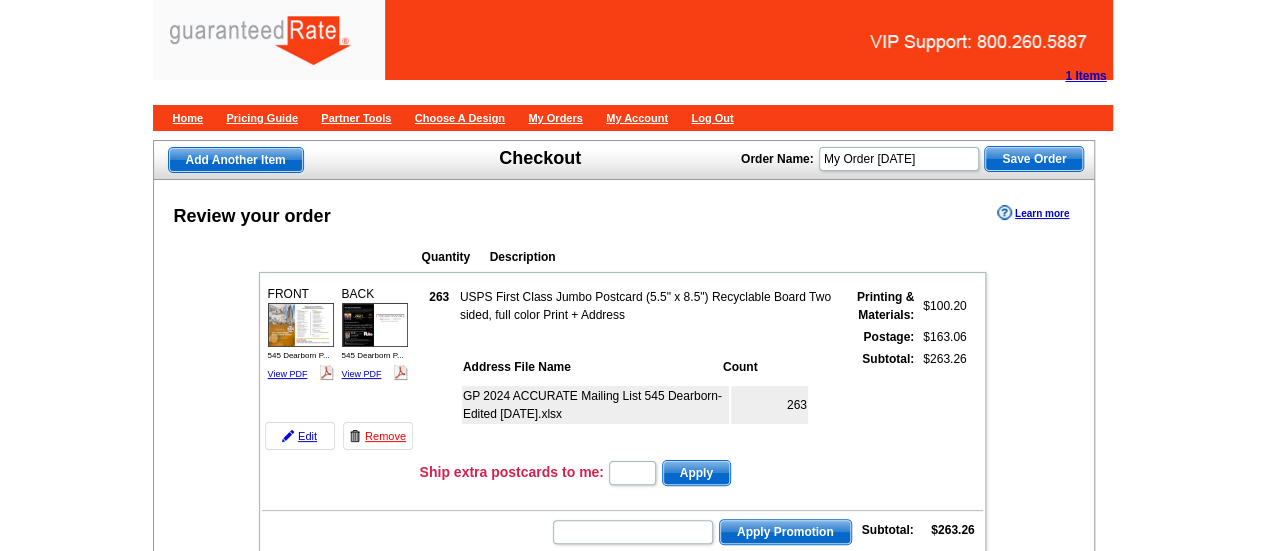 scroll, scrollTop: 360, scrollLeft: 0, axis: vertical 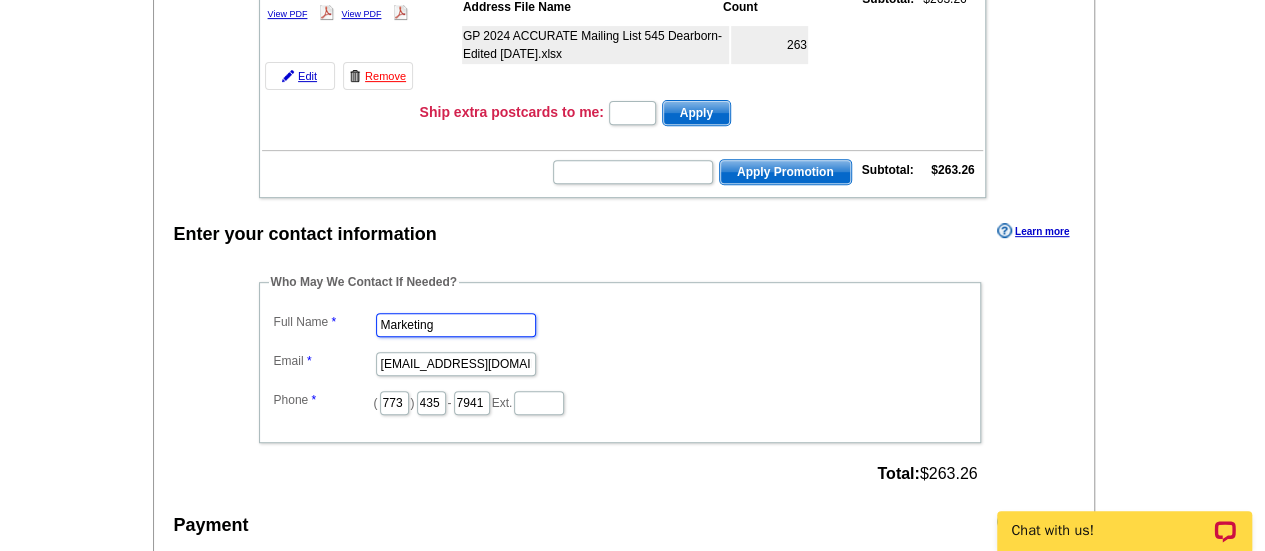 click on "Marketing" at bounding box center (456, 325) 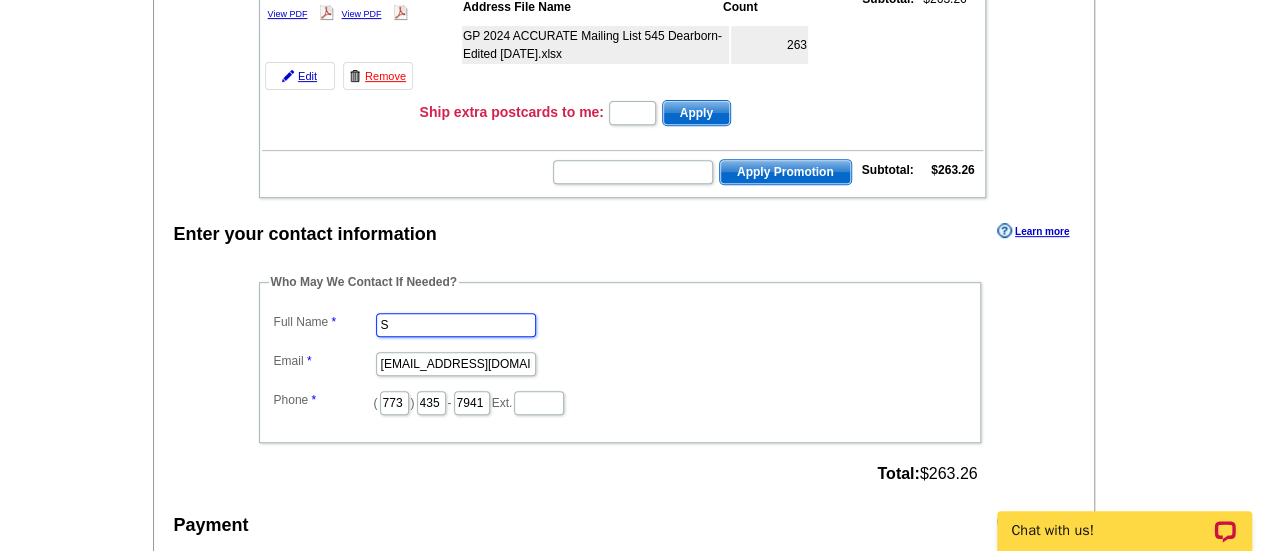type on "[PERSON_NAME]" 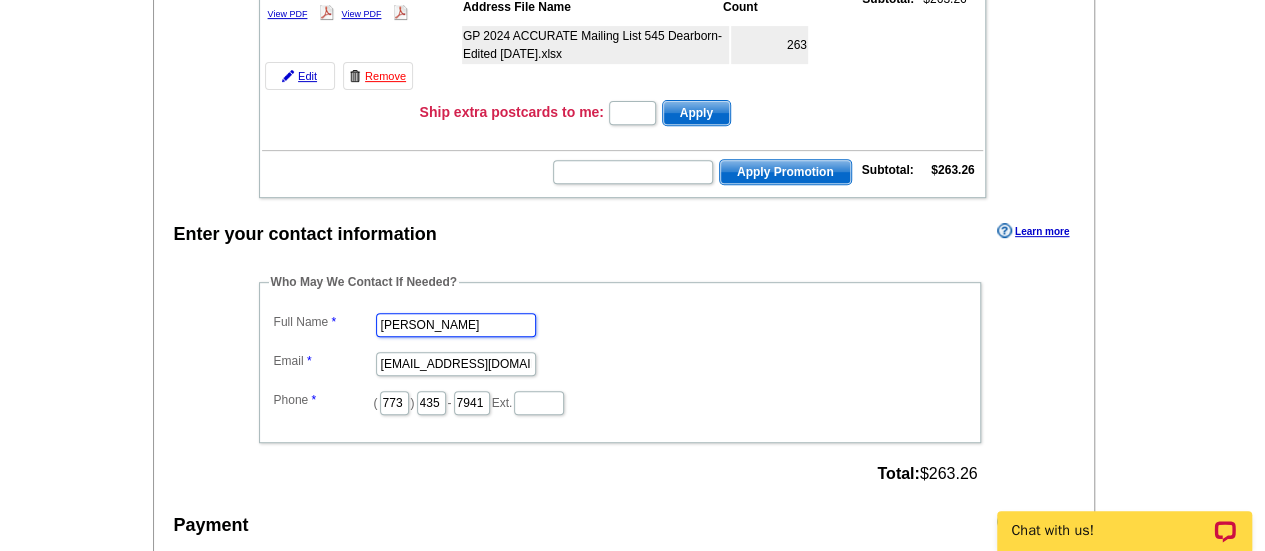 scroll, scrollTop: 0, scrollLeft: 0, axis: both 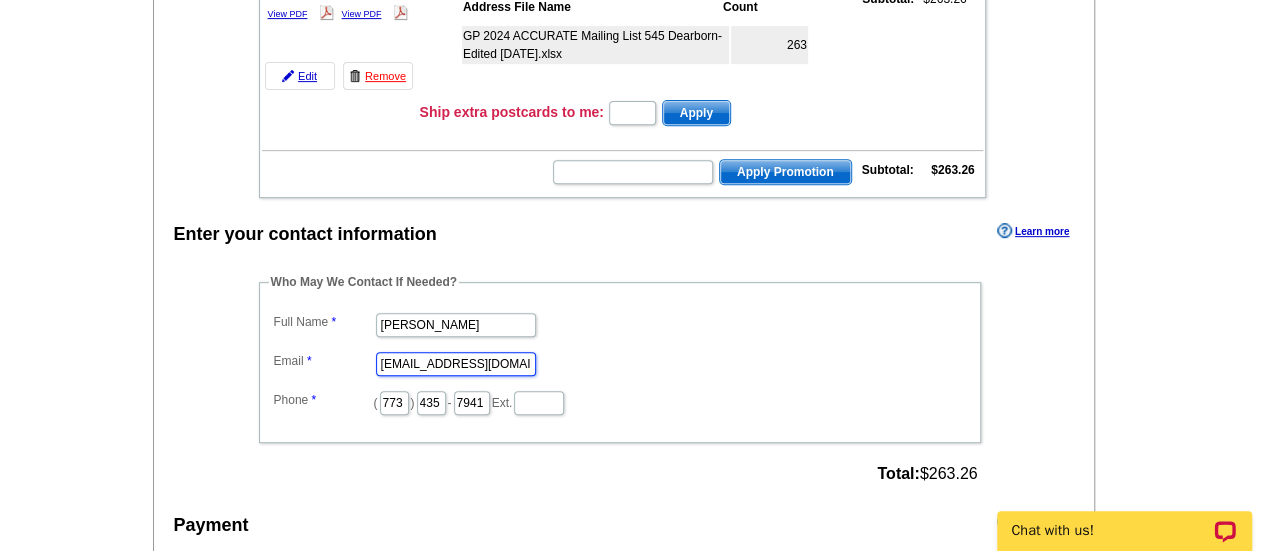 click on "marketing@guaranteedrate.com" at bounding box center [456, 364] 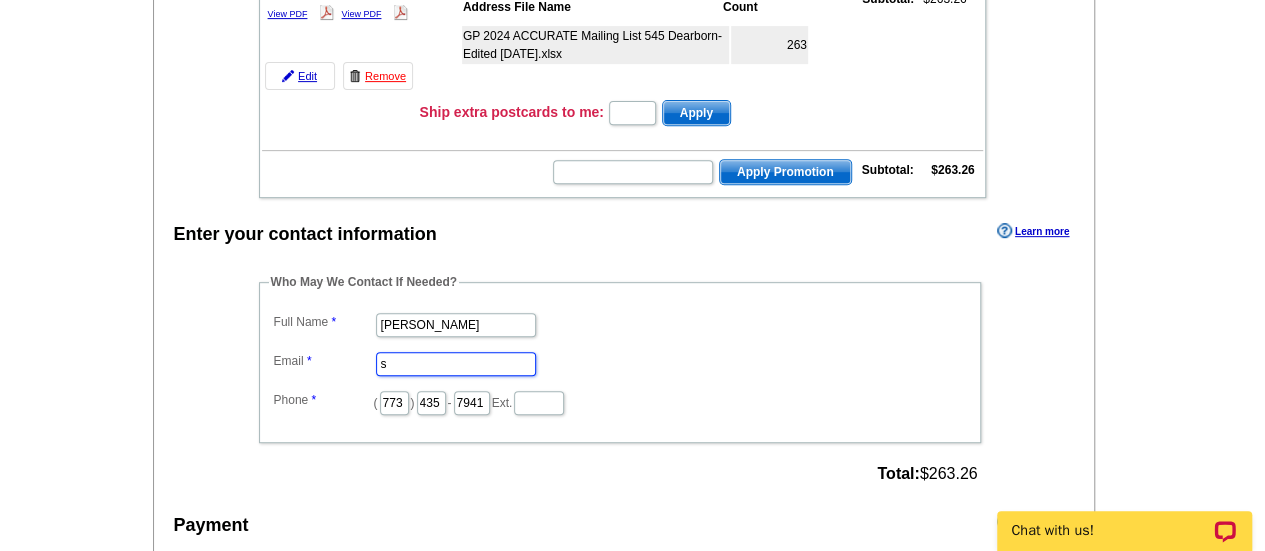type on "shelley.berner@rate.com" 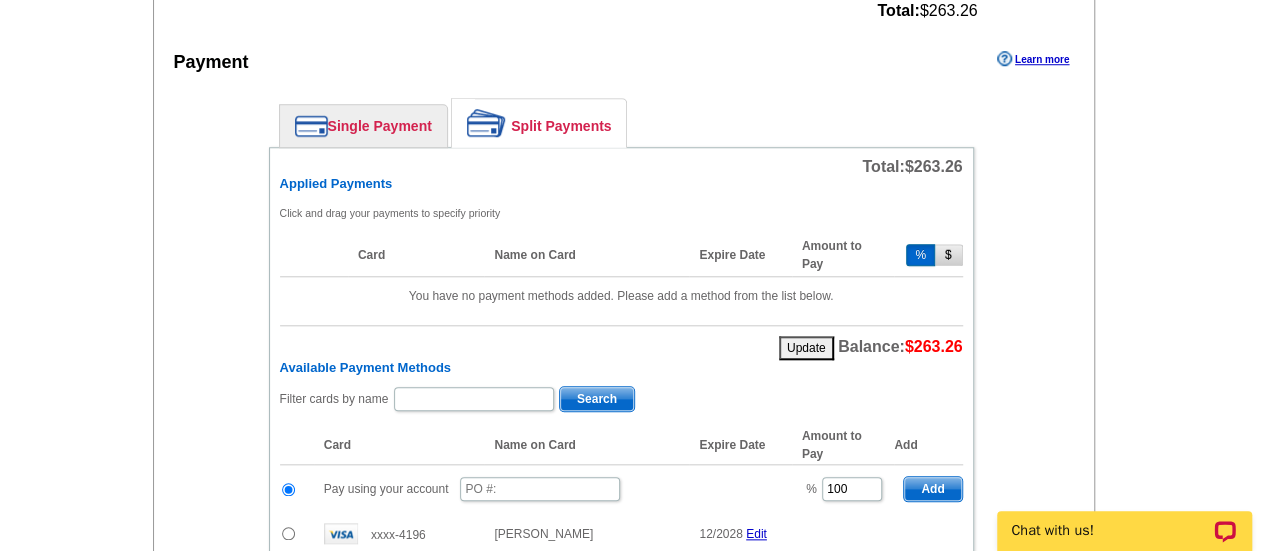 scroll, scrollTop: 821, scrollLeft: 0, axis: vertical 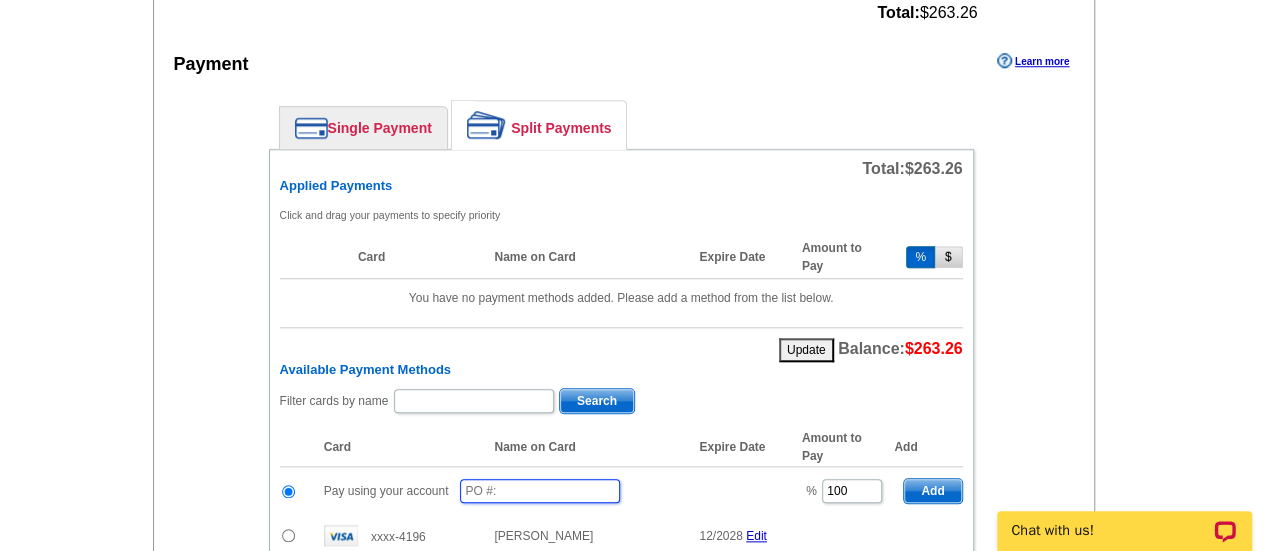 click at bounding box center (540, 491) 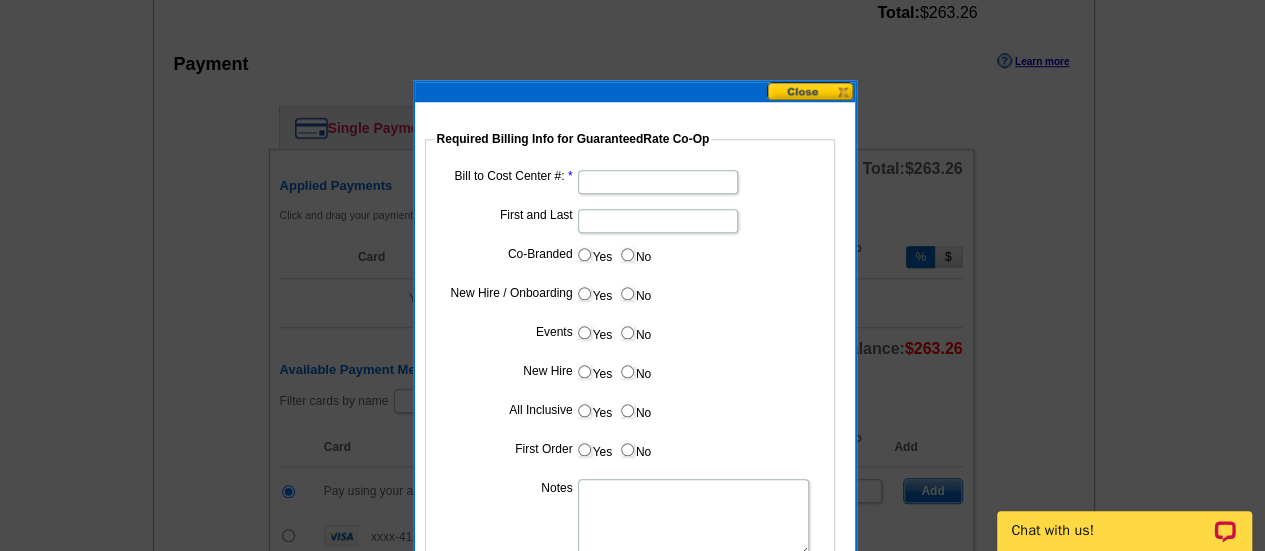 type on "07162025_220_sb" 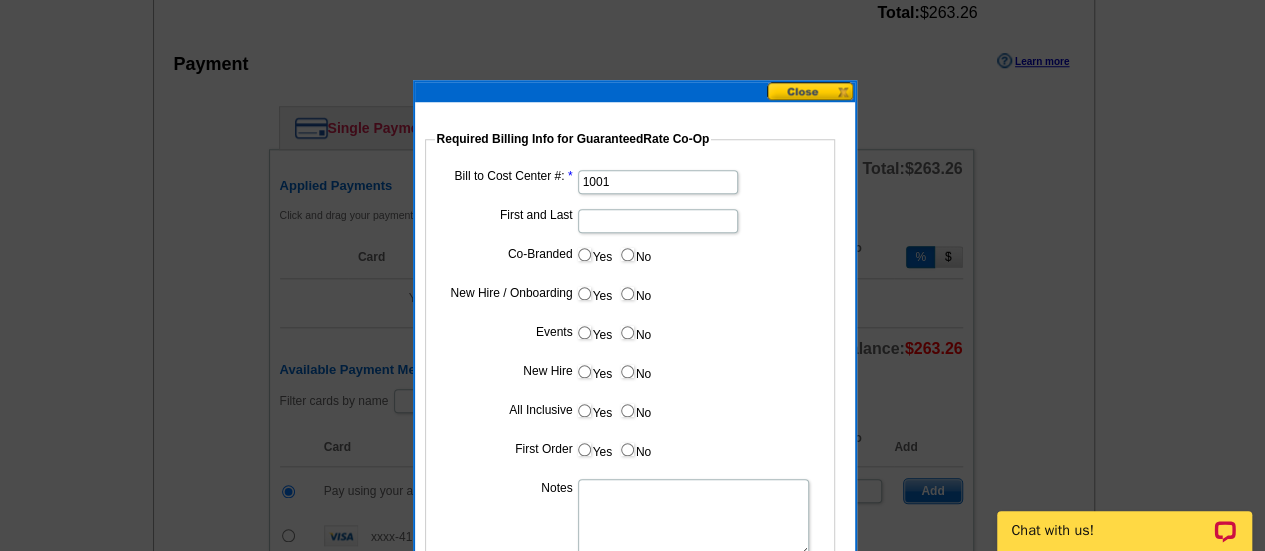 type on "1001" 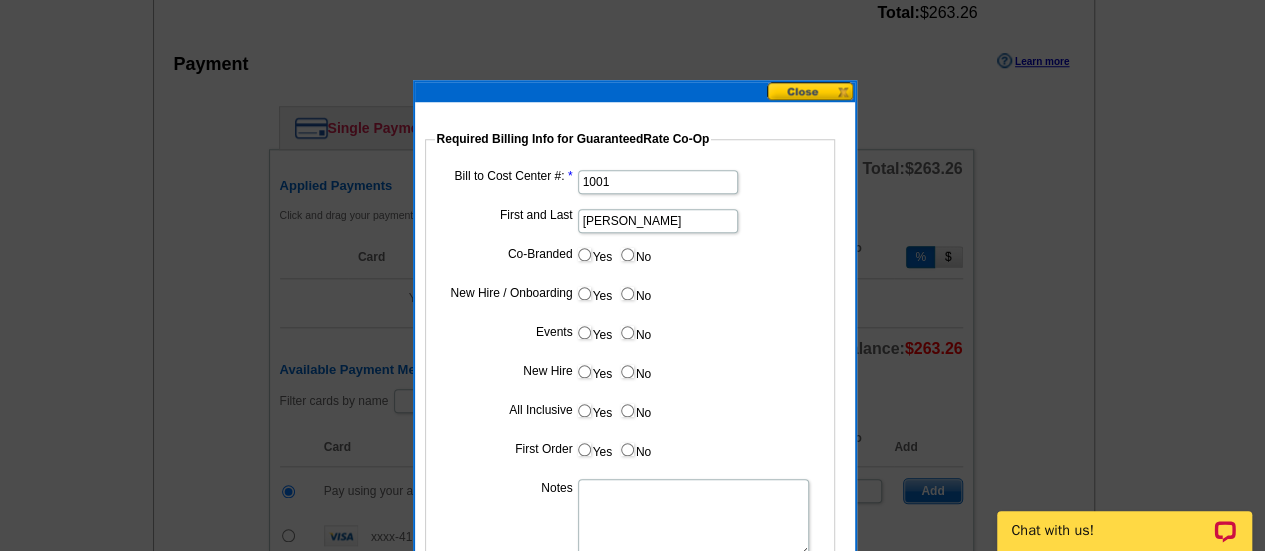 type on "Hani Ali" 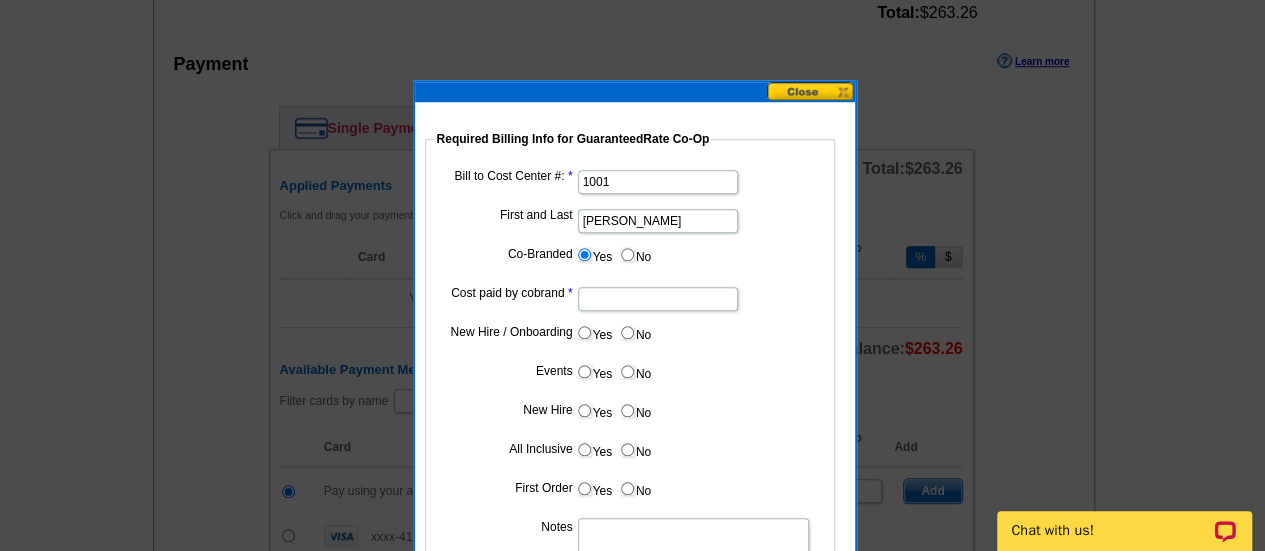 click on "Cost paid by cobrand" at bounding box center [658, 299] 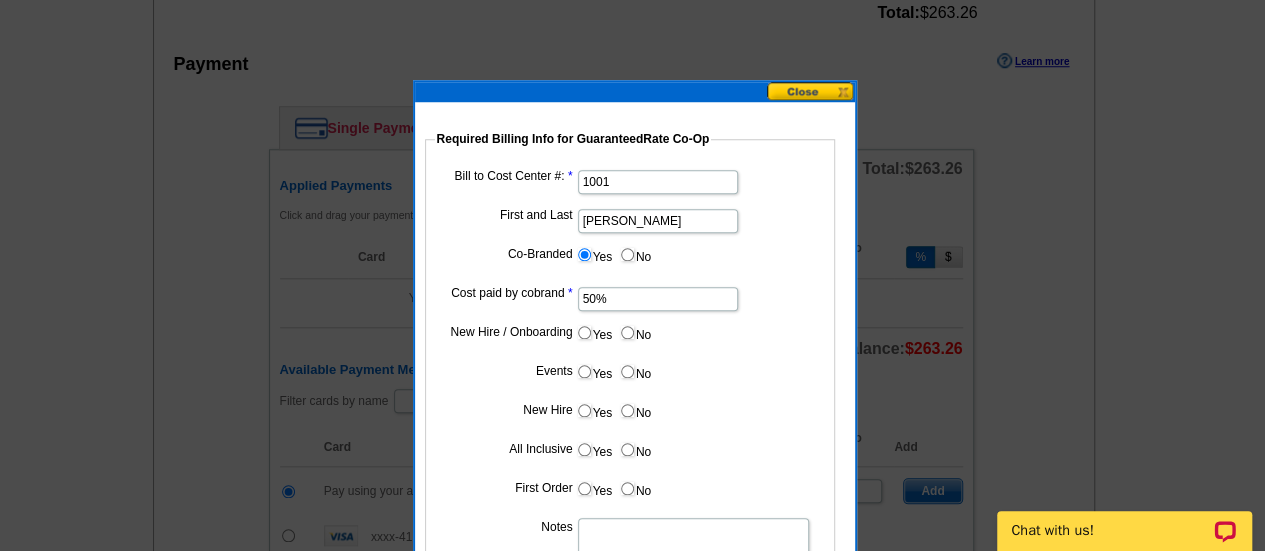 click on "No" at bounding box center (627, 332) 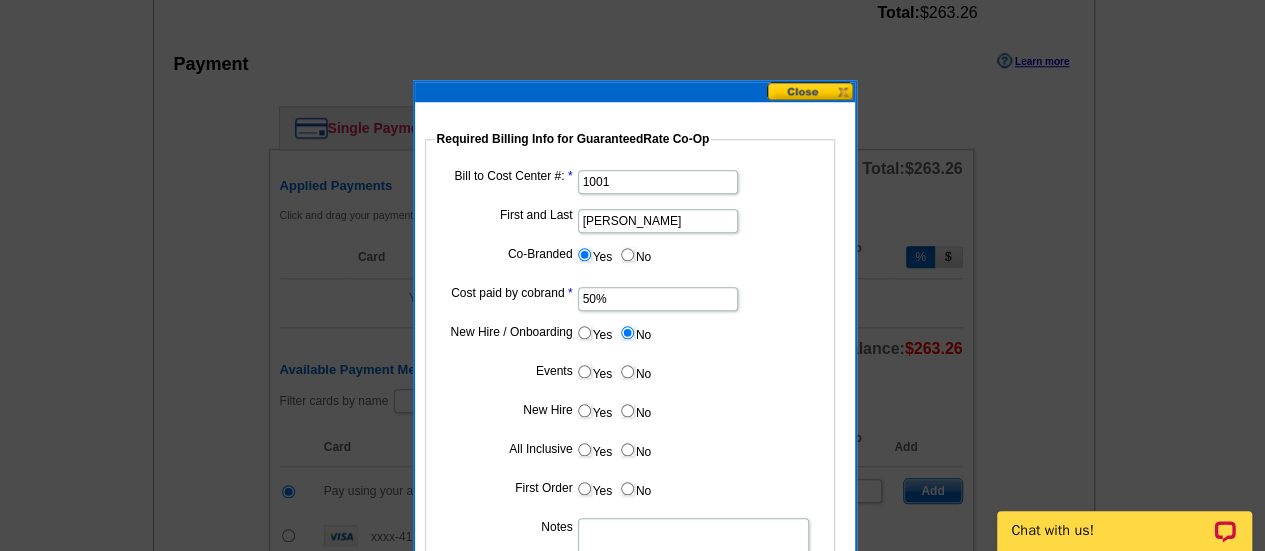 click on "No" at bounding box center [627, 371] 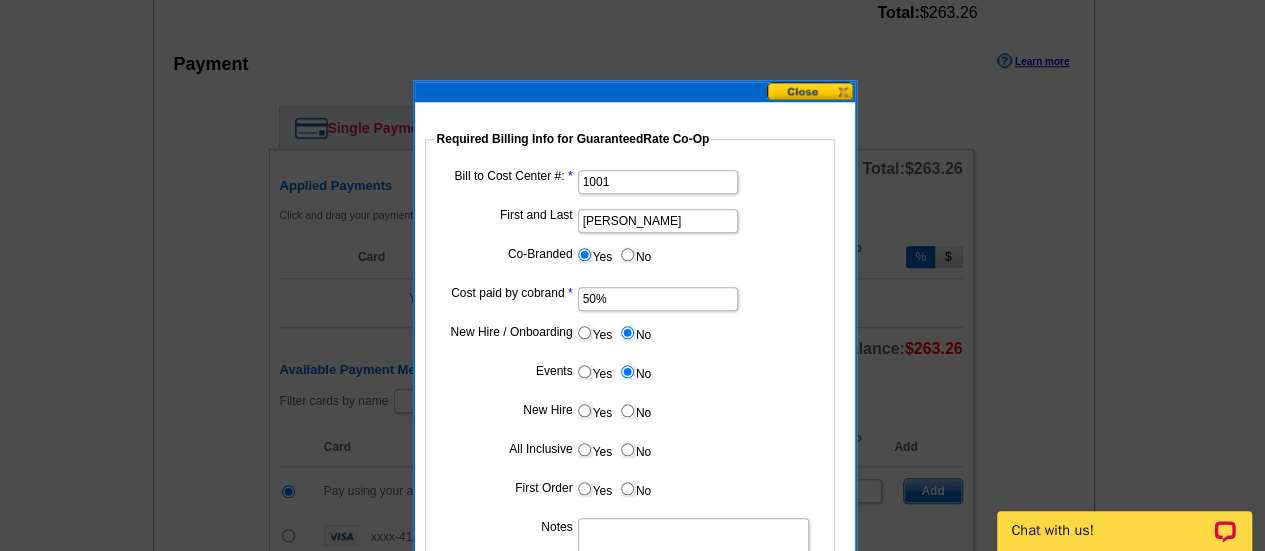 click on "No" at bounding box center (635, 410) 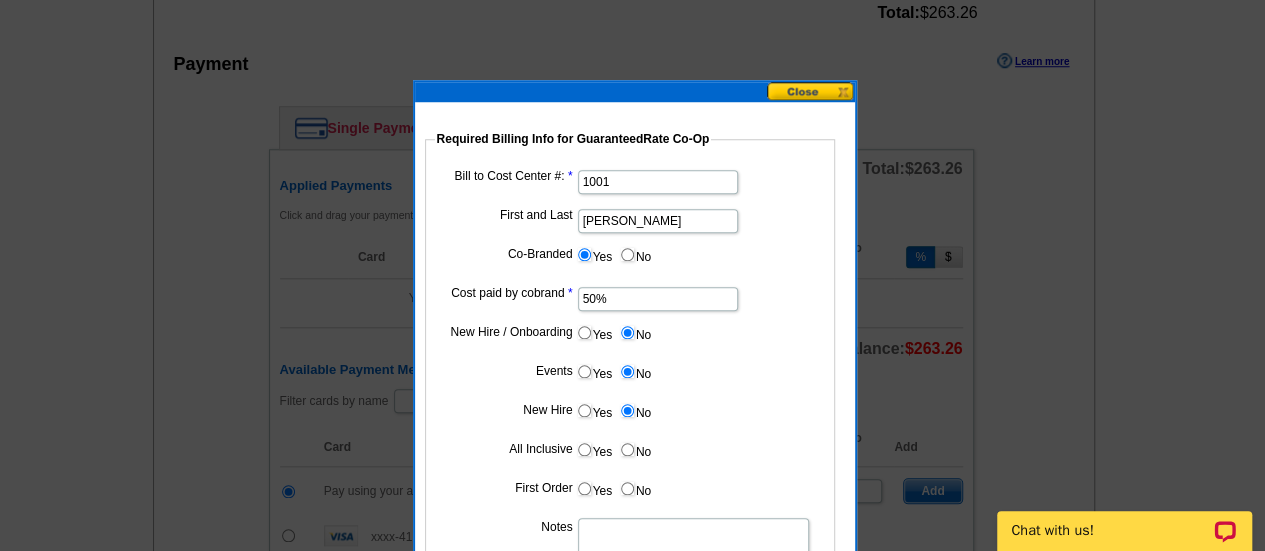 click on "No" at bounding box center [627, 449] 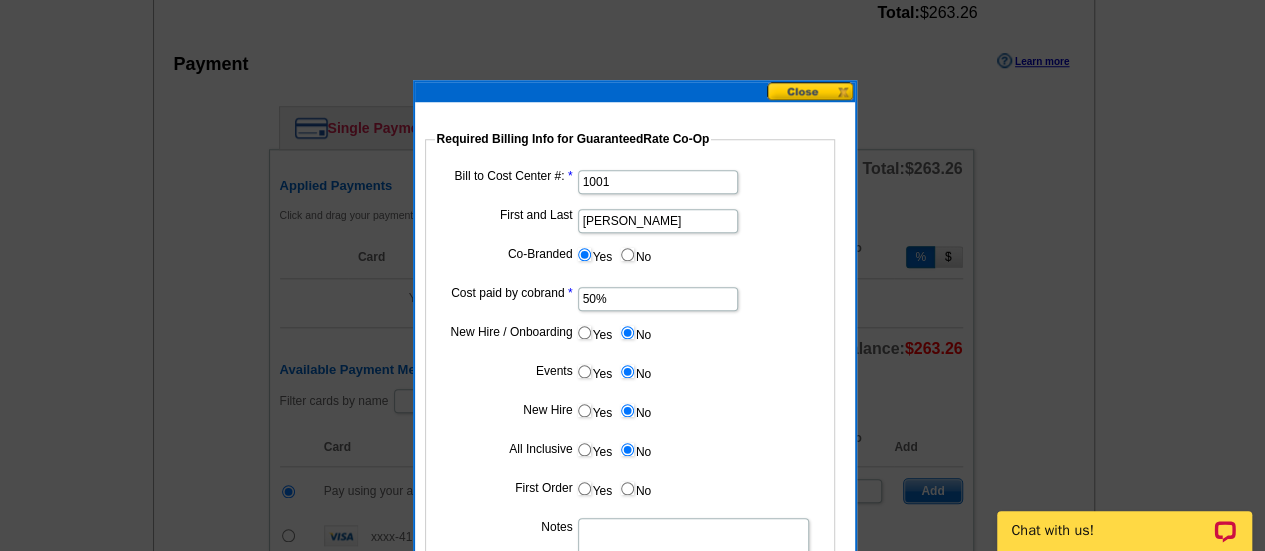 click on "No" at bounding box center [635, 488] 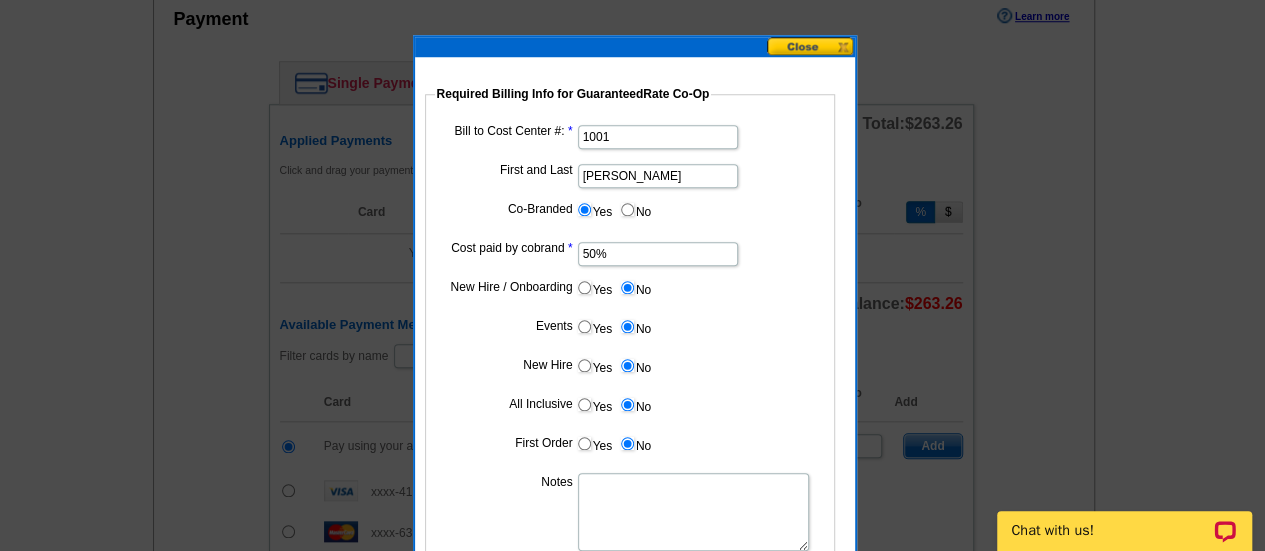 scroll, scrollTop: 868, scrollLeft: 0, axis: vertical 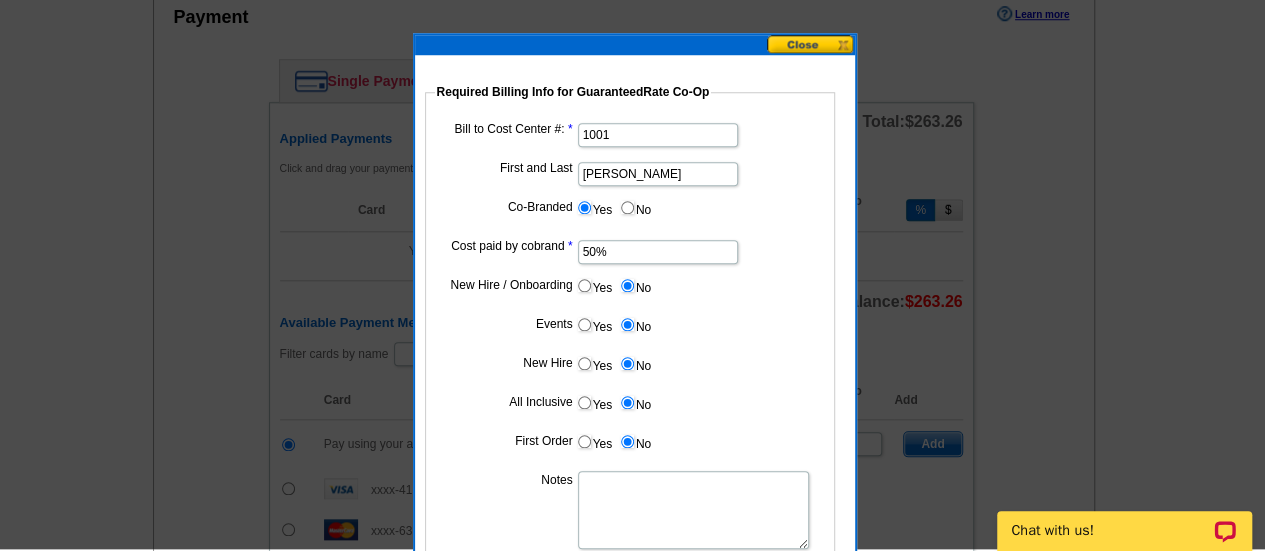 click on "Notes" at bounding box center (693, 510) 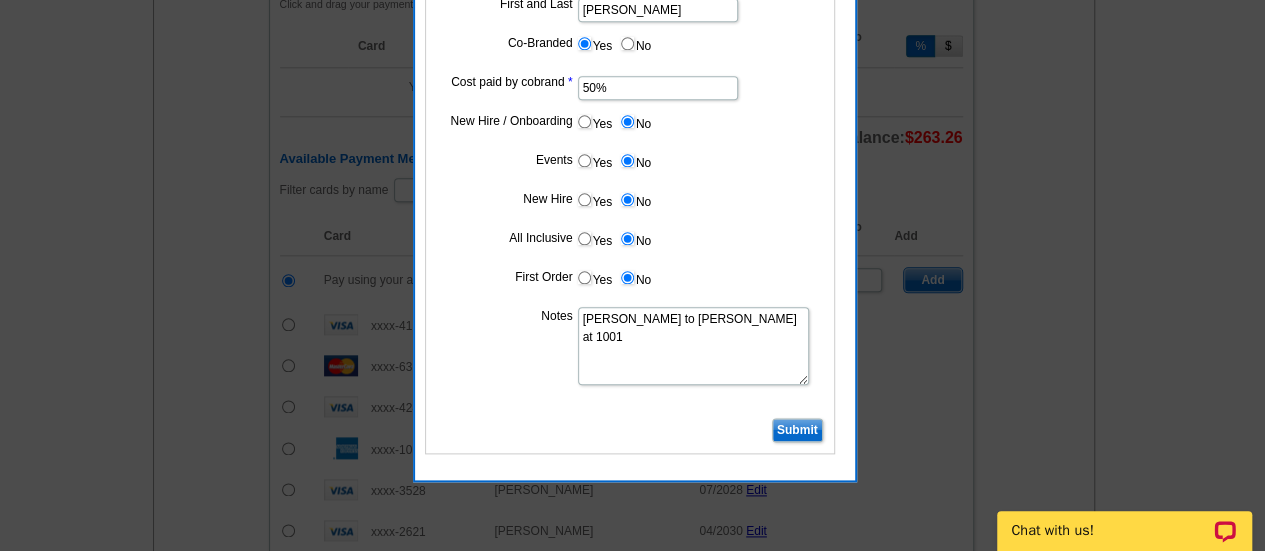 scroll, scrollTop: 1039, scrollLeft: 0, axis: vertical 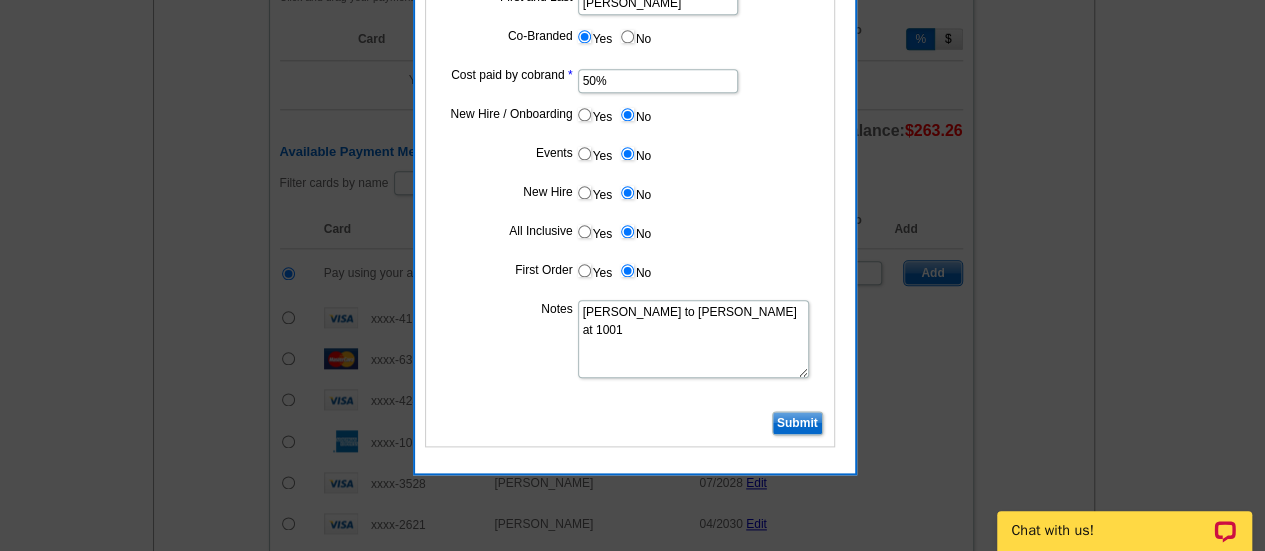 type on "Bill to Hani Ali at 1001" 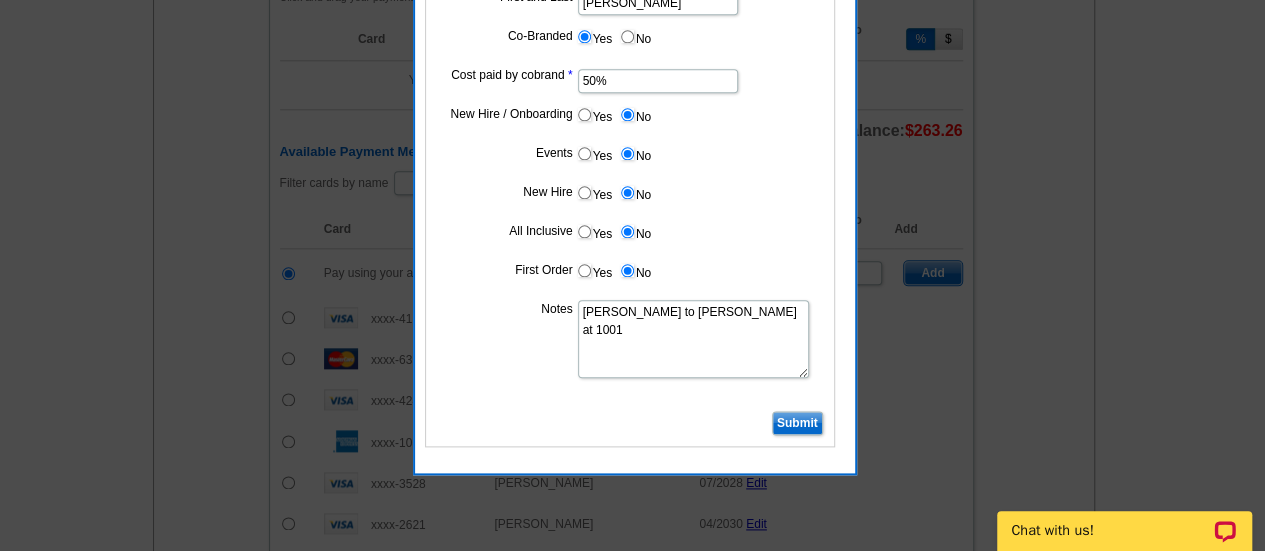 click on "Submit" at bounding box center [797, 423] 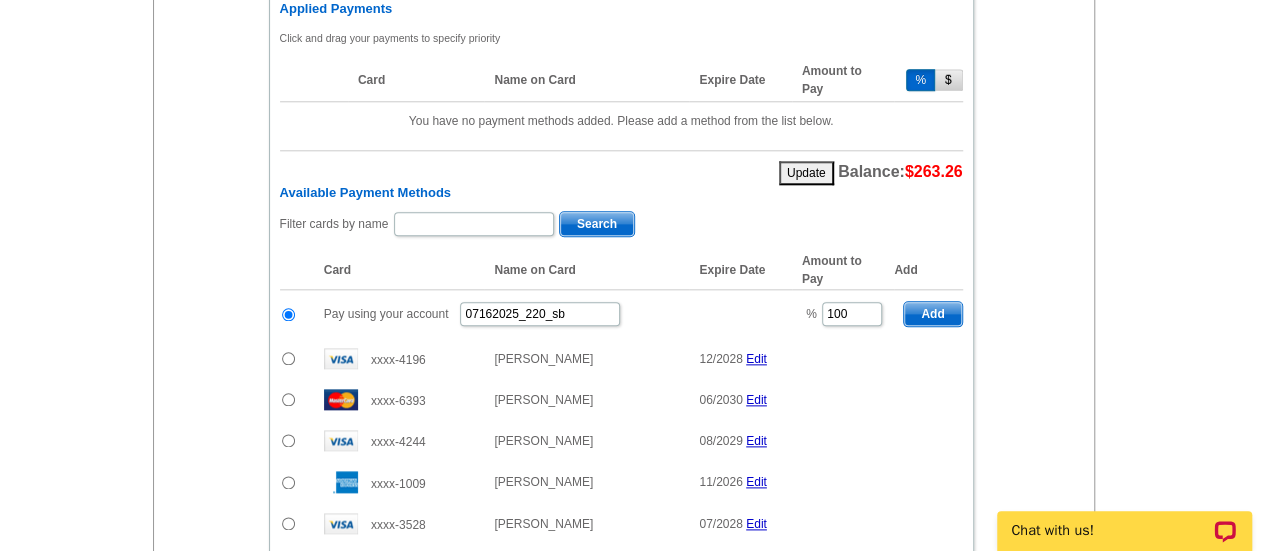 scroll, scrollTop: 999, scrollLeft: 0, axis: vertical 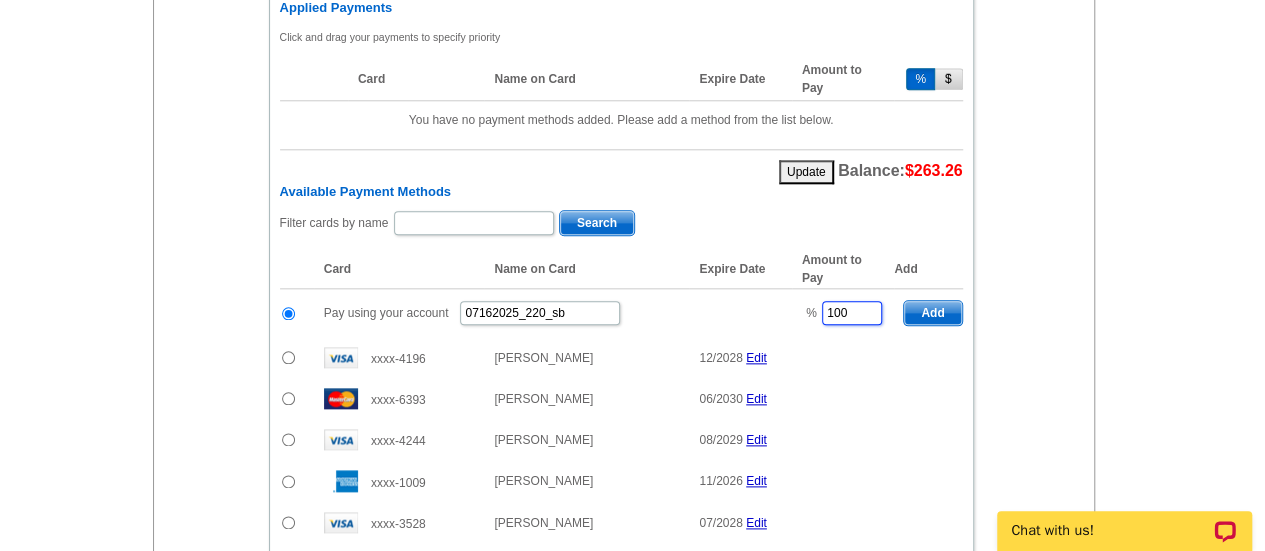 drag, startPoint x: 870, startPoint y: 301, endPoint x: 778, endPoint y: 301, distance: 92 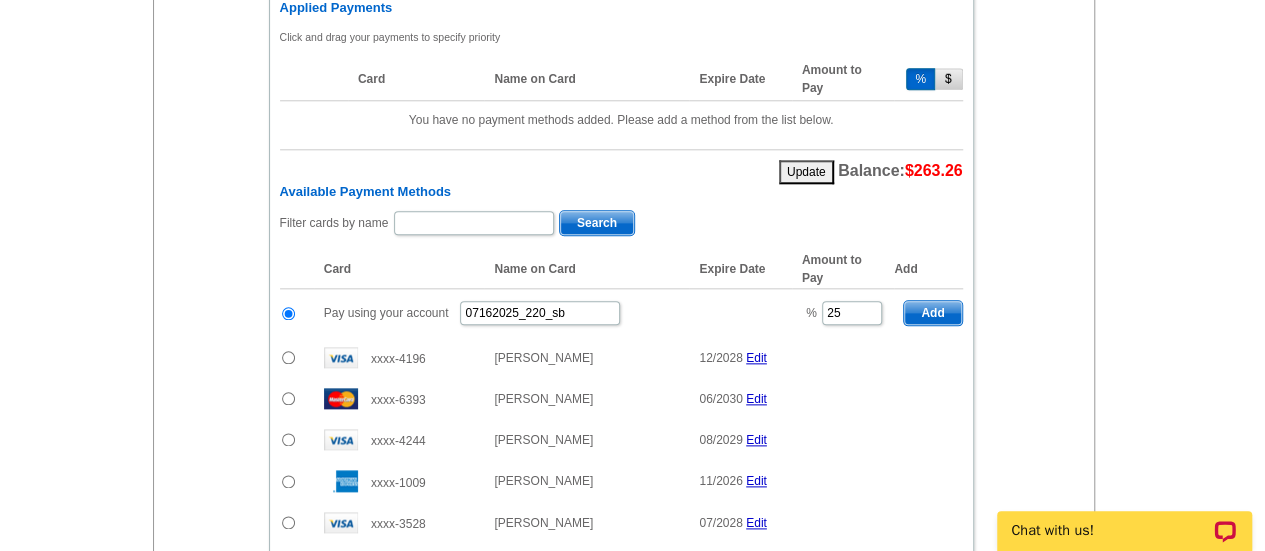 click on "Add" at bounding box center [932, 313] 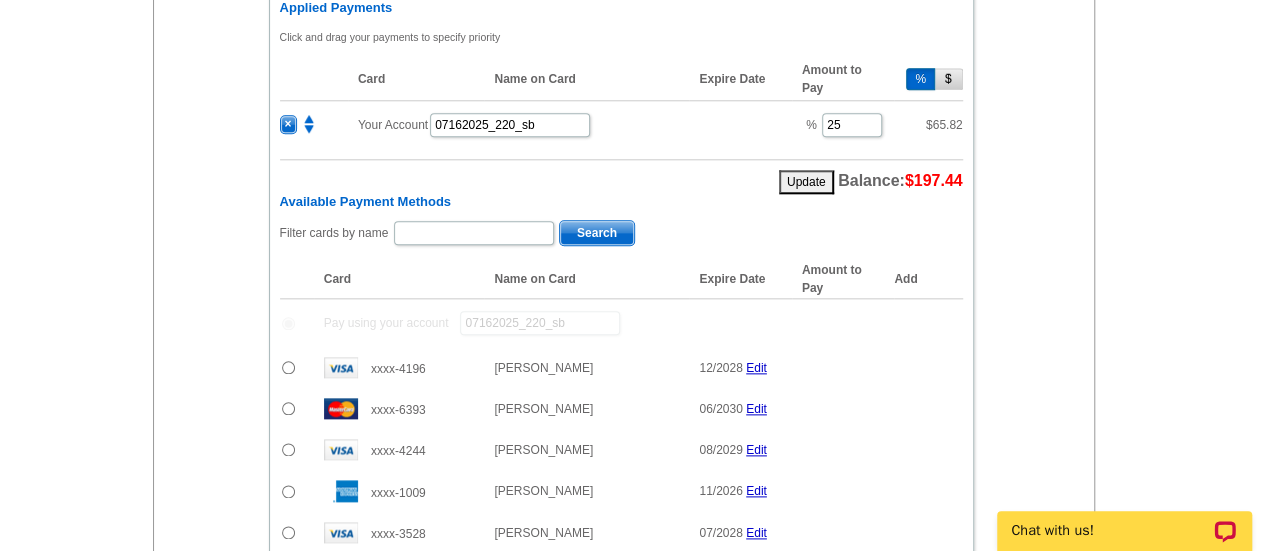 radio on "false" 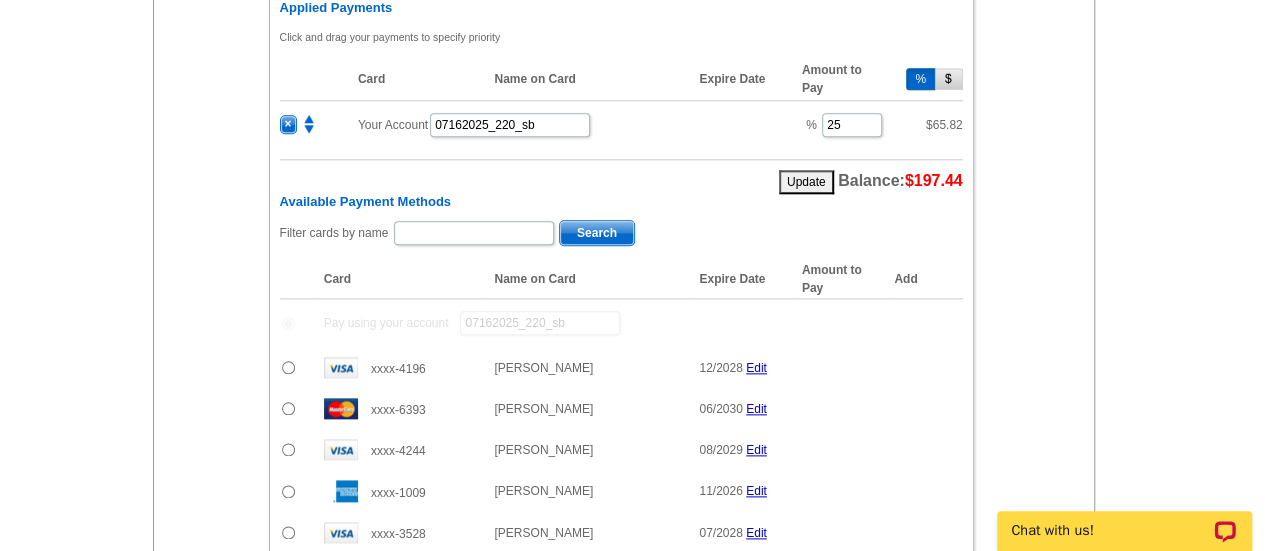 type on "75" 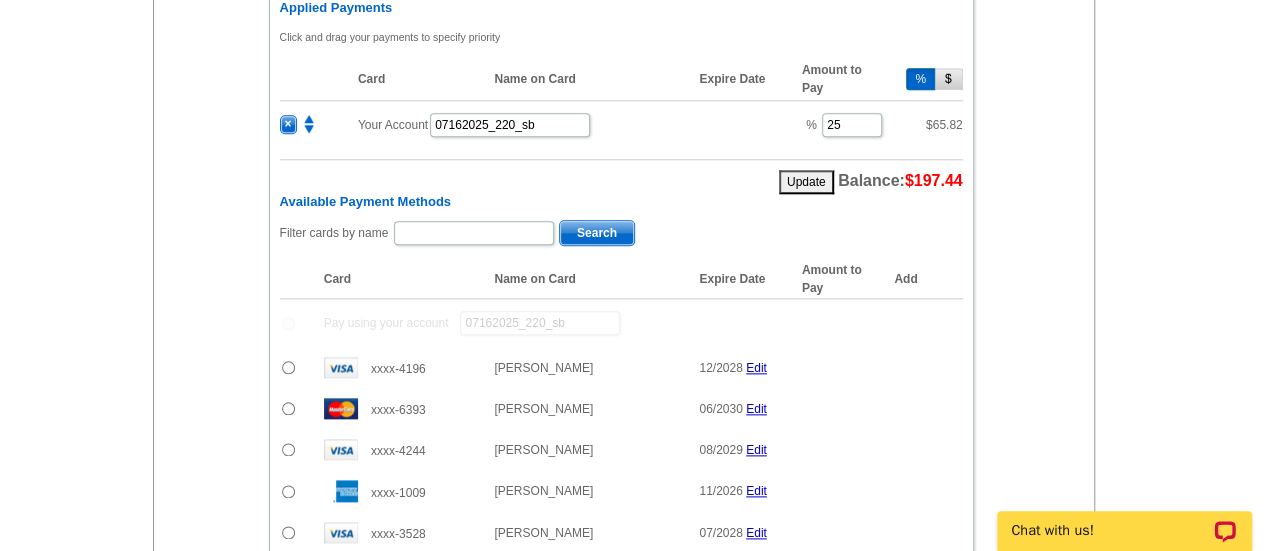 click at bounding box center (288, 408) 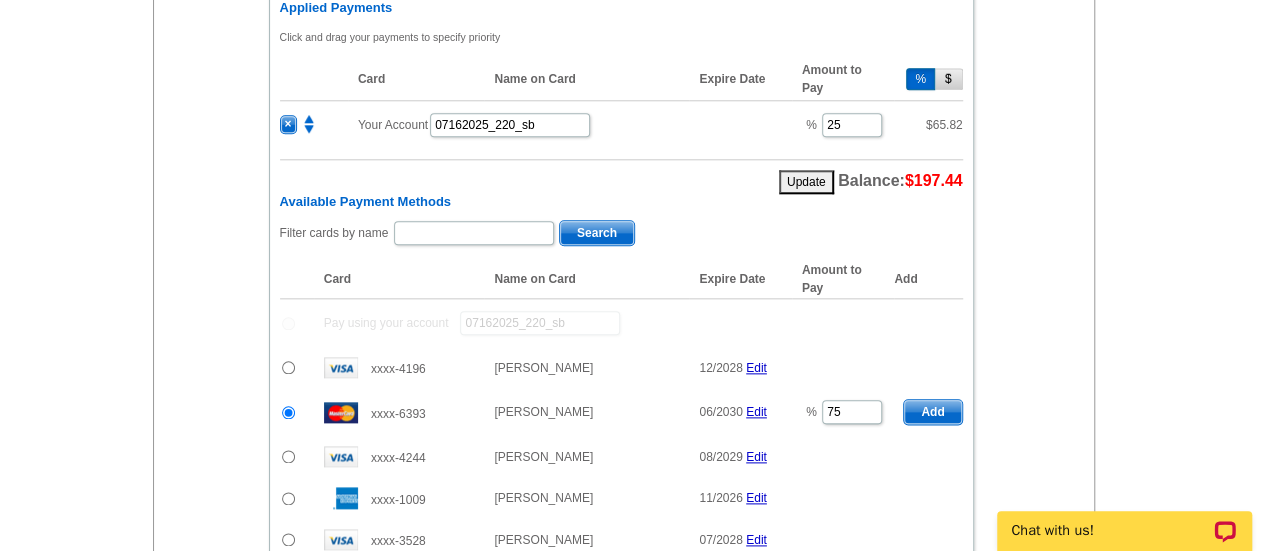 click on "Add" at bounding box center [932, 412] 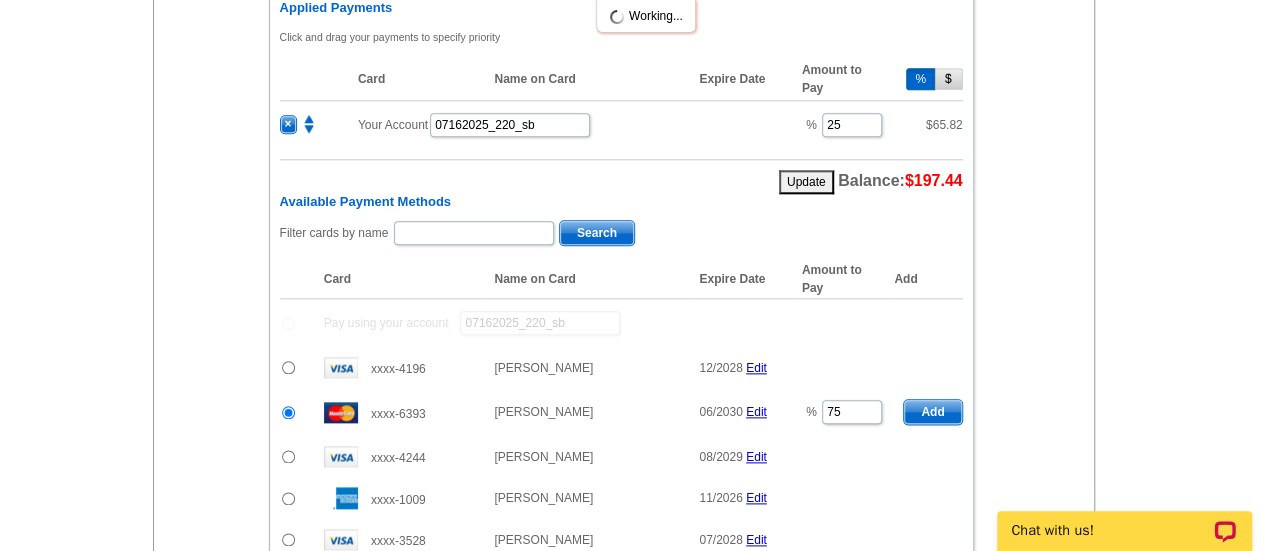 radio on "false" 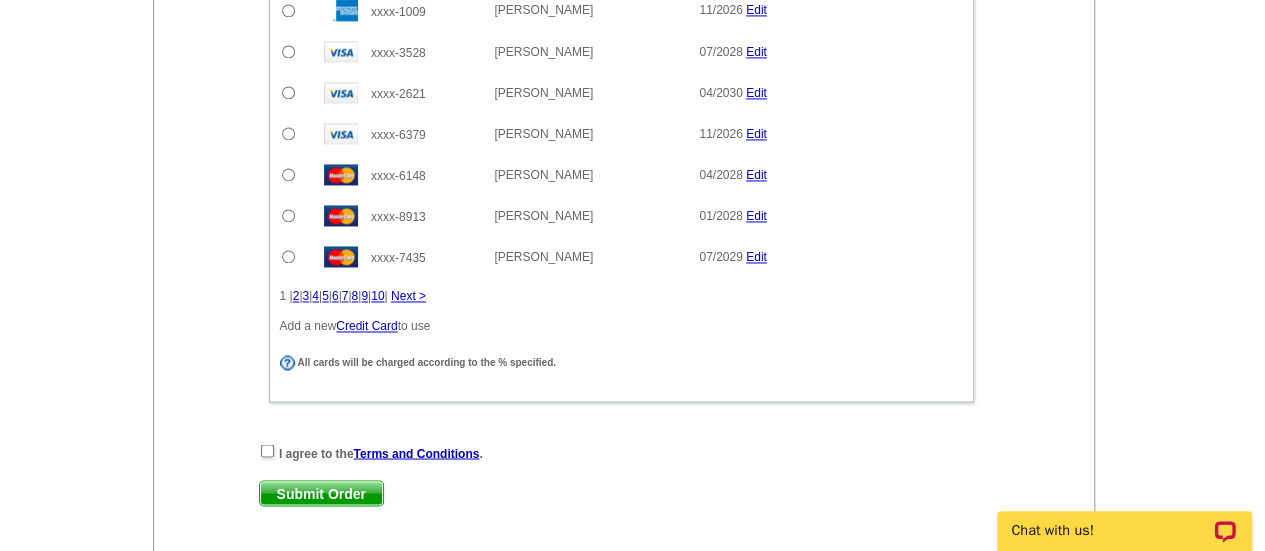 scroll, scrollTop: 1529, scrollLeft: 0, axis: vertical 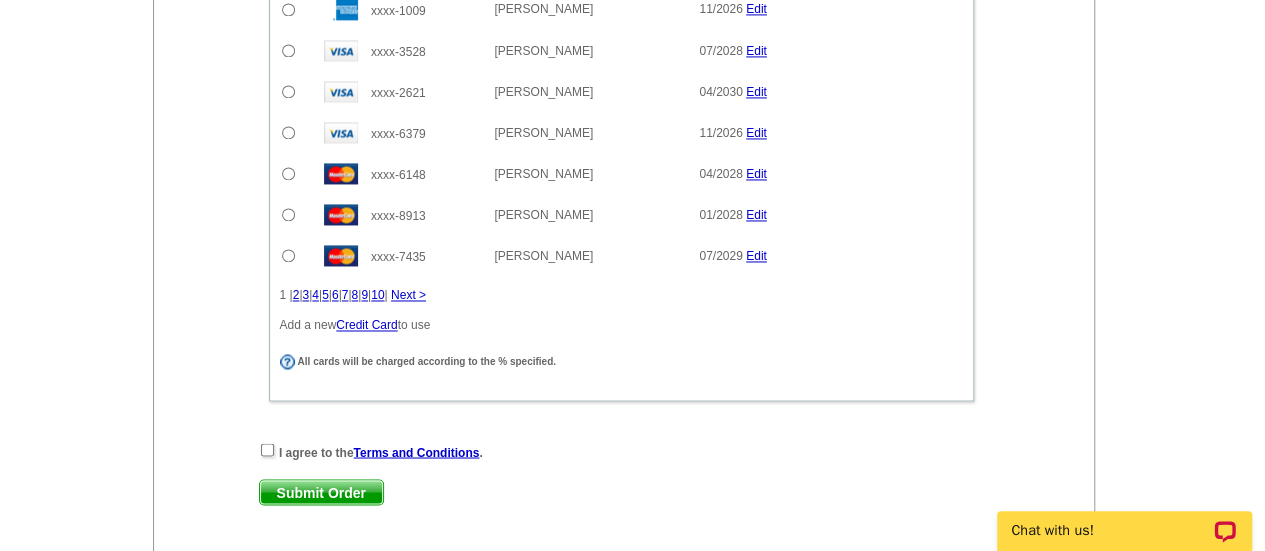 click on "I agree to the
Terms and Conditions
." at bounding box center [621, 451] 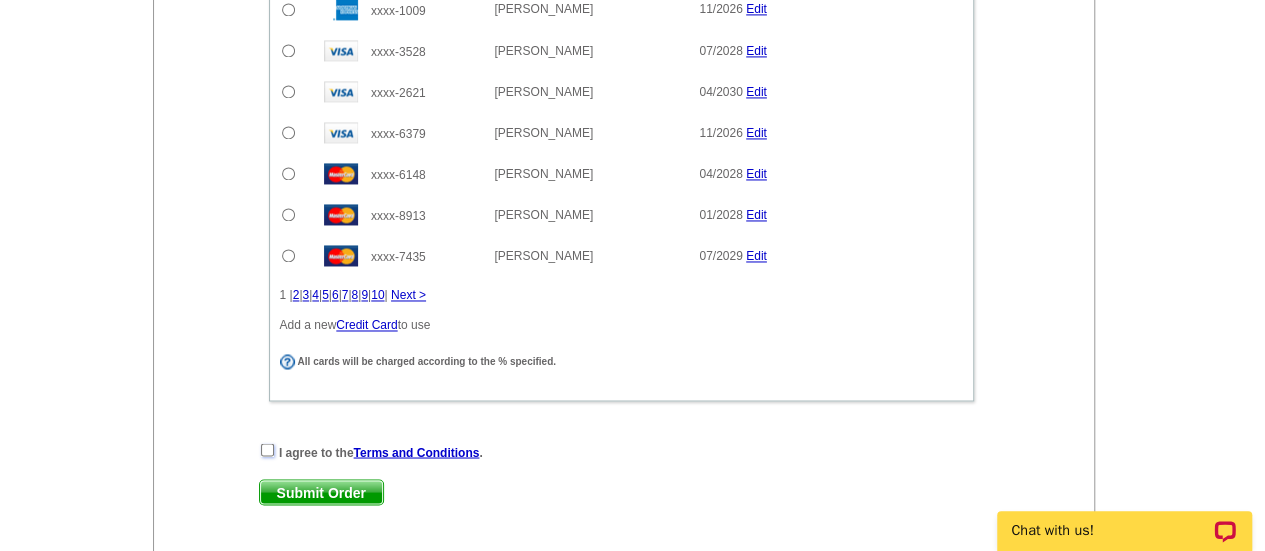 click at bounding box center [267, 449] 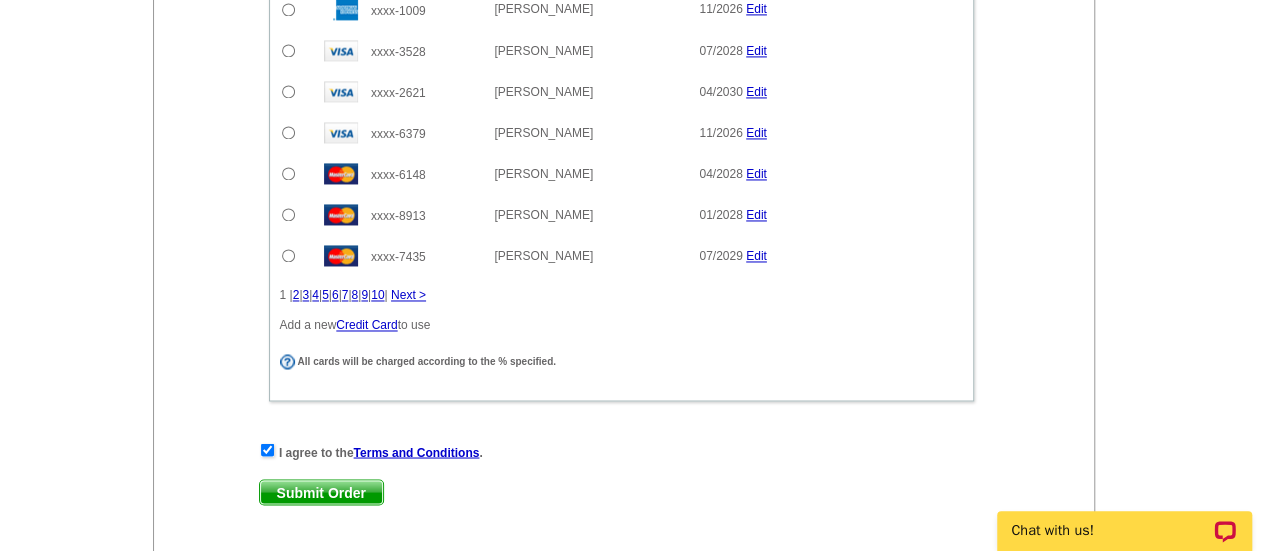 click on "Submit Order" at bounding box center [321, 492] 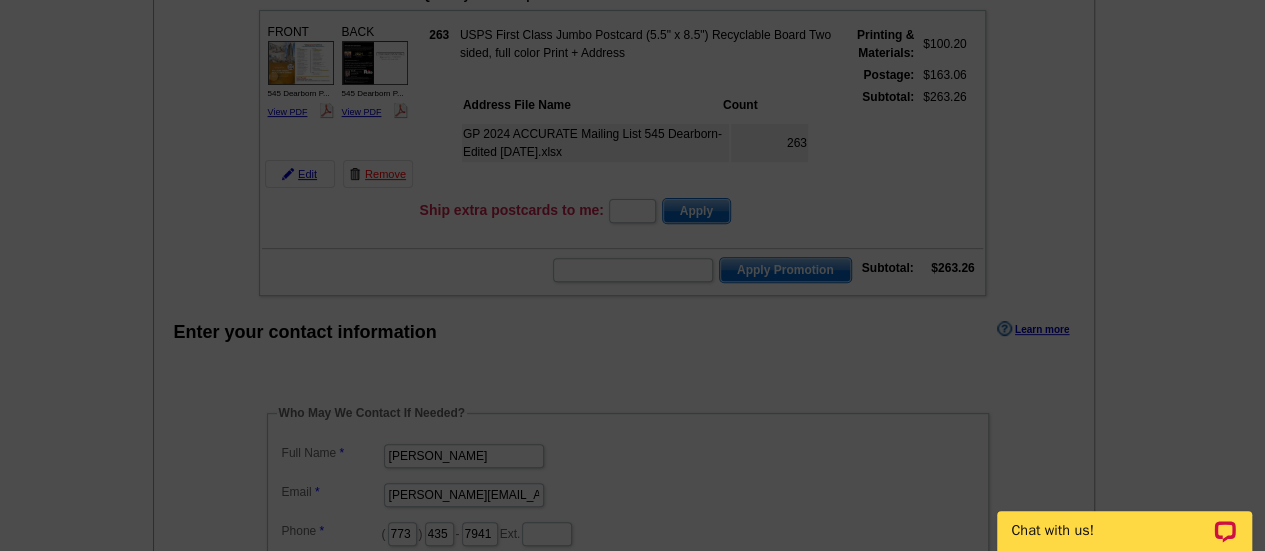 scroll, scrollTop: 266, scrollLeft: 0, axis: vertical 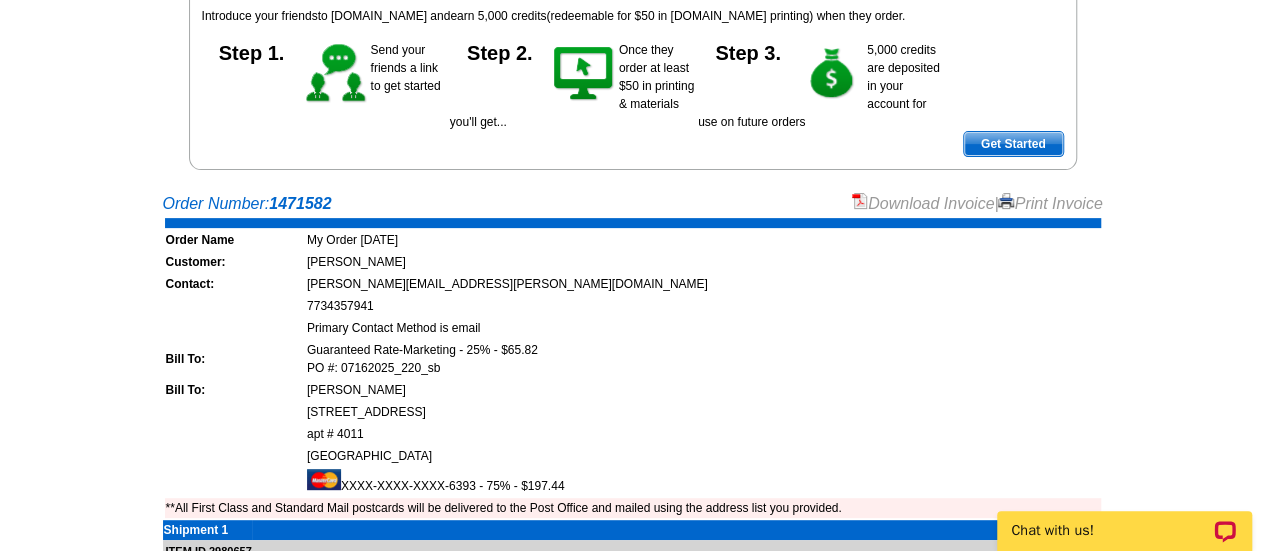 click on "Download Invoice" at bounding box center [923, 203] 